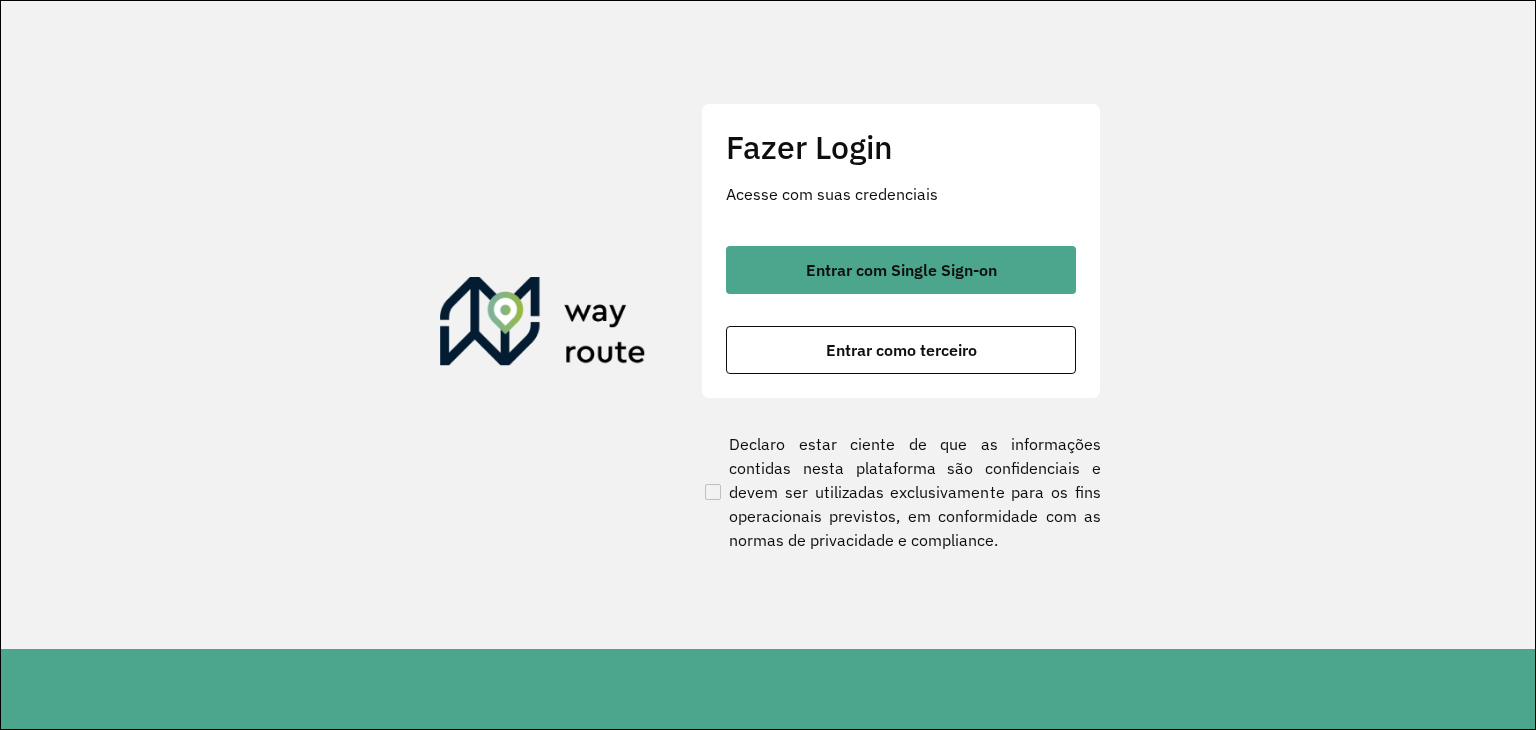 scroll, scrollTop: 0, scrollLeft: 0, axis: both 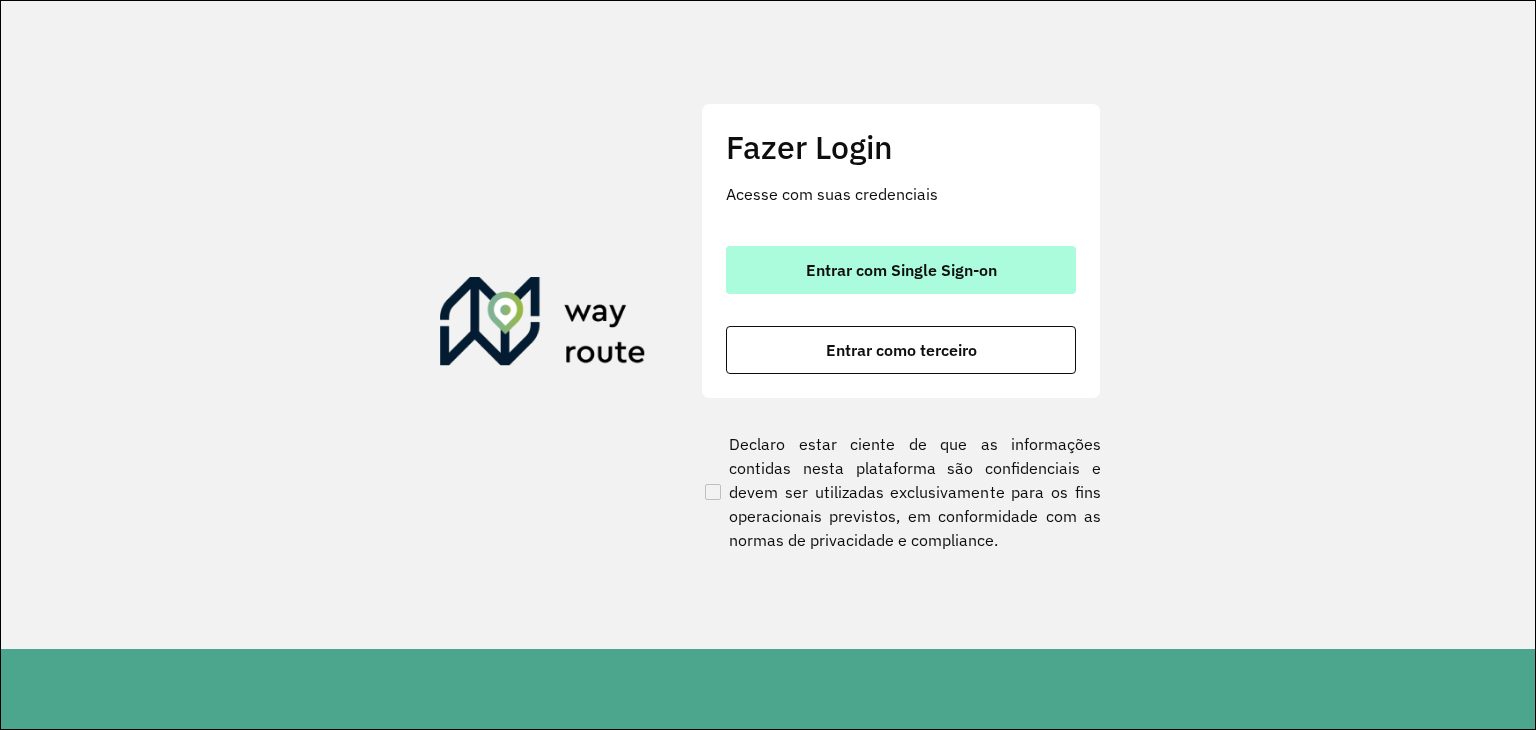 click on "Entrar com Single Sign-on" at bounding box center (901, 270) 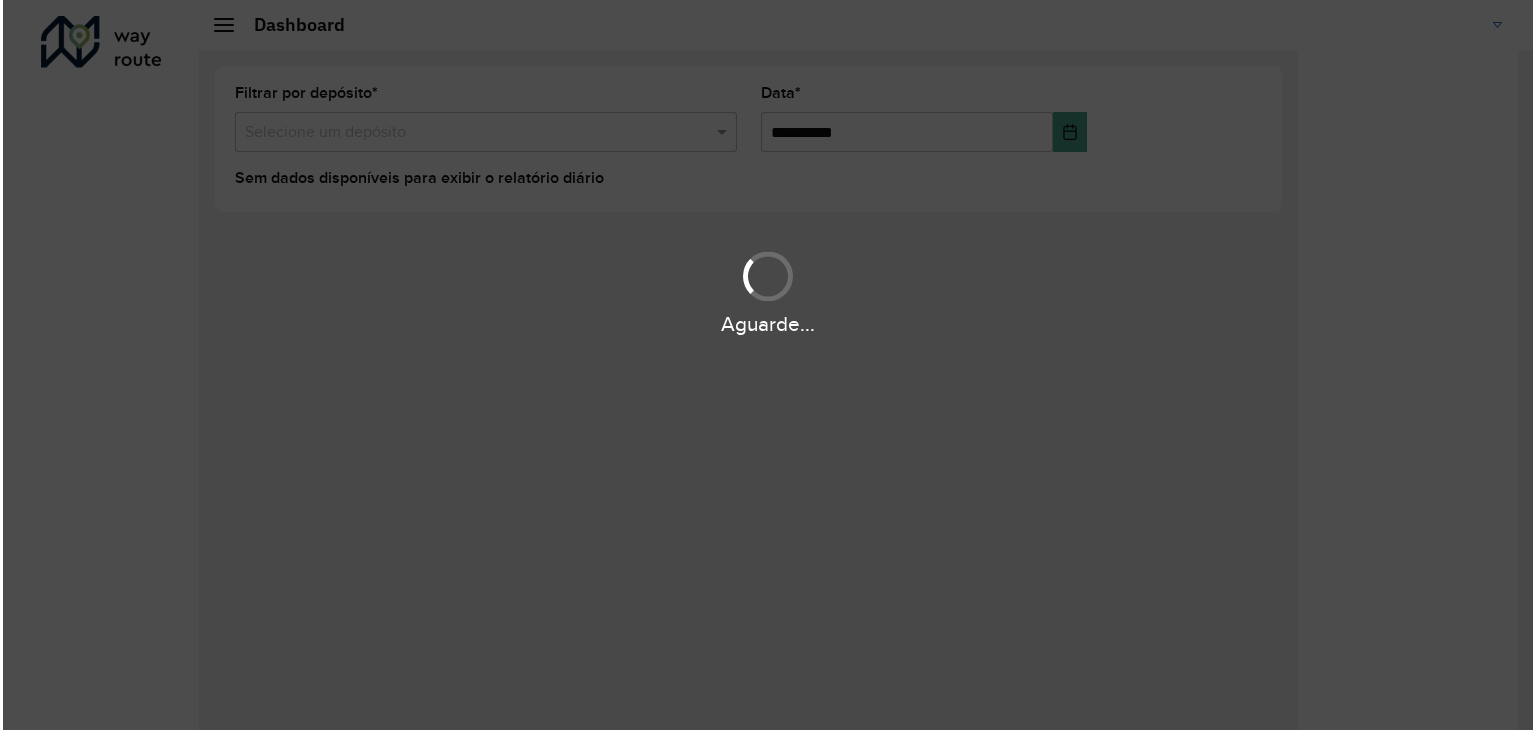 scroll, scrollTop: 0, scrollLeft: 0, axis: both 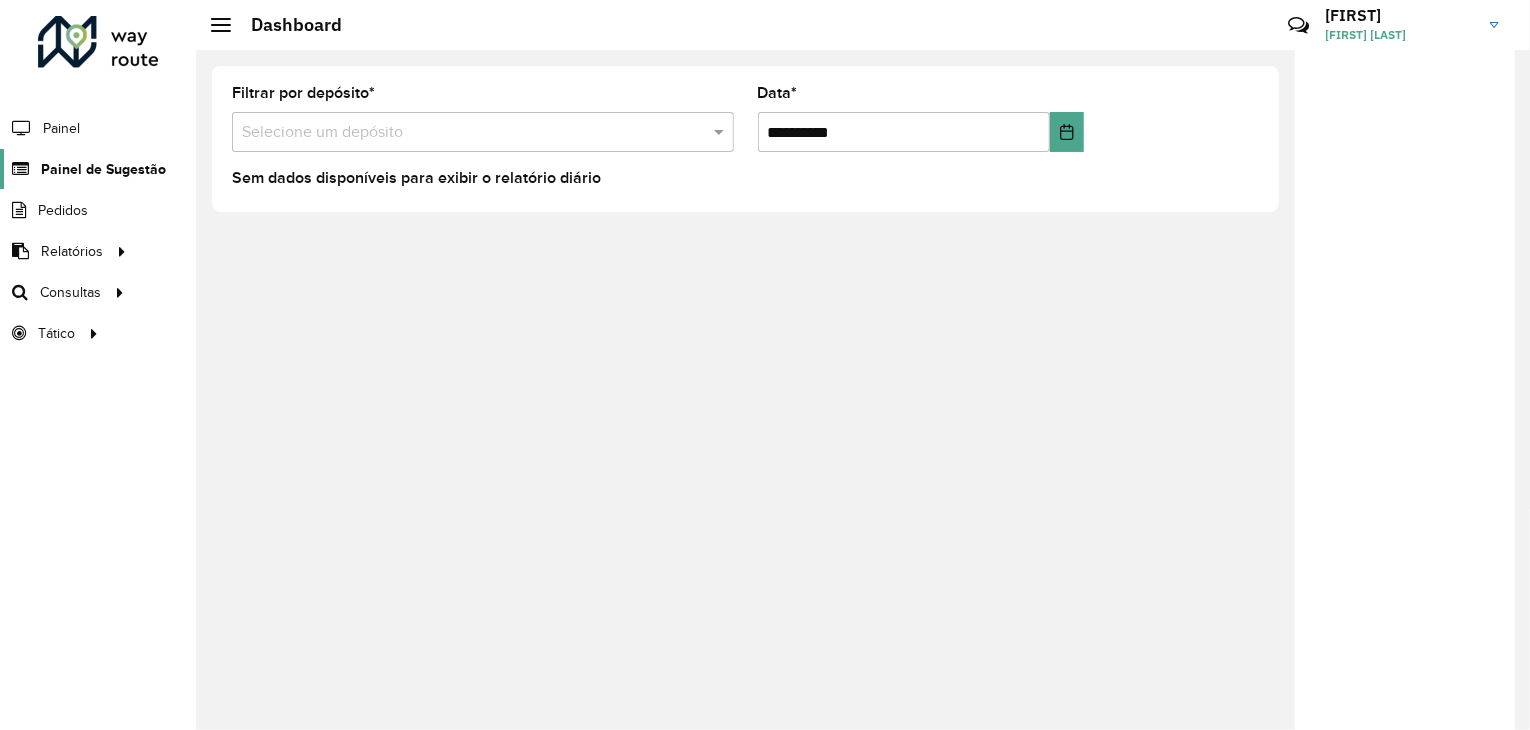 click on "Painel de Sugestão" 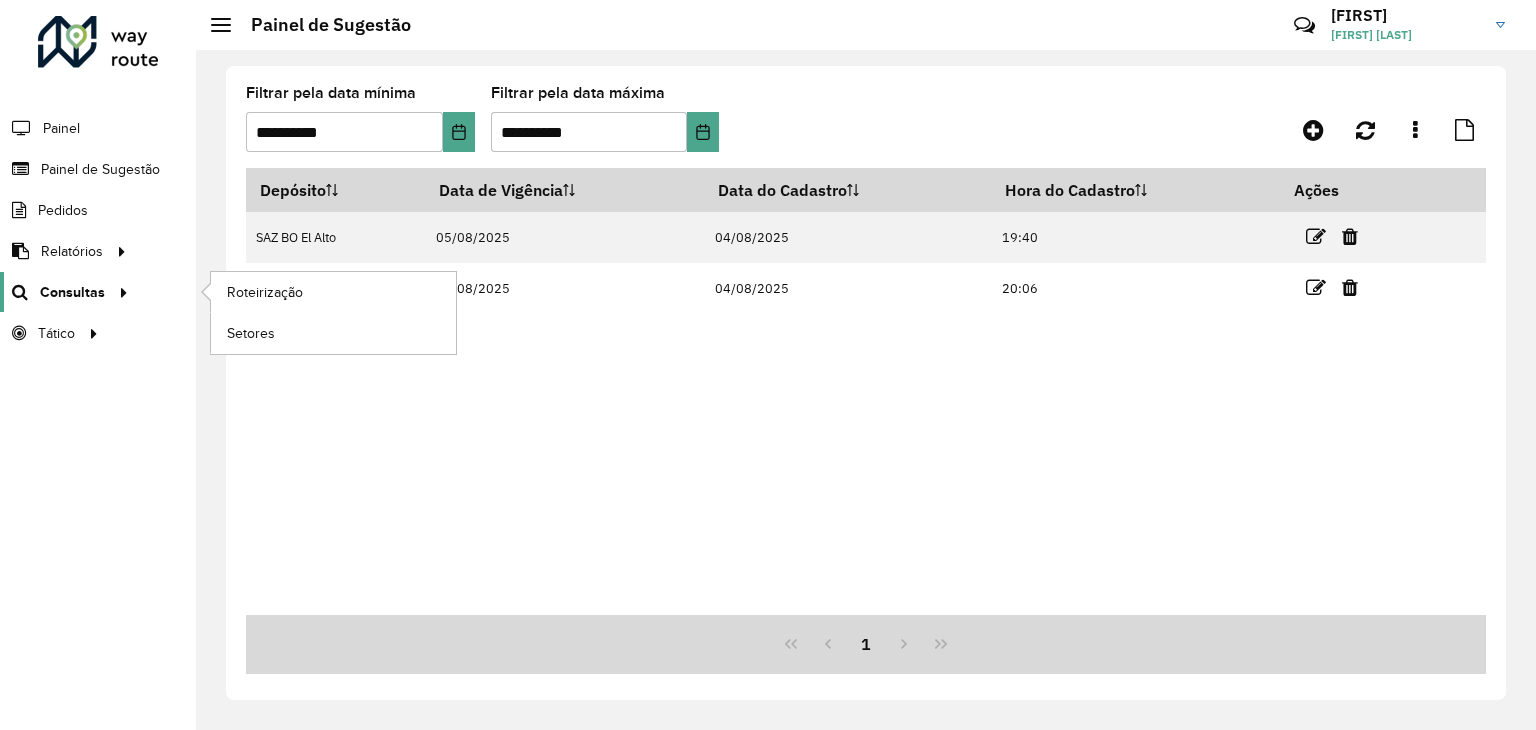 click on "Consultas" 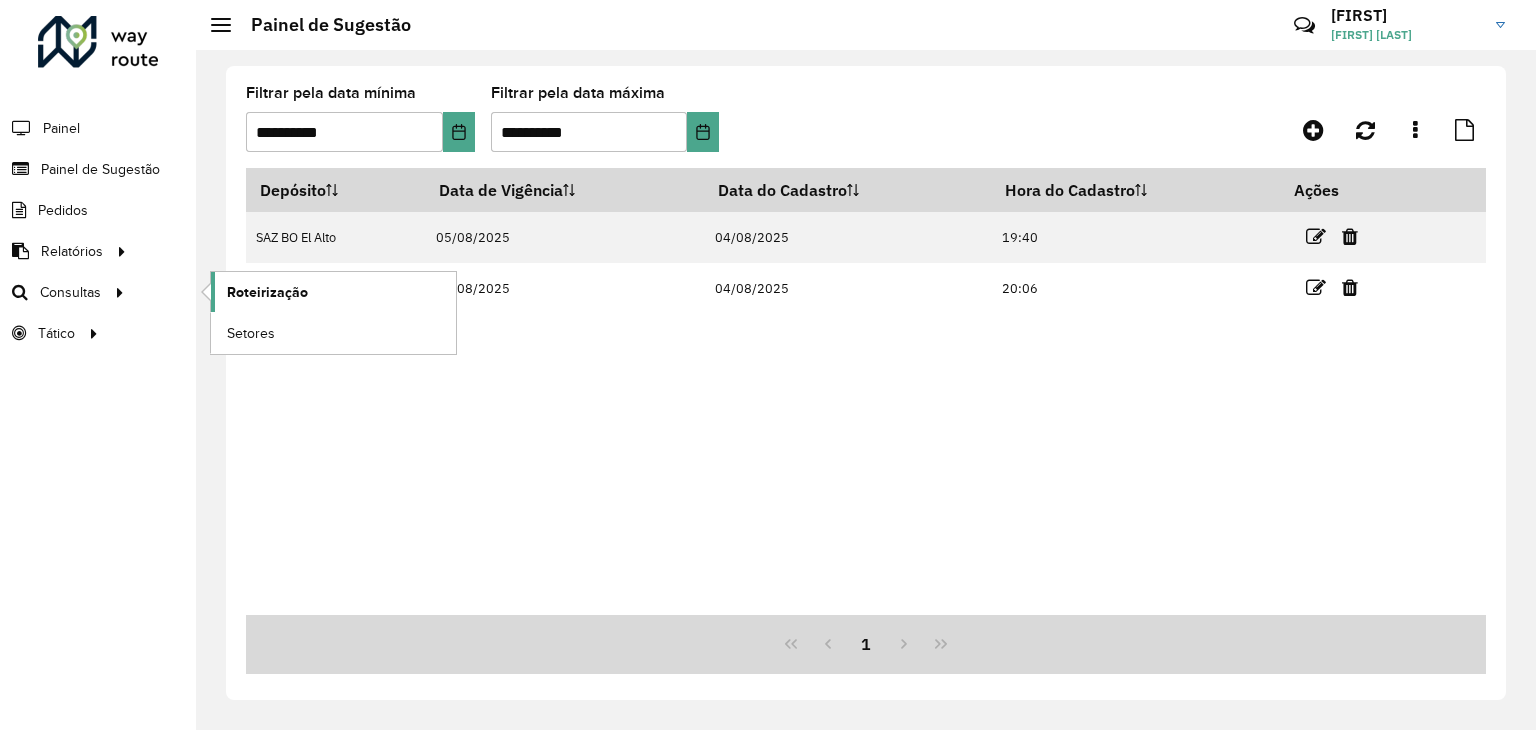 click on "Roteirização" 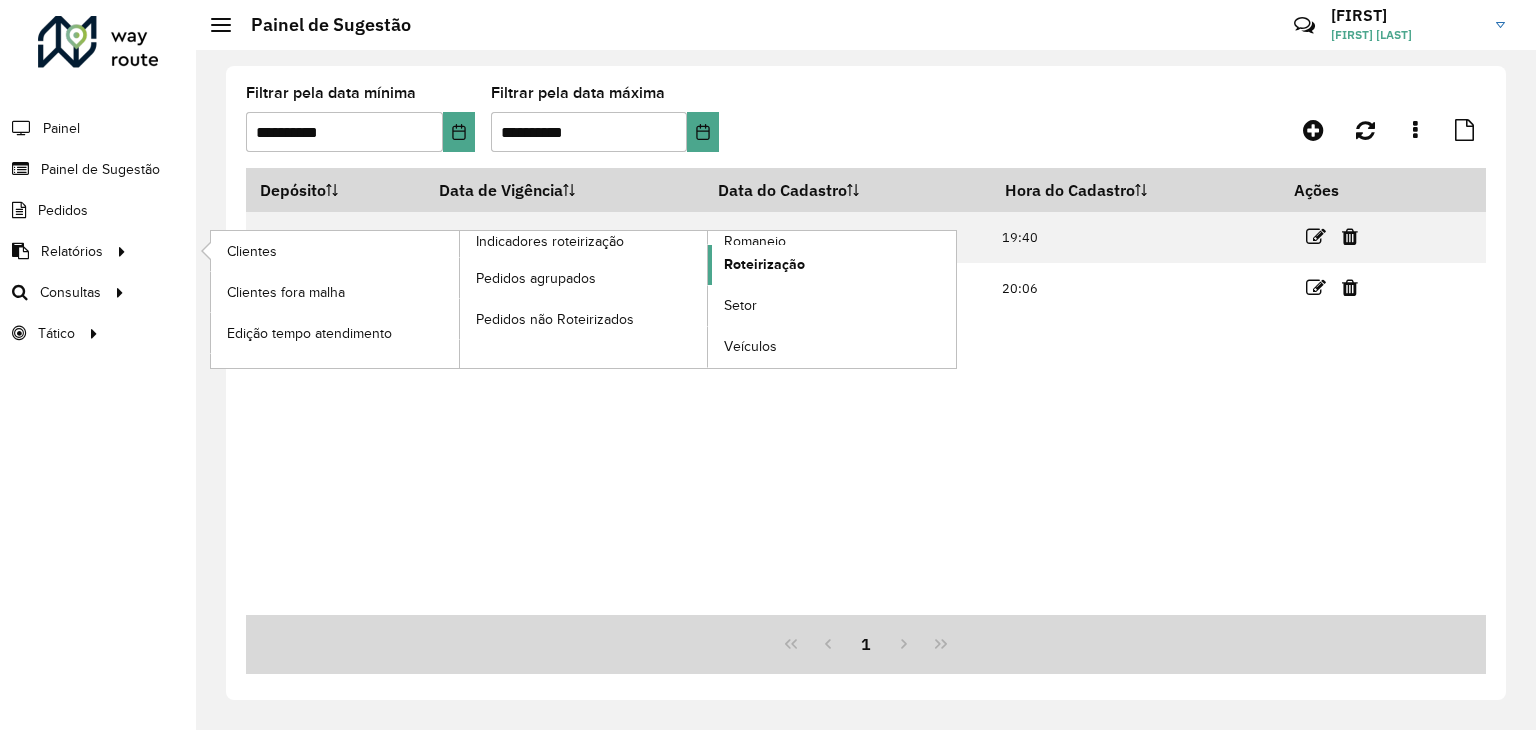 click on "Roteirização" 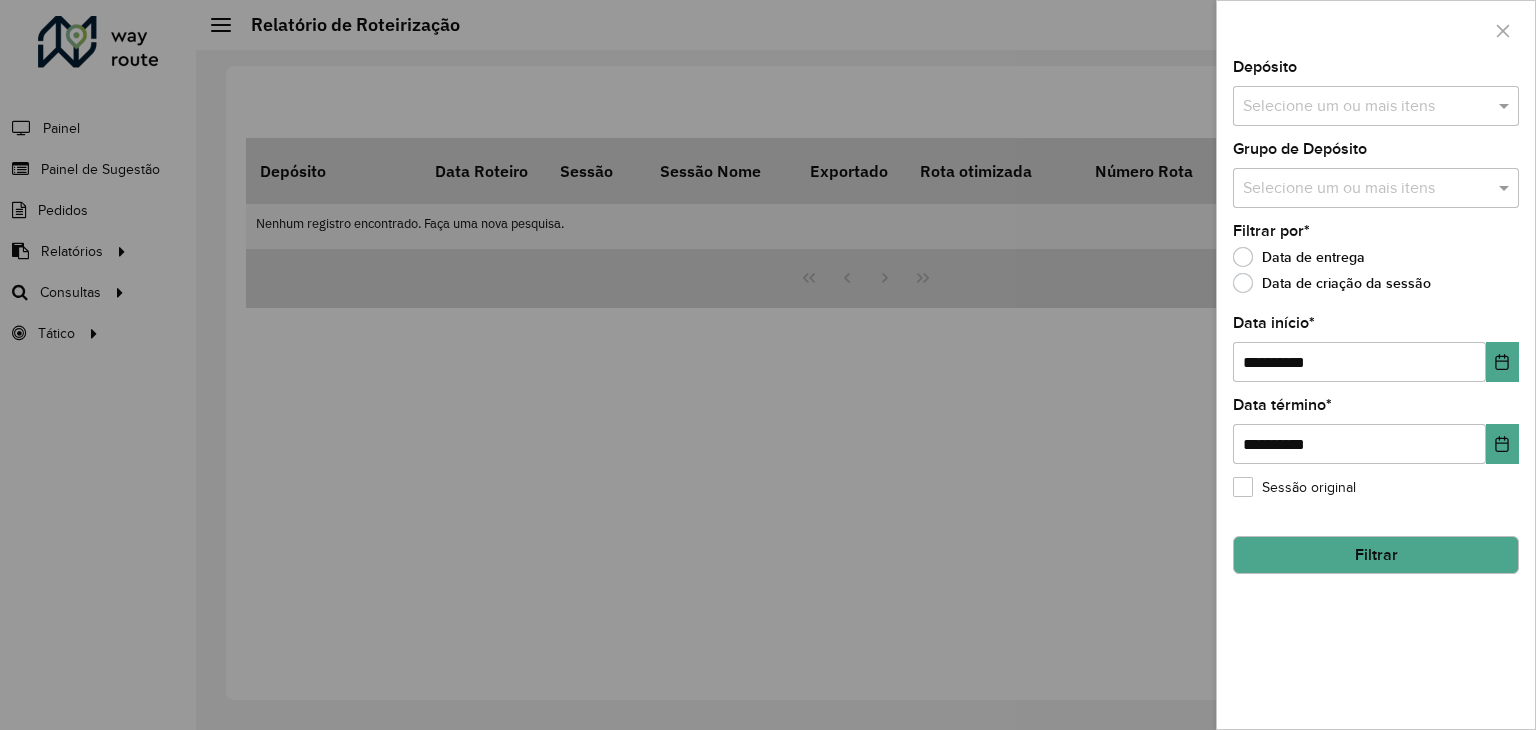 click at bounding box center [1366, 107] 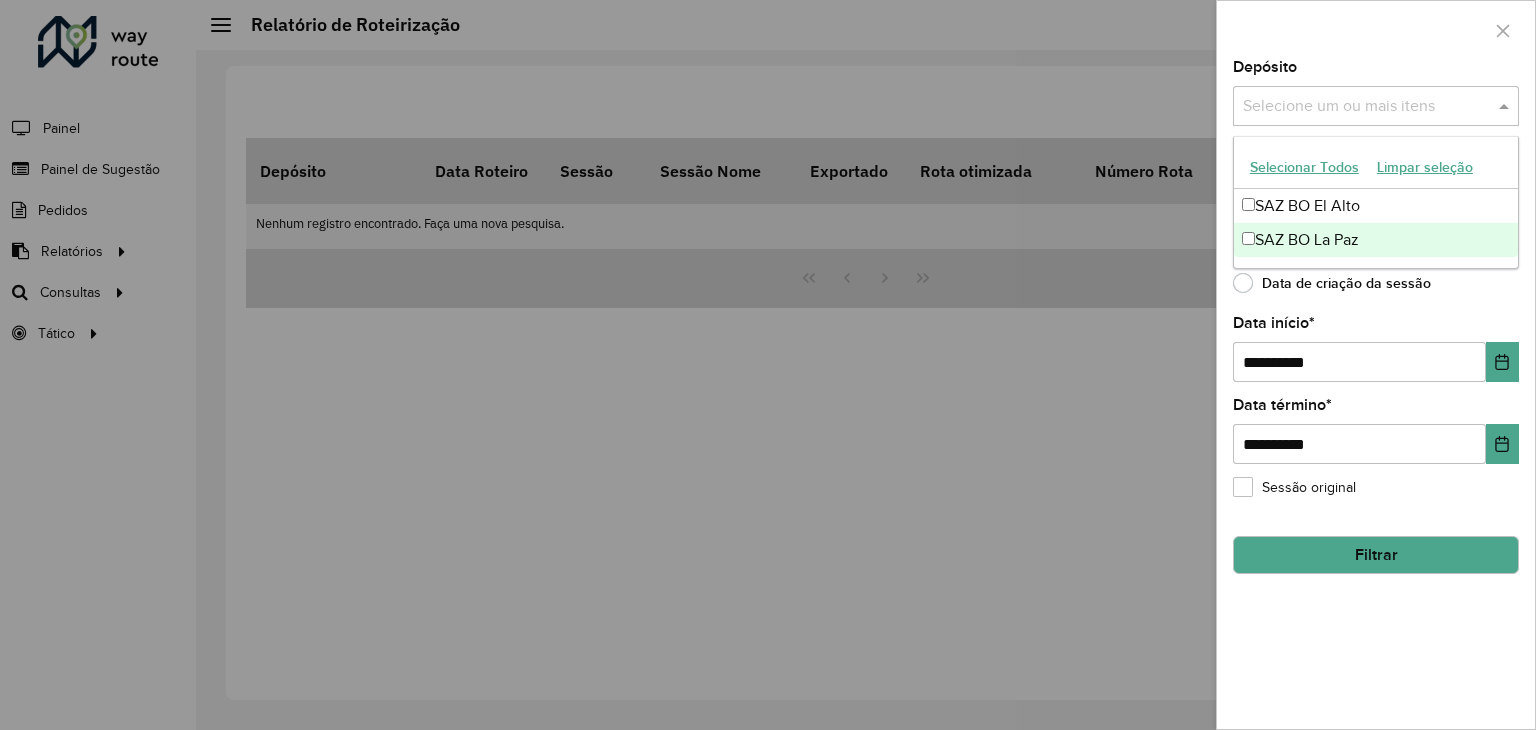 click on "SAZ BO La Paz" at bounding box center (1376, 240) 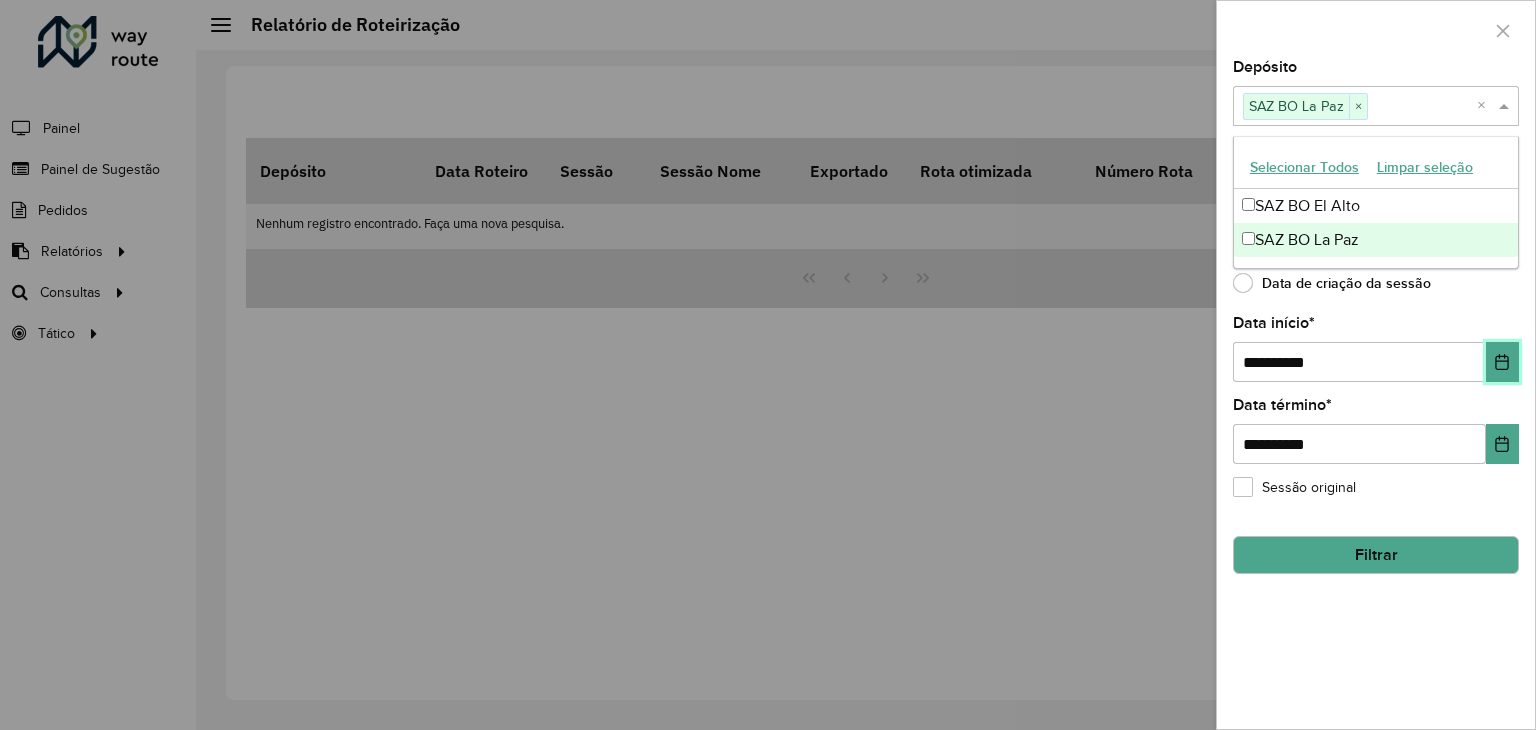 click 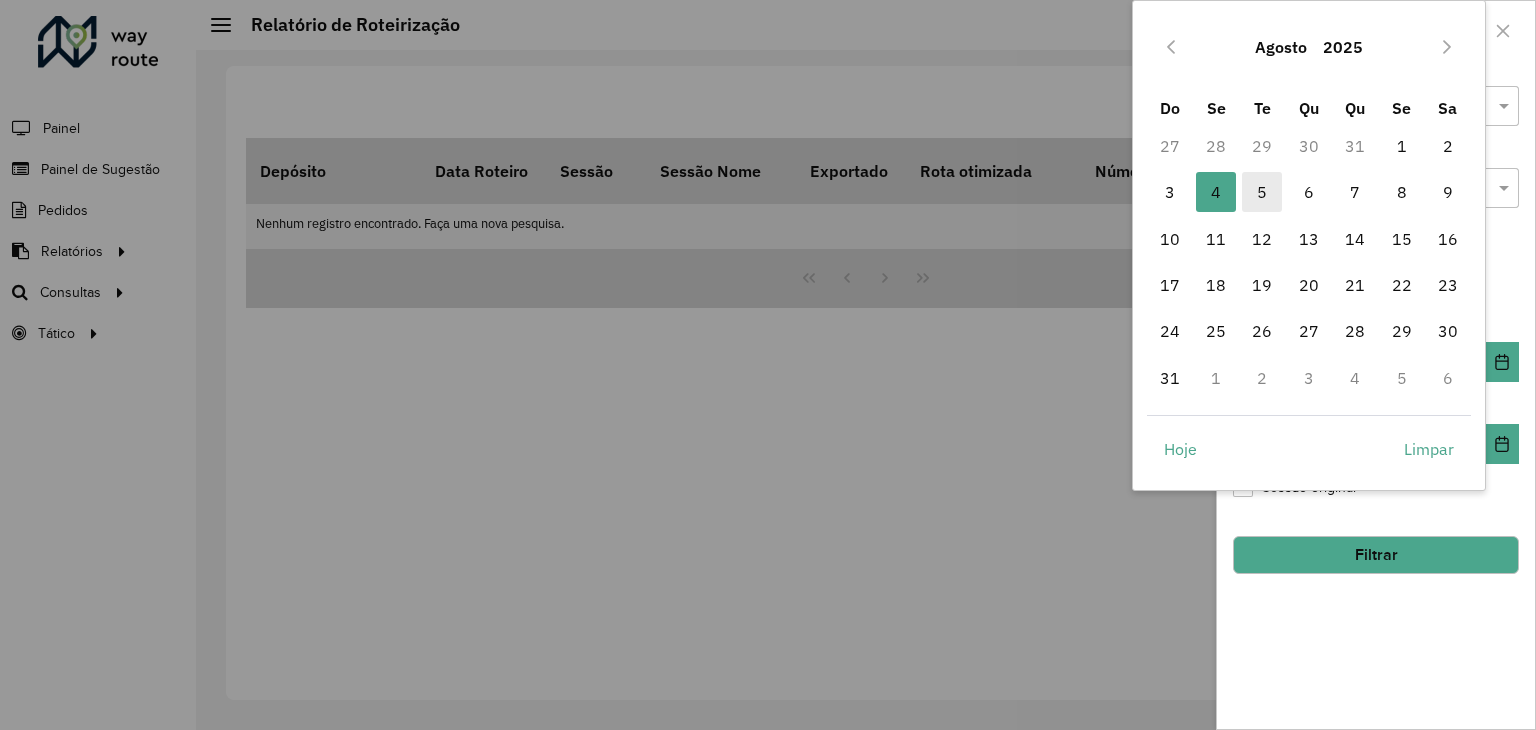 click on "5" at bounding box center [1262, 192] 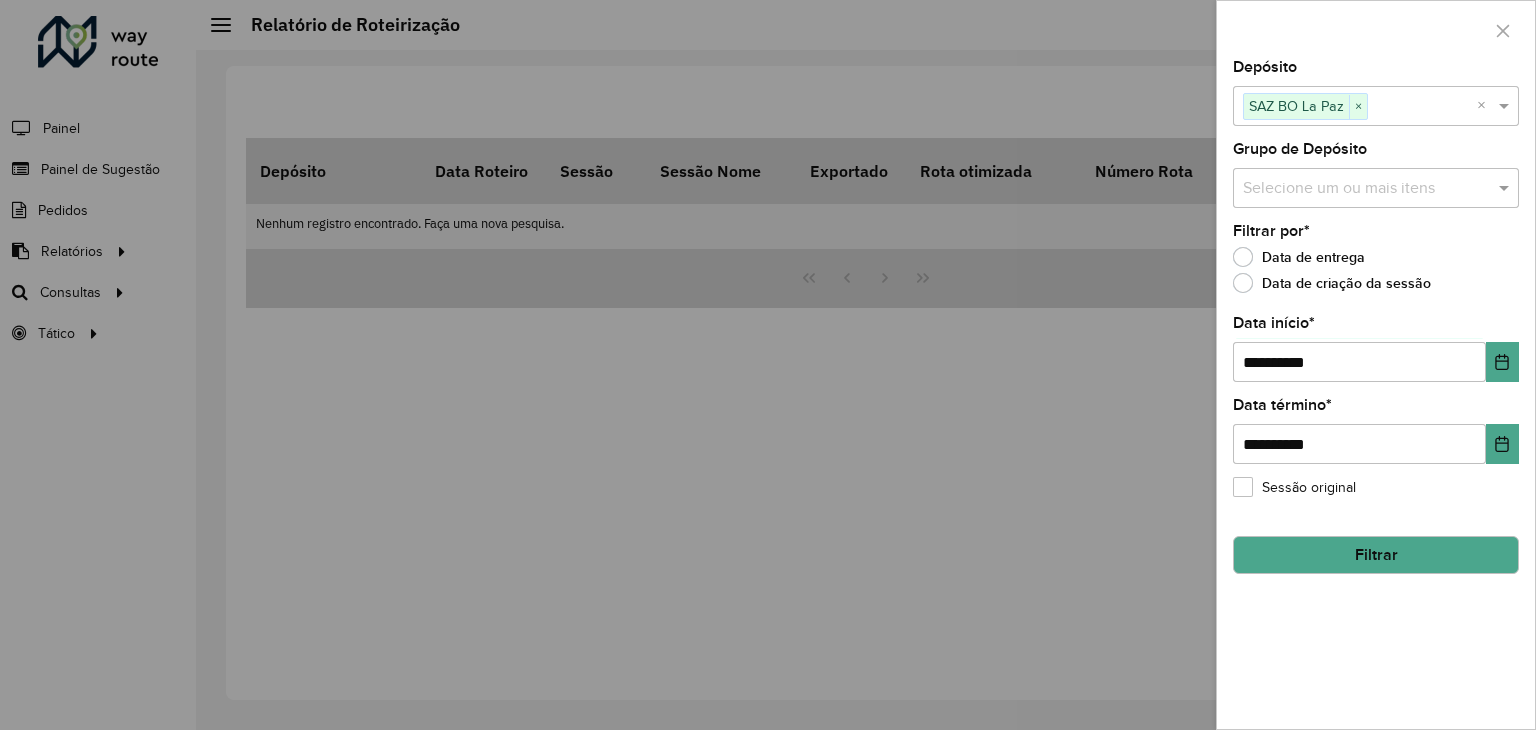 click on "Filtrar" 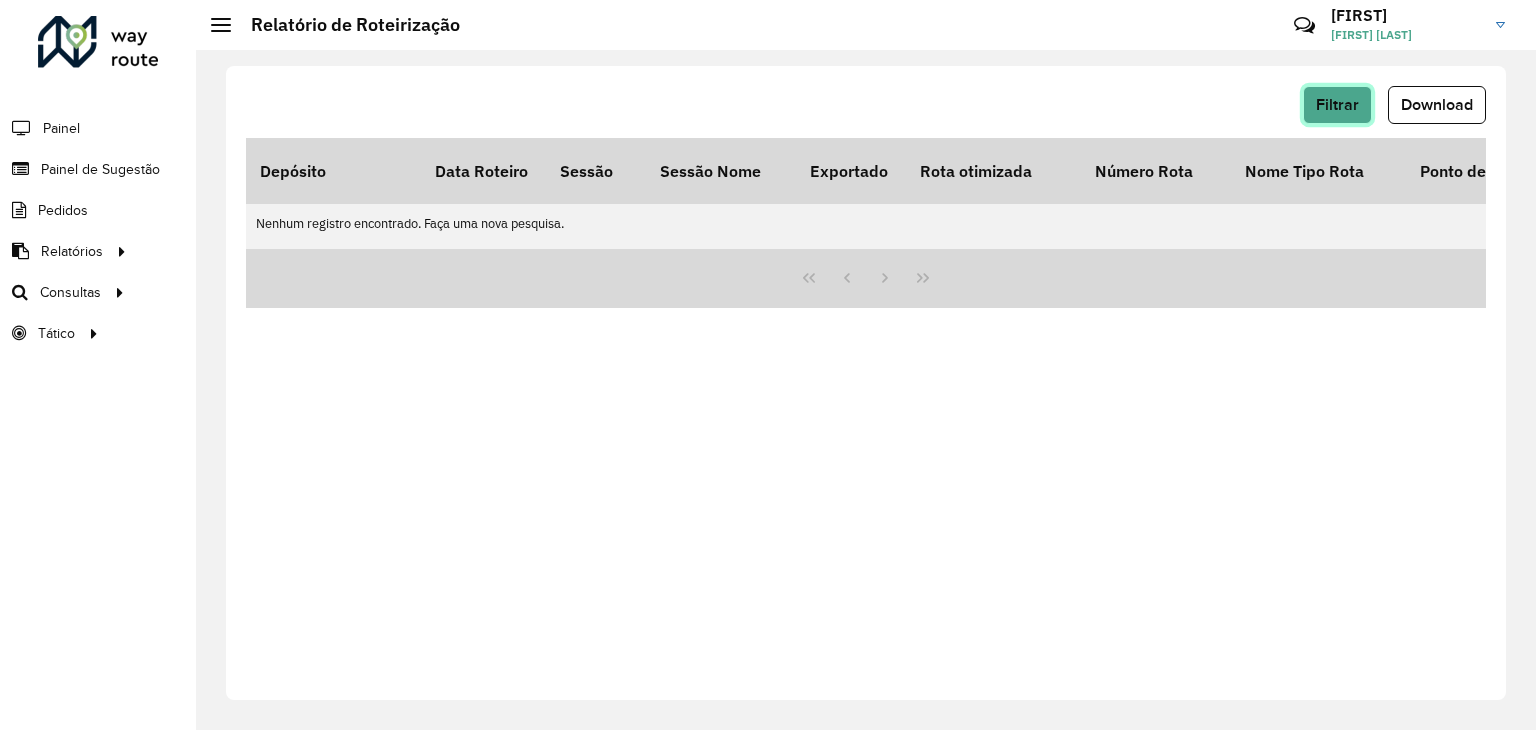 click on "Filtrar" 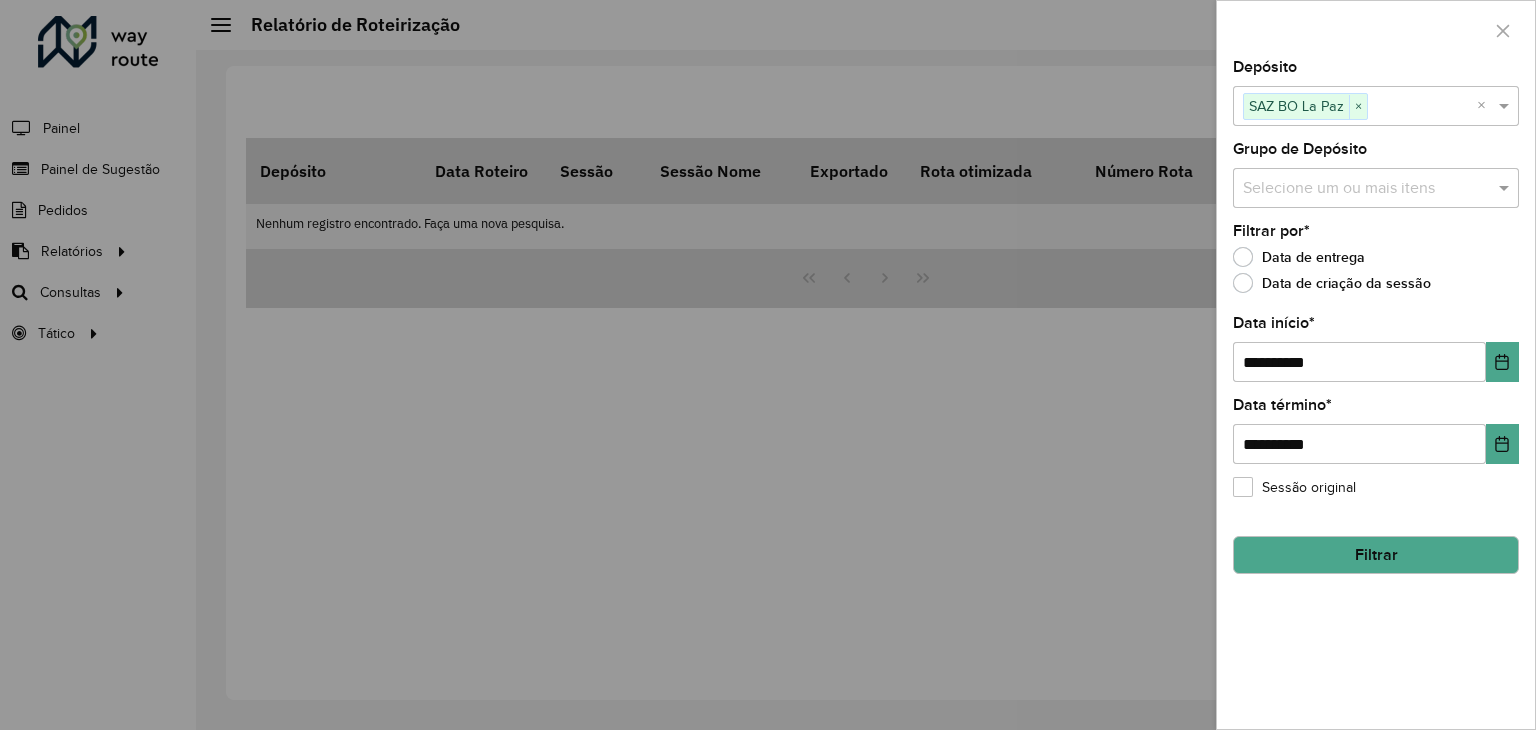 click on "Filtrar" 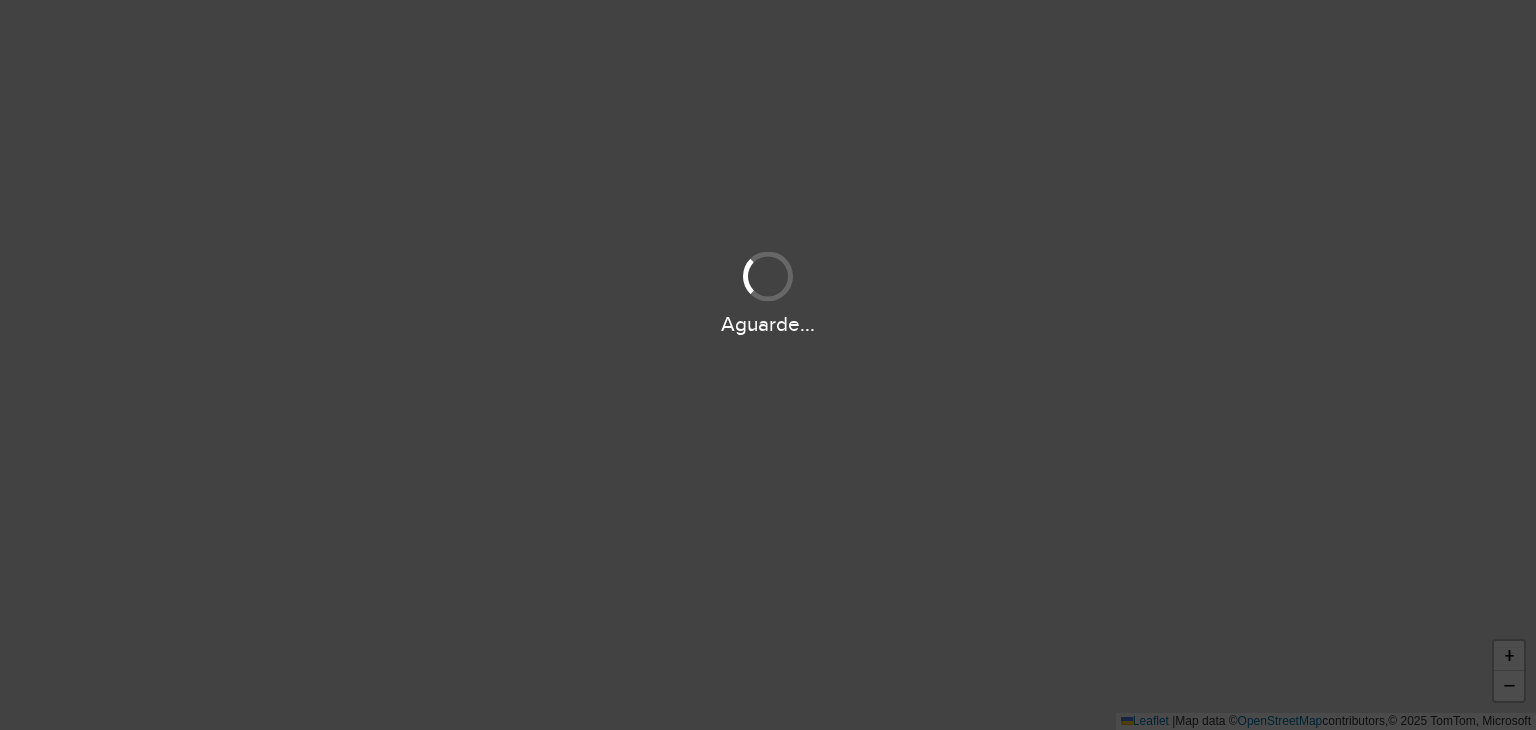scroll, scrollTop: 0, scrollLeft: 0, axis: both 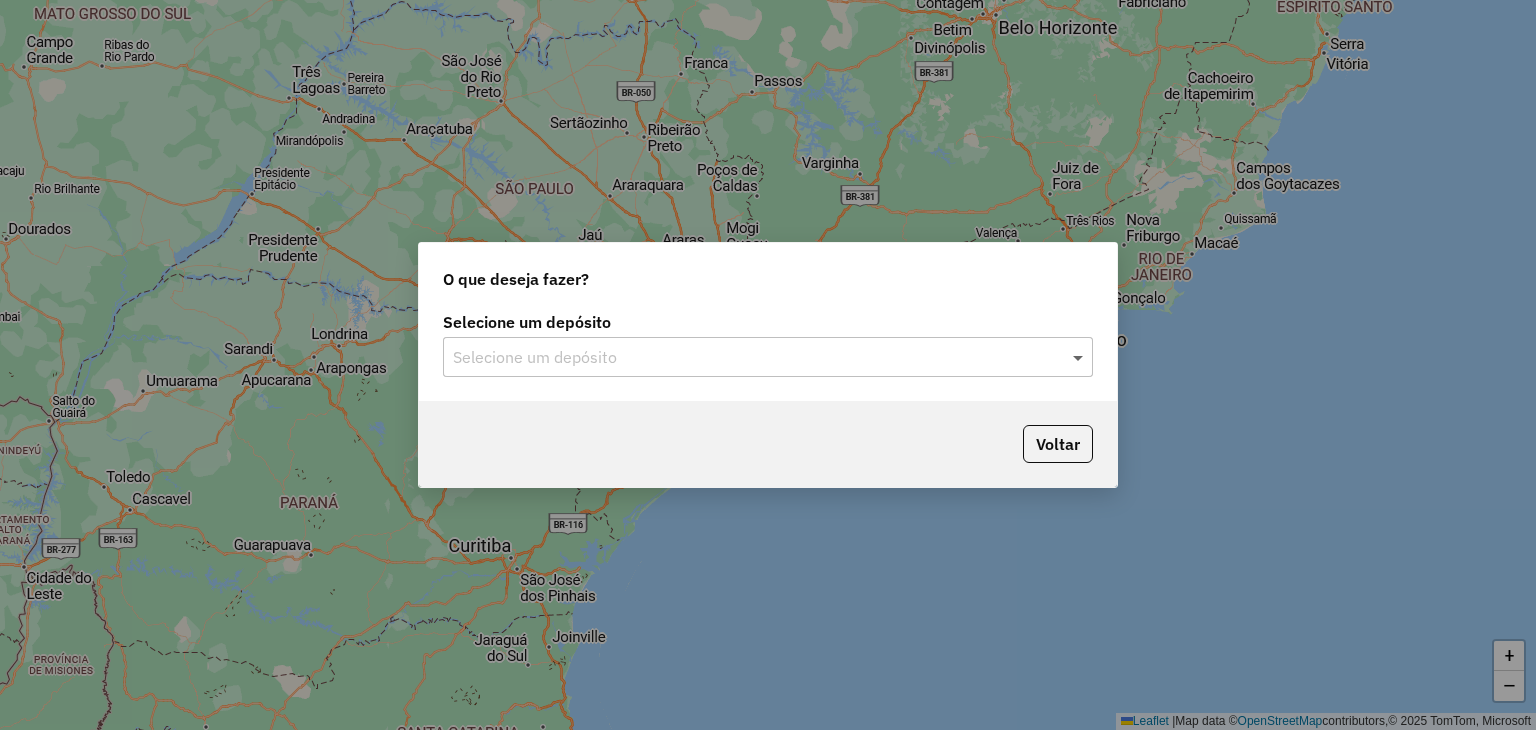 click 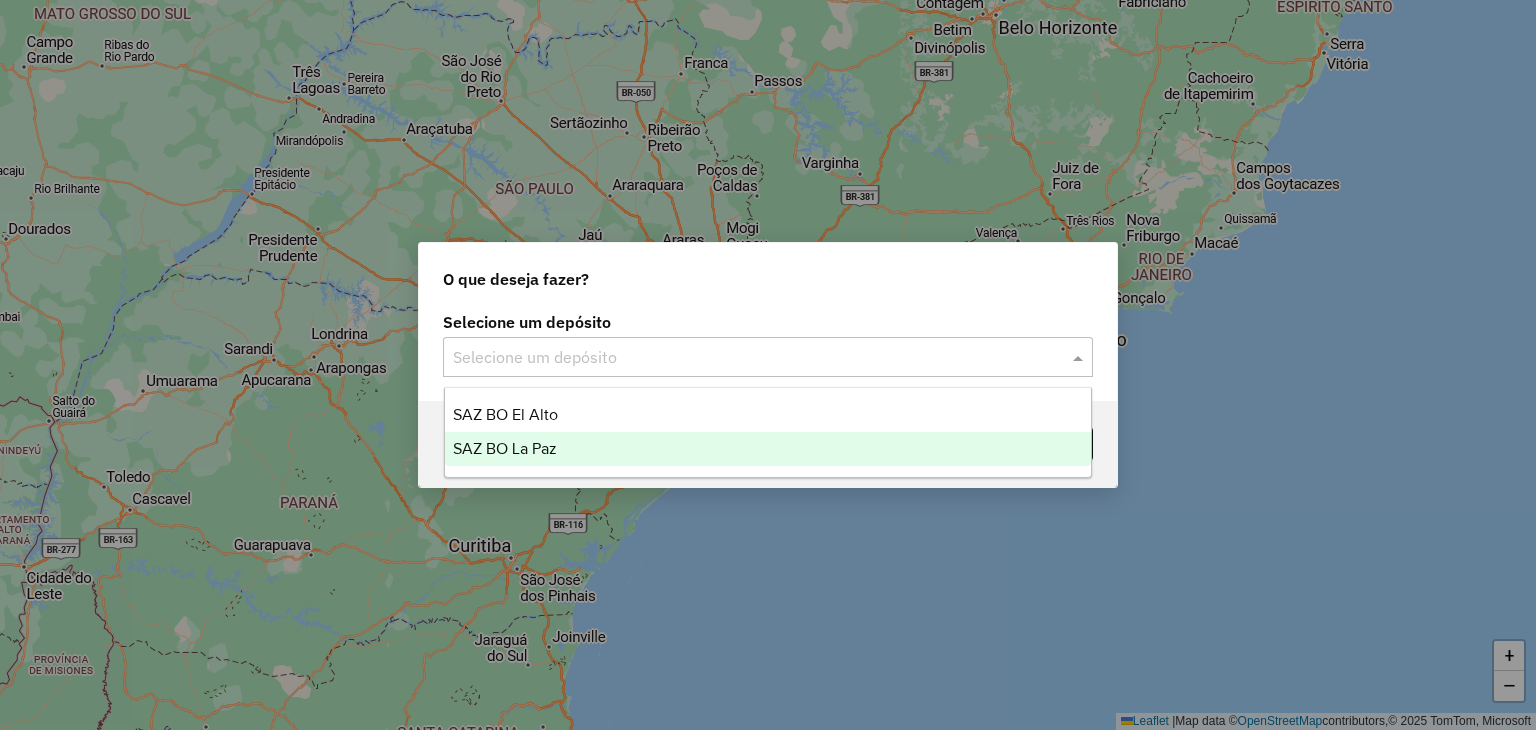 click on "SAZ BO La Paz" at bounding box center [768, 449] 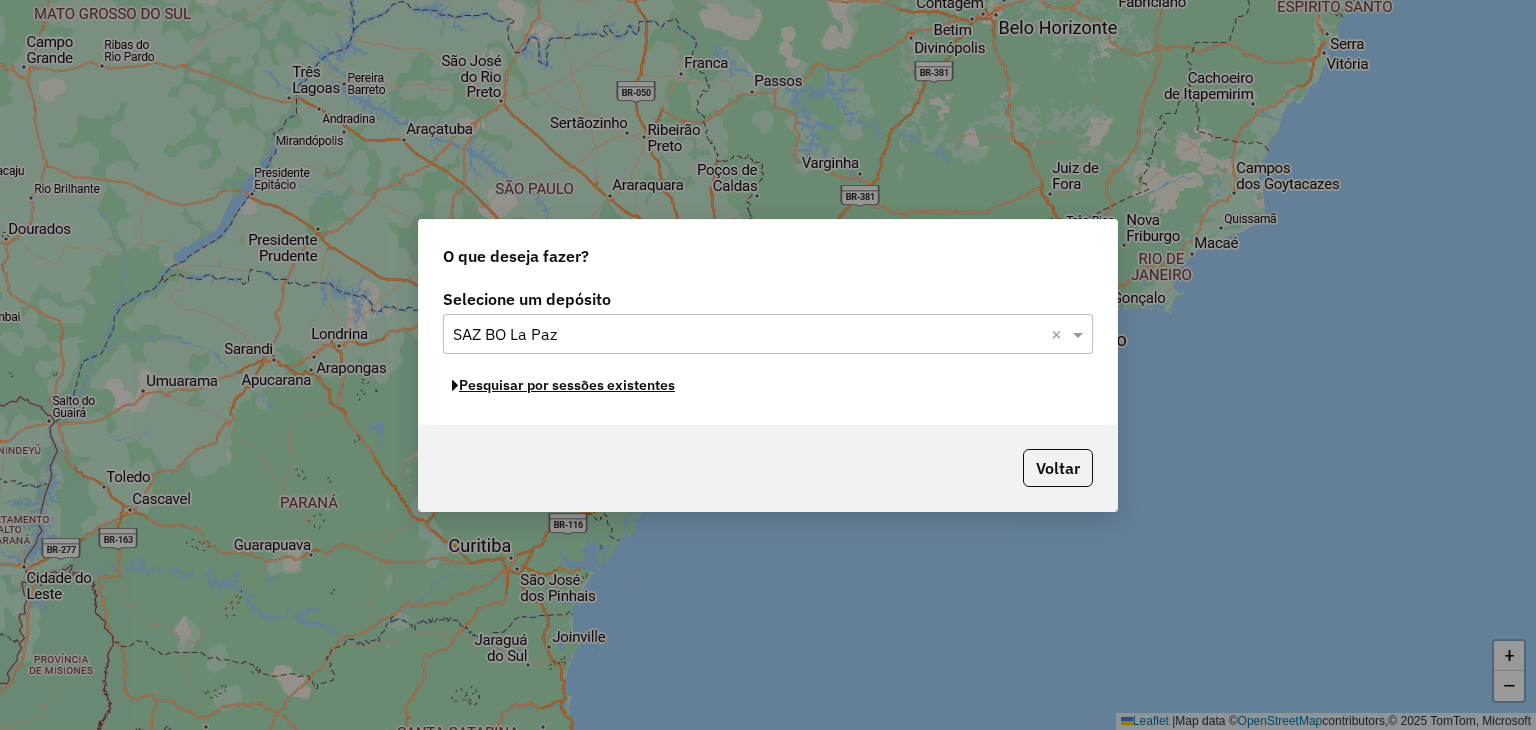 click on "Pesquisar por sessões existentes" 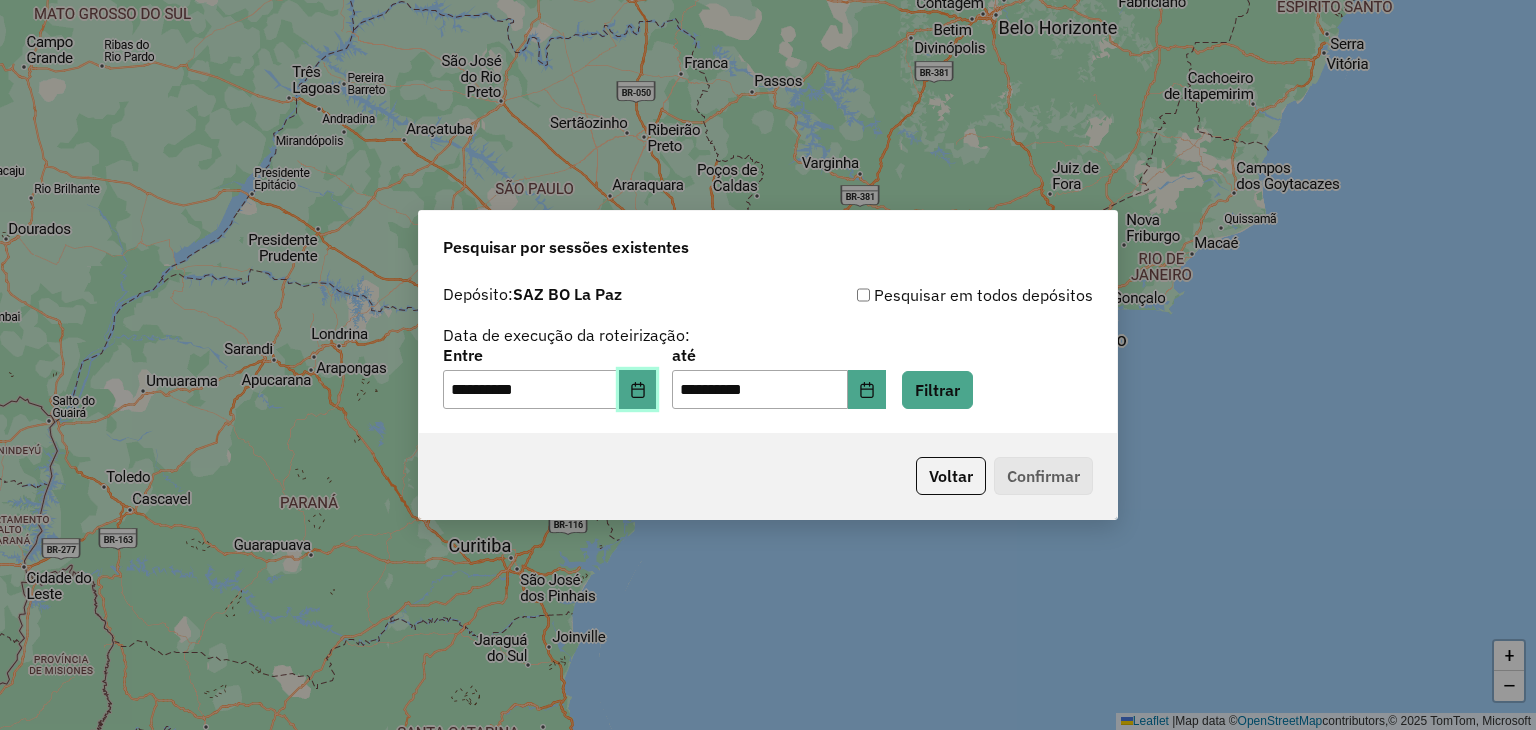 click 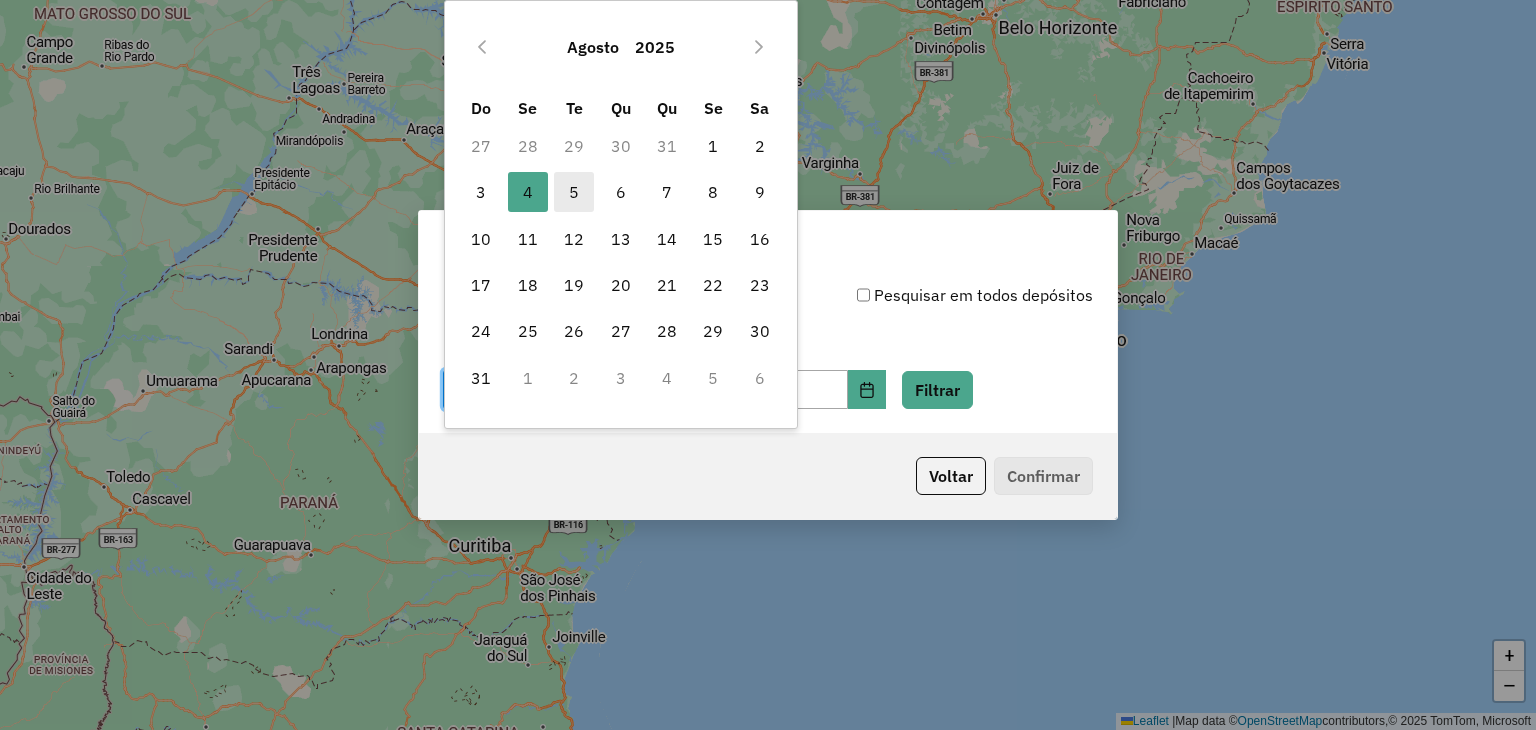 click on "5" at bounding box center (574, 192) 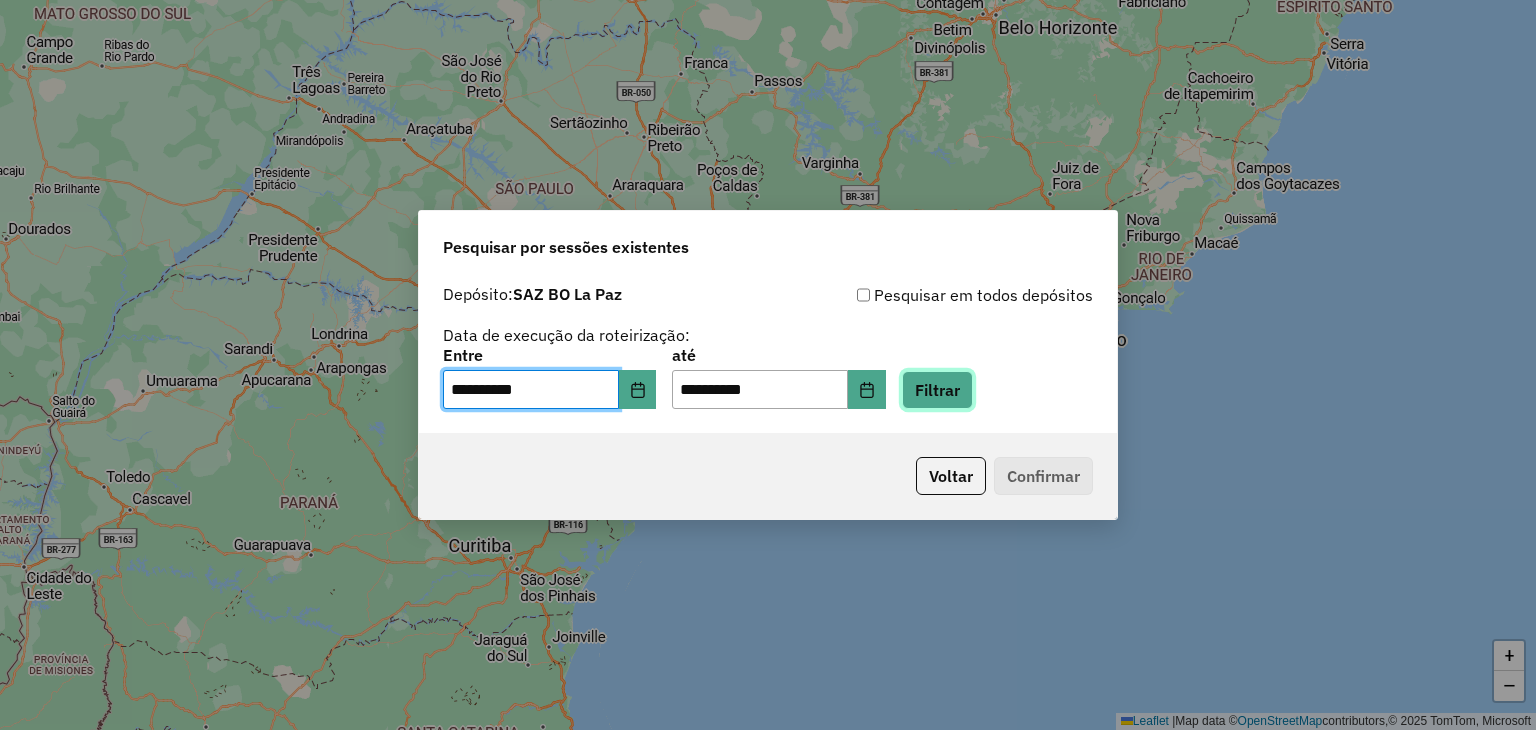 click on "Filtrar" 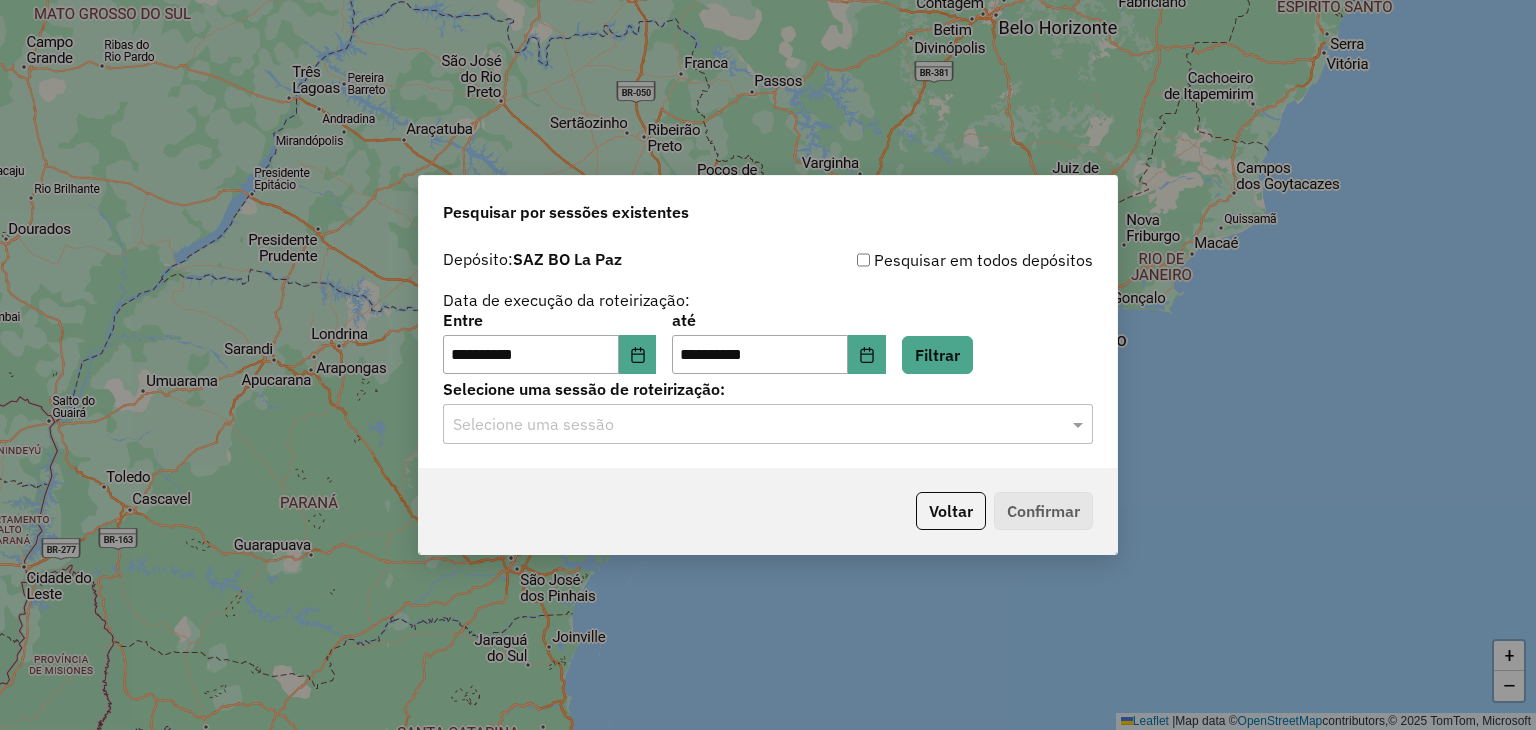 click 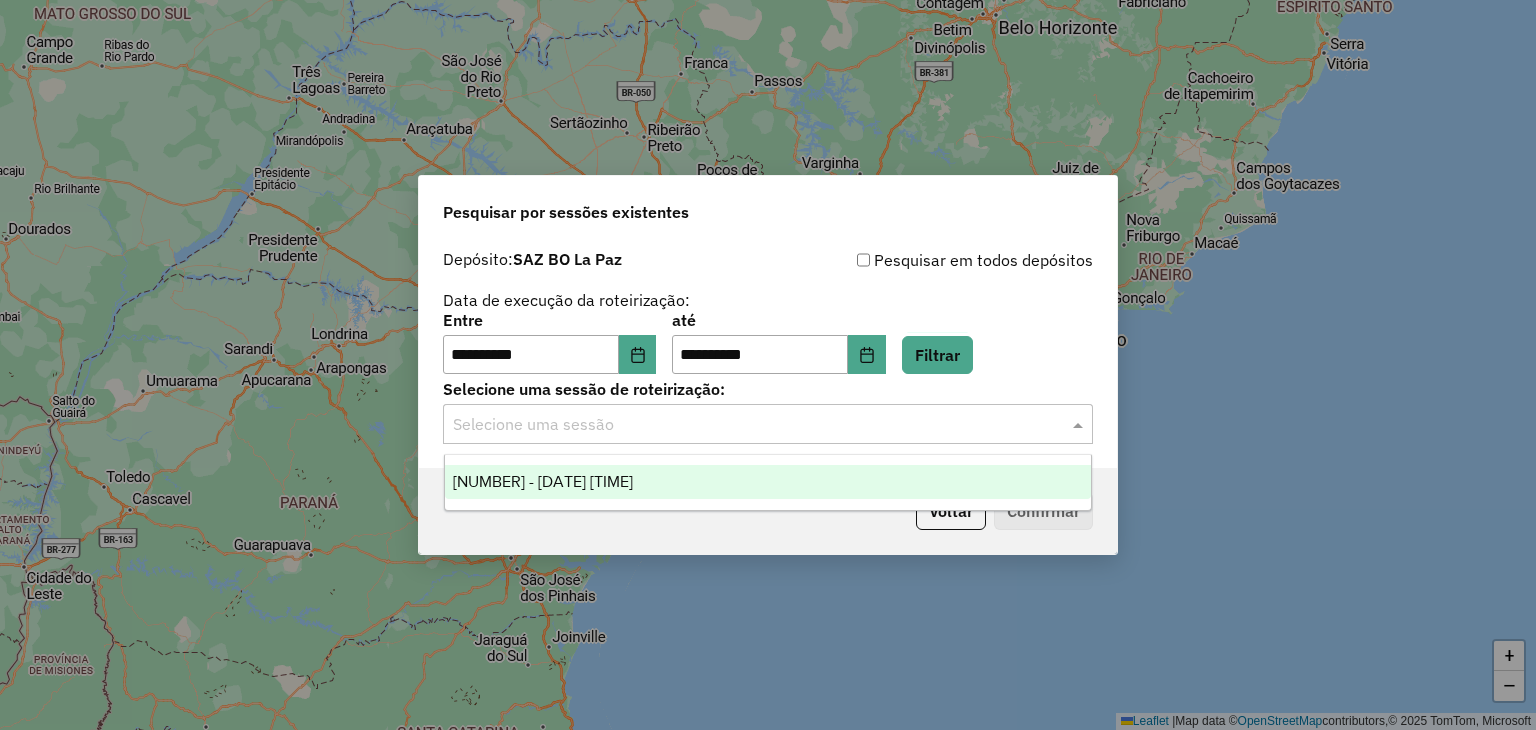 click on "1224008 - 05/08/2025 19:41" at bounding box center (768, 482) 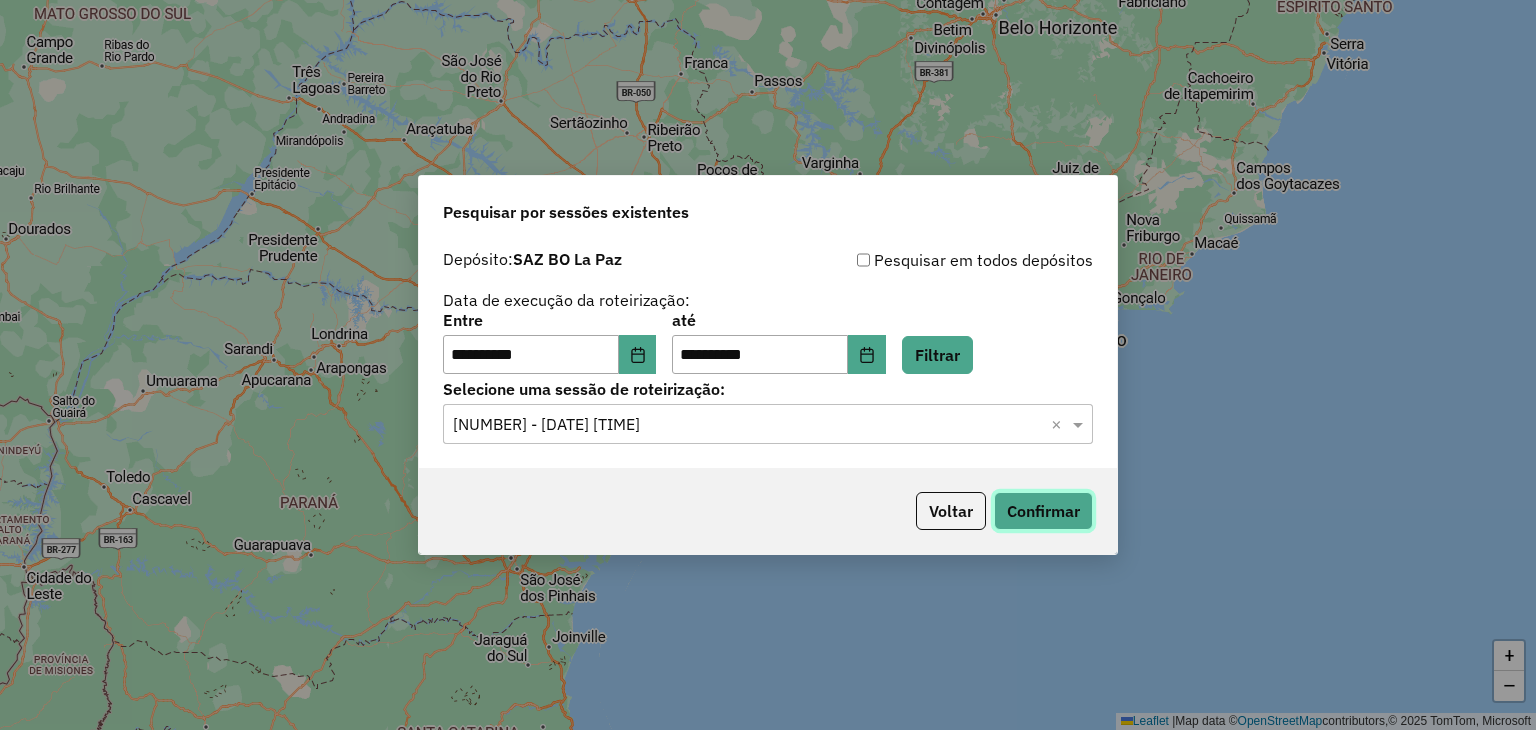 drag, startPoint x: 1027, startPoint y: 517, endPoint x: 1016, endPoint y: 375, distance: 142.42542 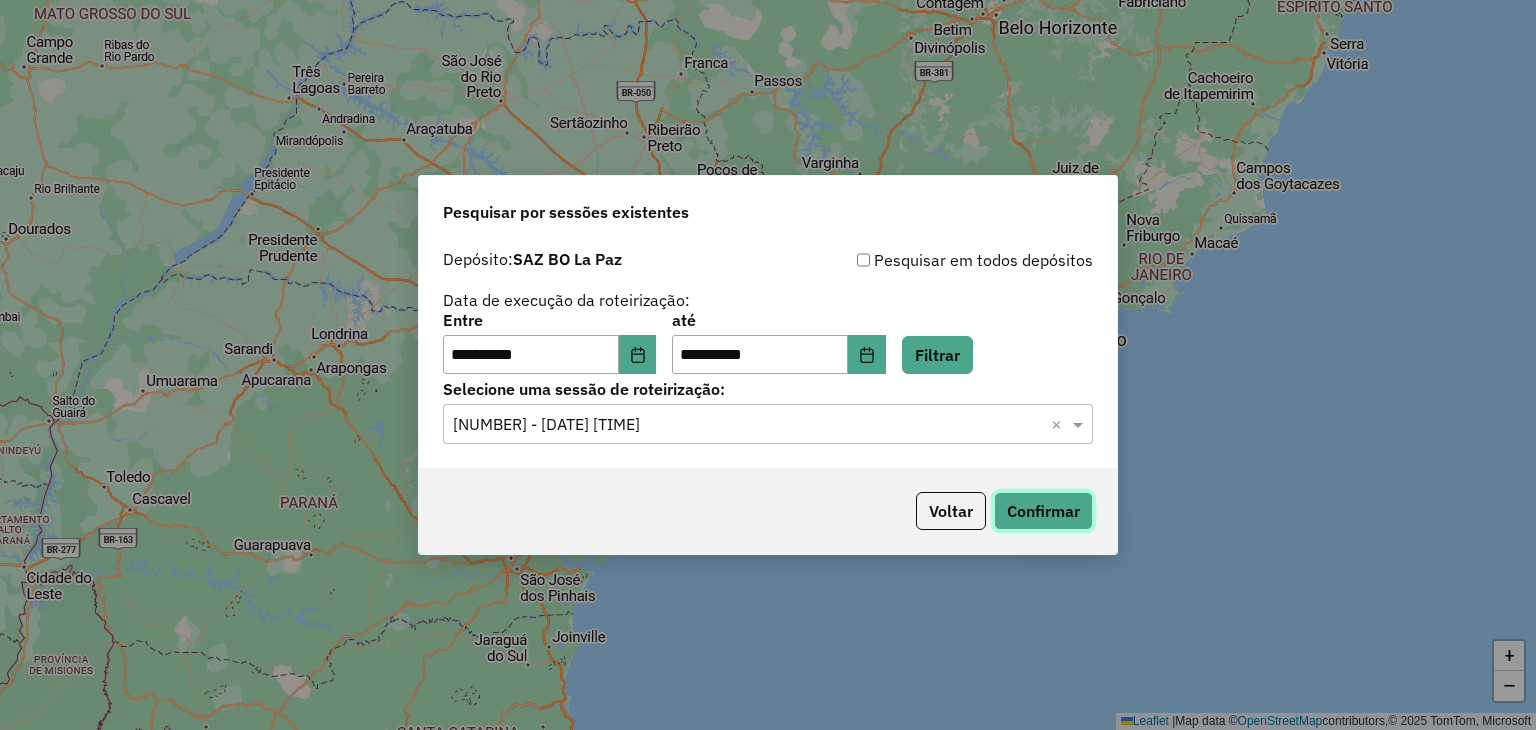click on "**********" 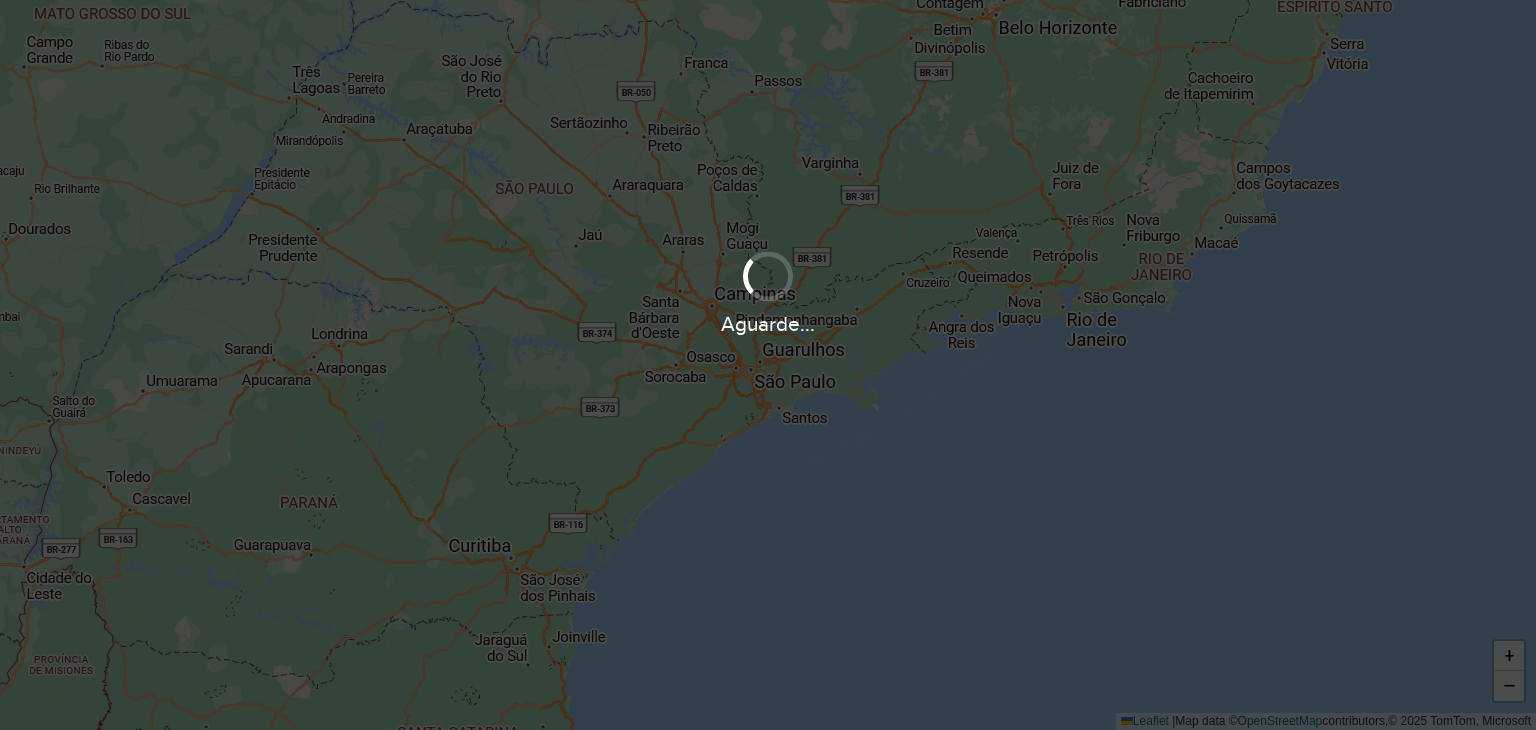 scroll, scrollTop: 0, scrollLeft: 0, axis: both 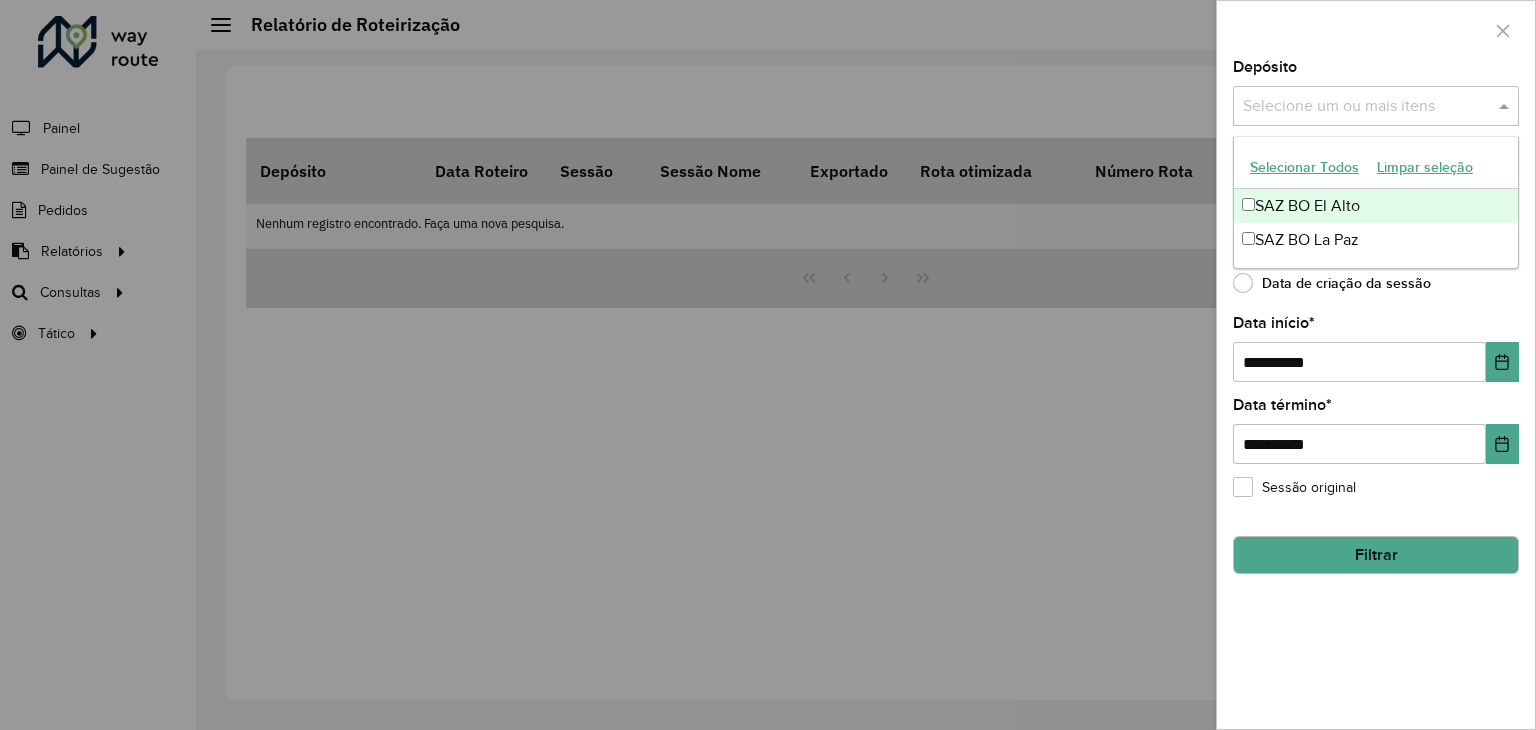 click at bounding box center [1366, 107] 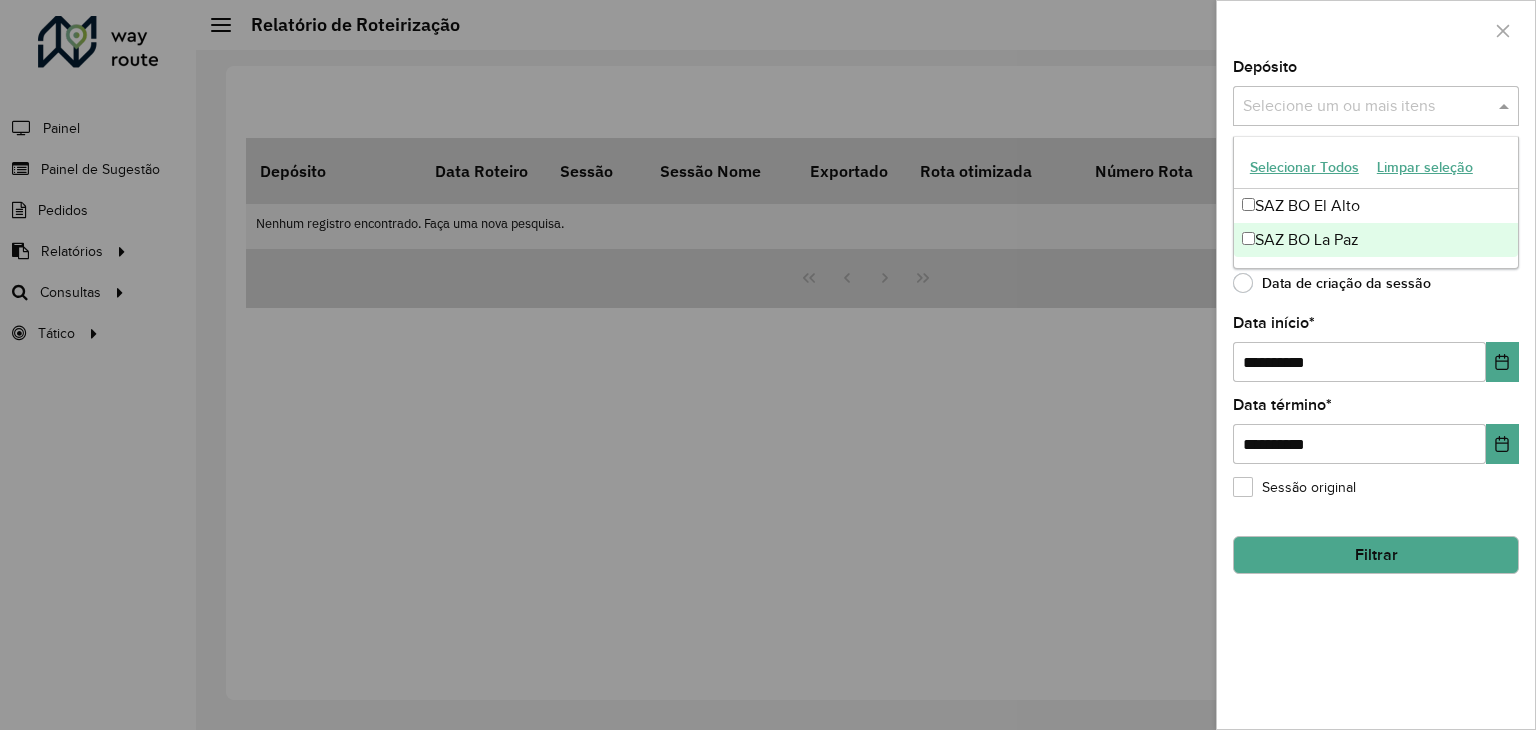 click on "SAZ BO La Paz" at bounding box center [1376, 240] 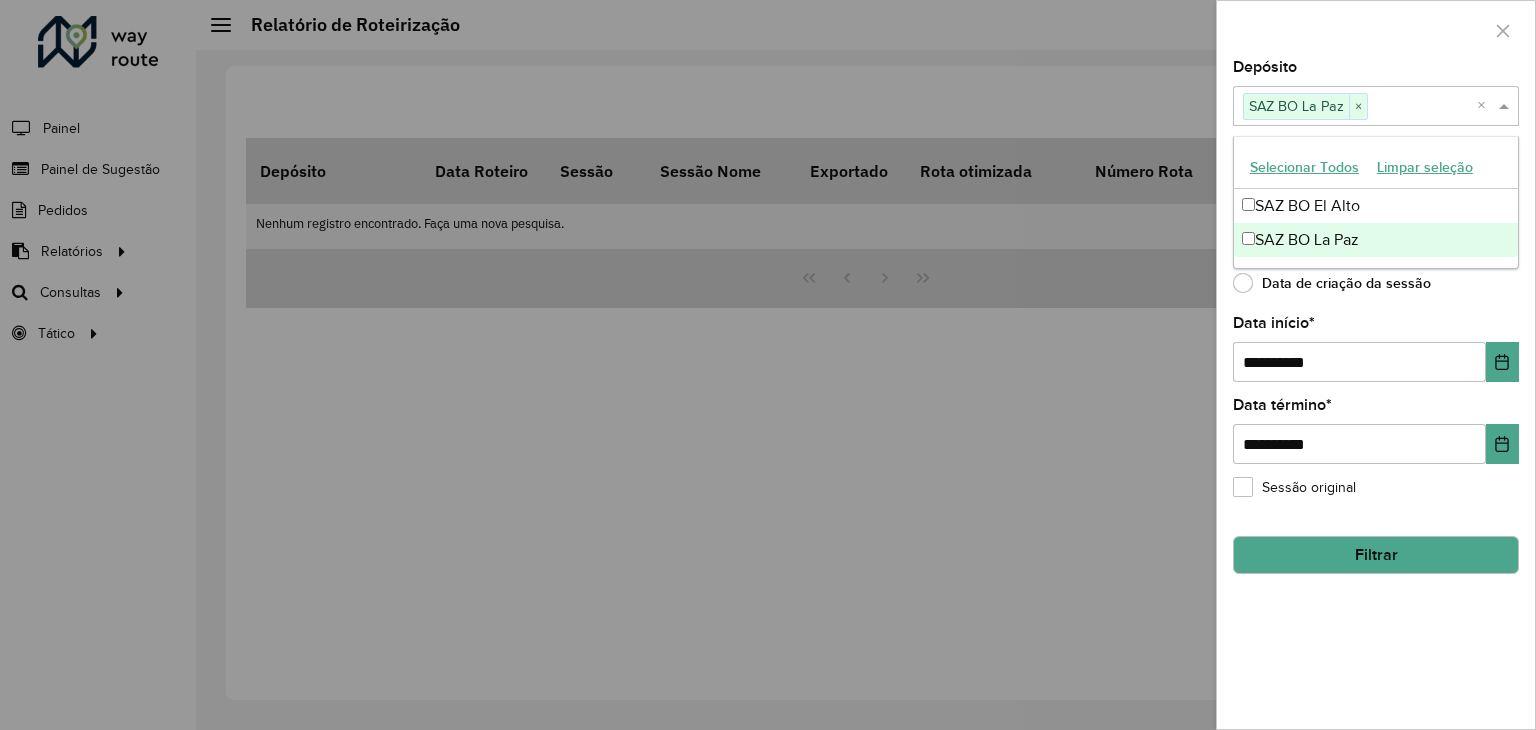 click on "**********" 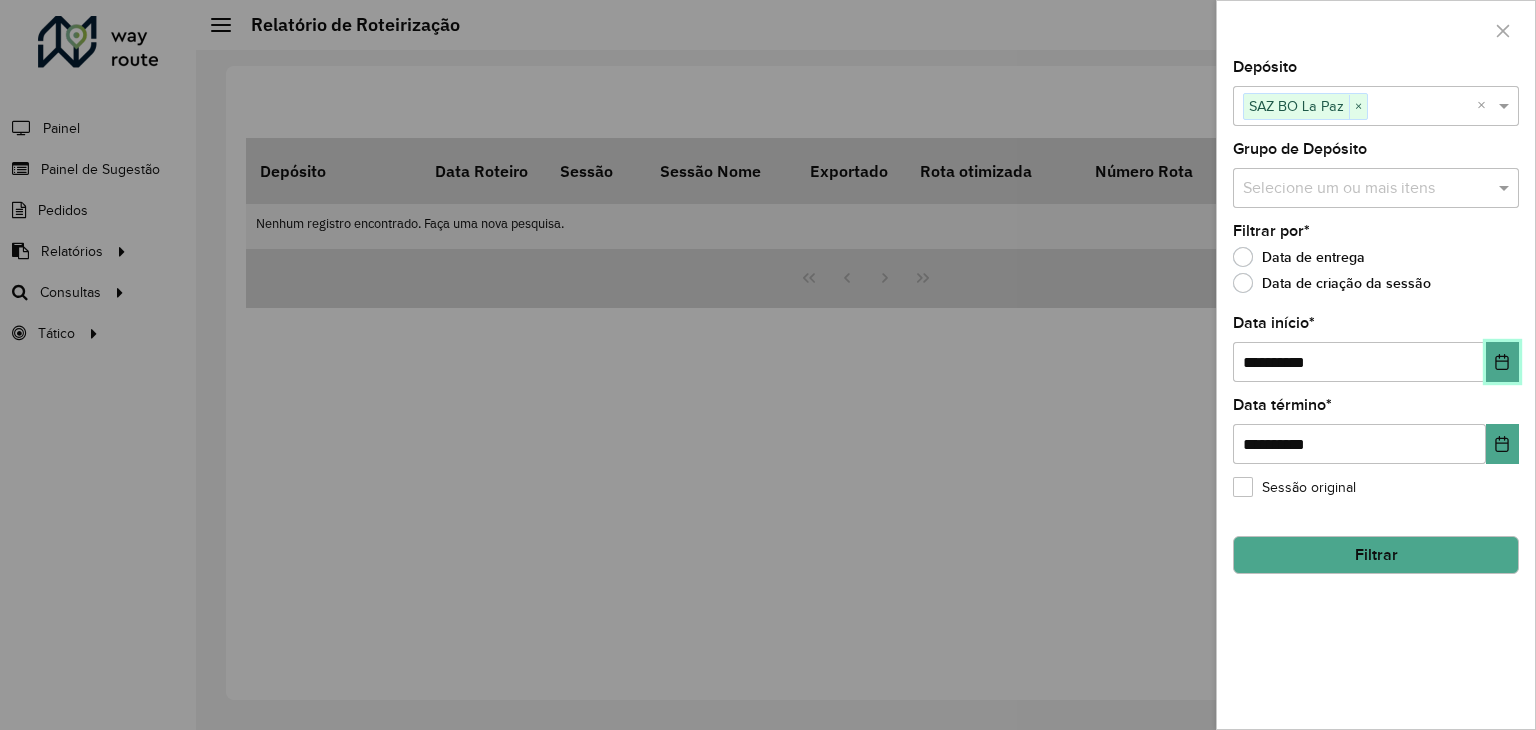 click at bounding box center [1502, 362] 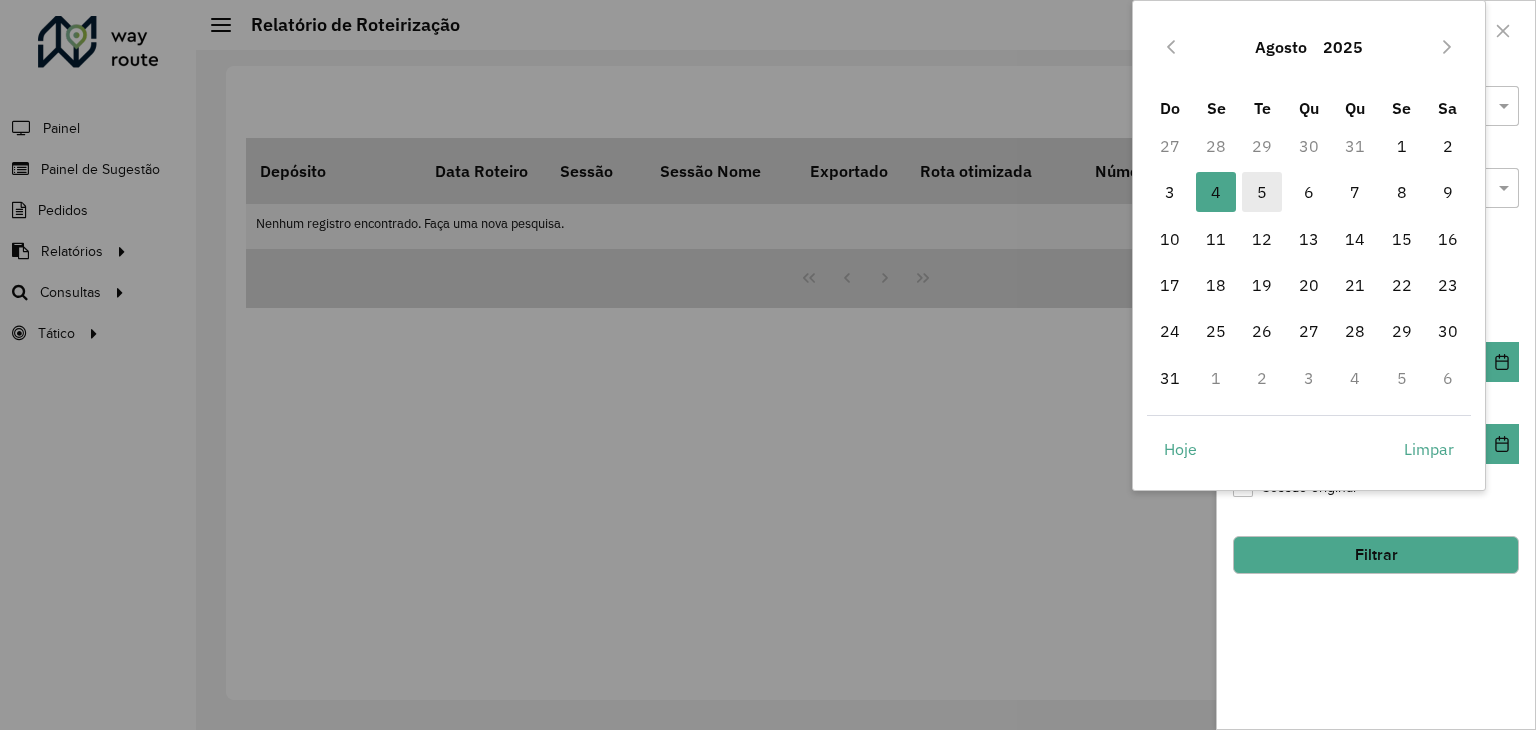 click on "5" at bounding box center (1262, 192) 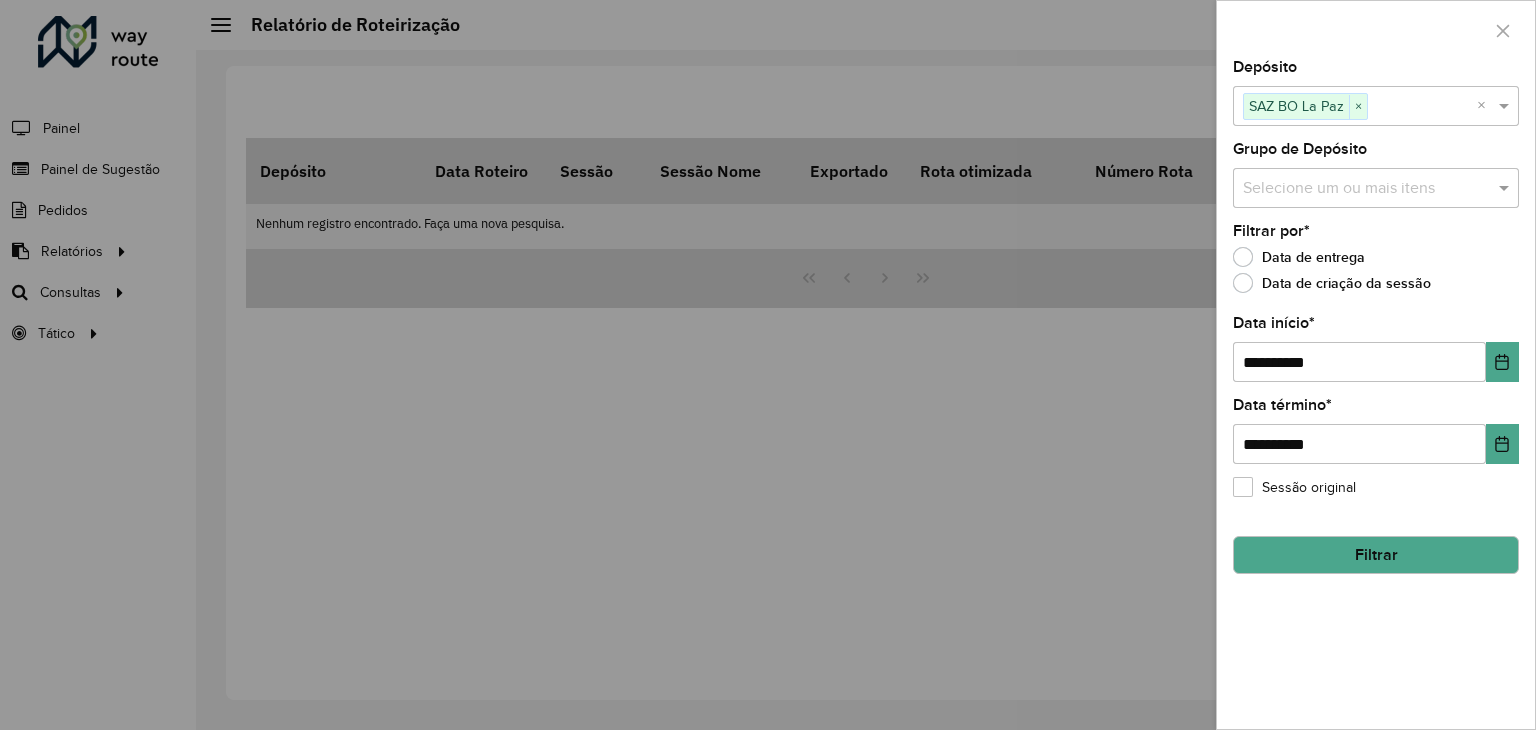 click on "Filtrar" 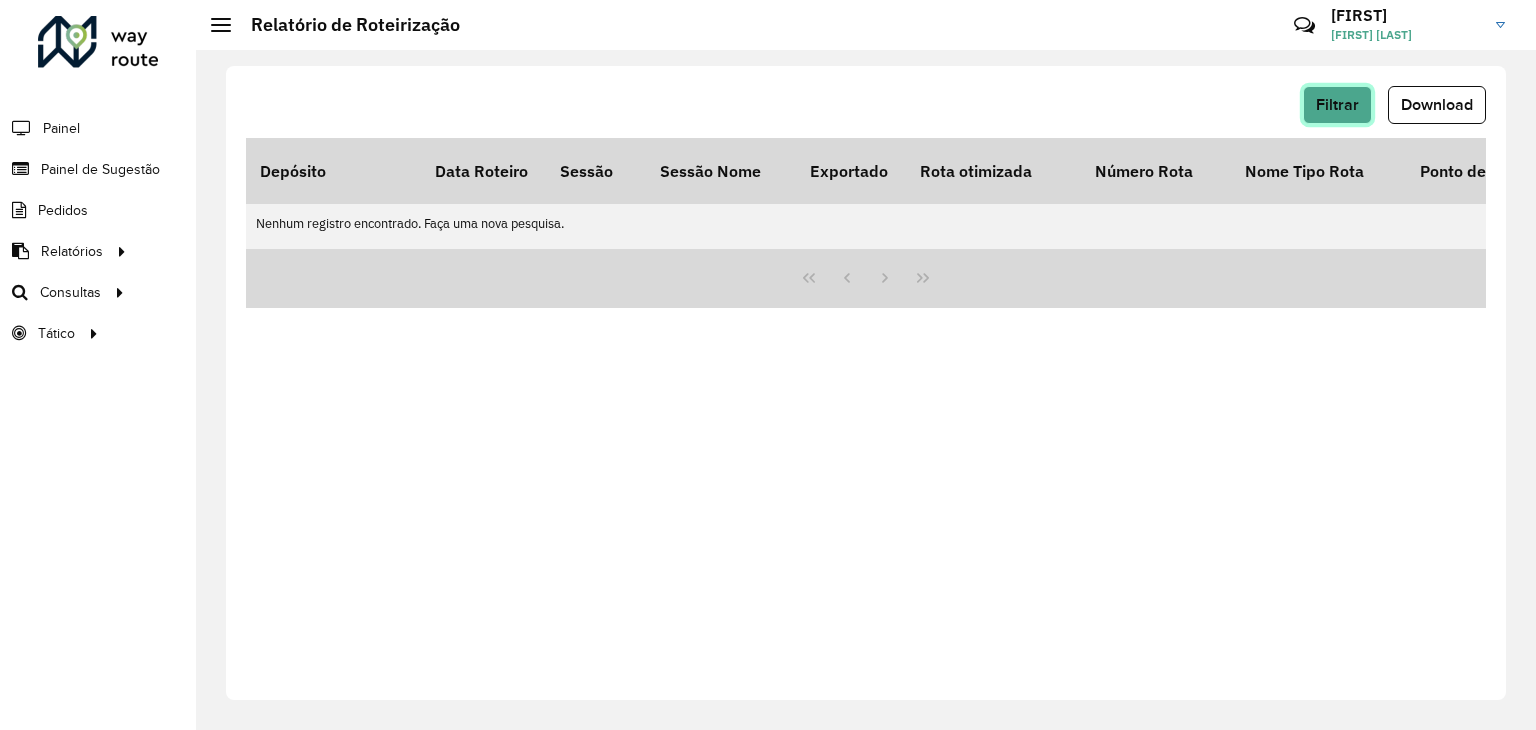 click on "Filtrar" 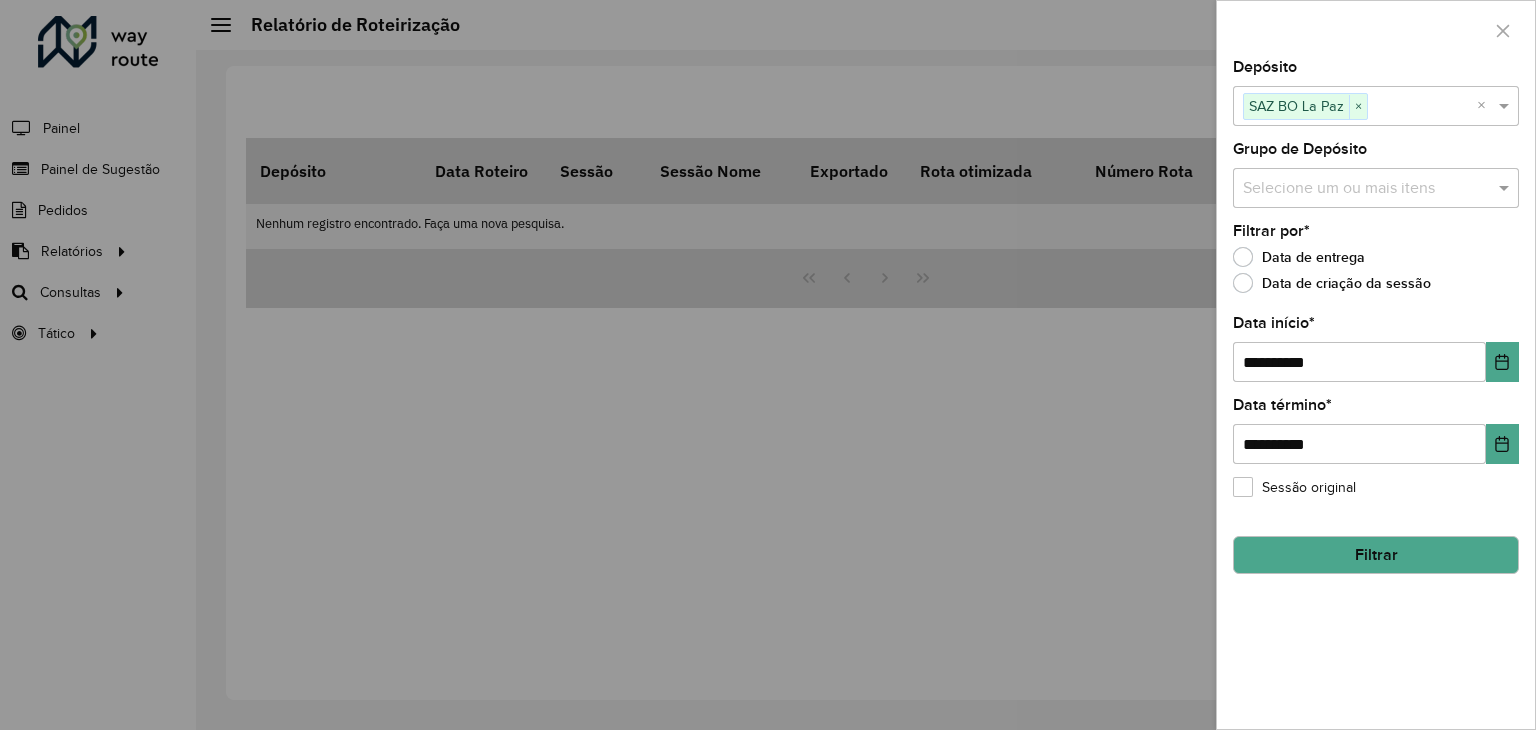 click on "Filtrar" 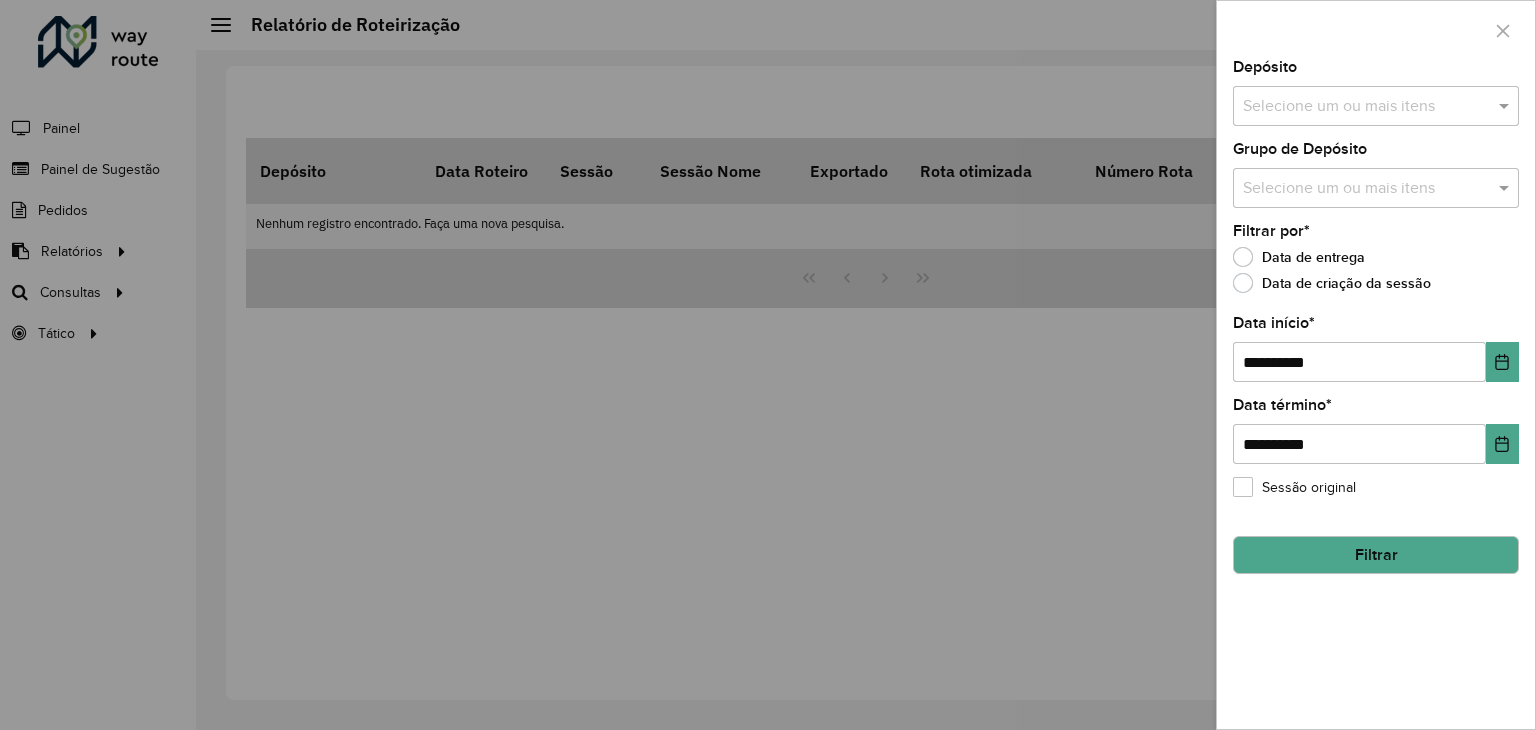 scroll, scrollTop: 0, scrollLeft: 0, axis: both 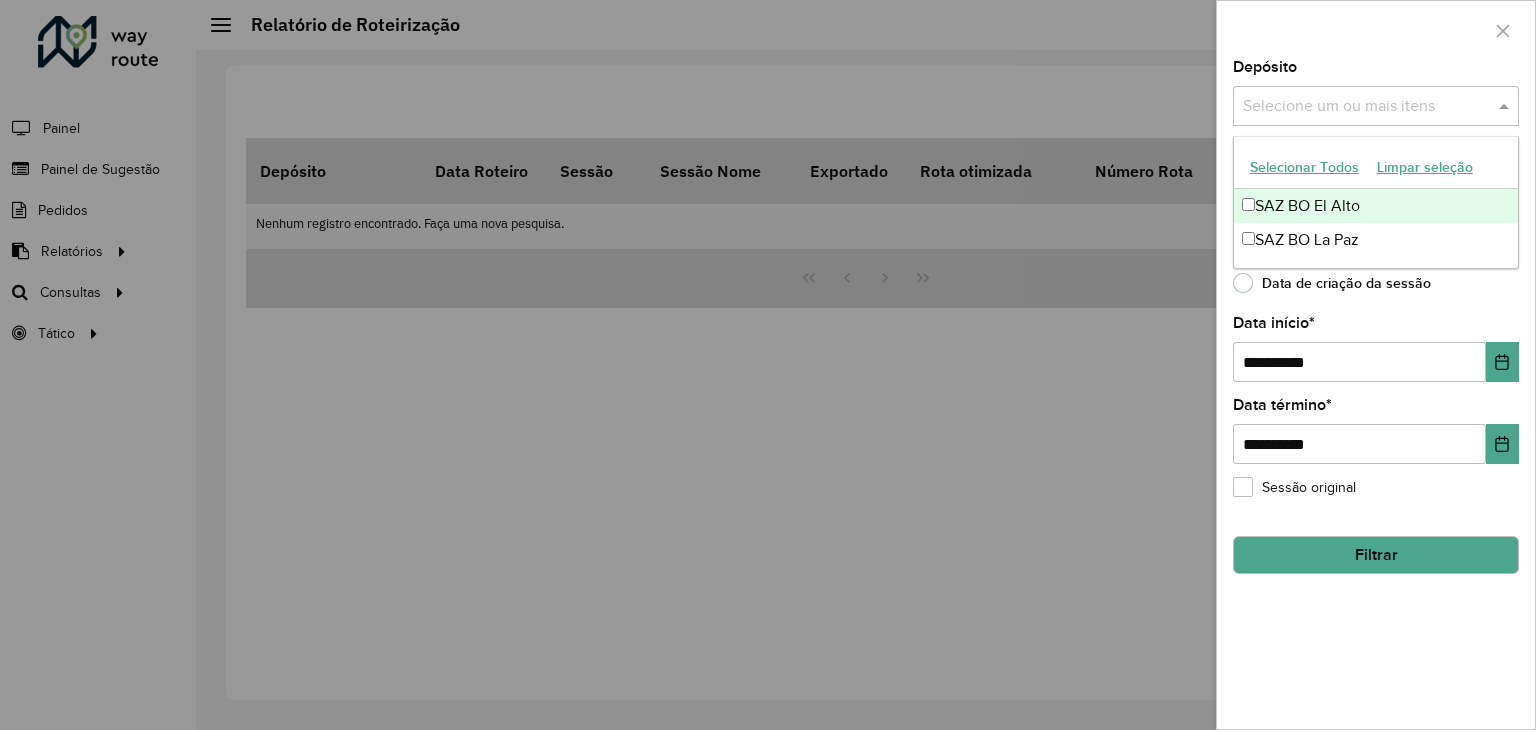 click at bounding box center (1366, 107) 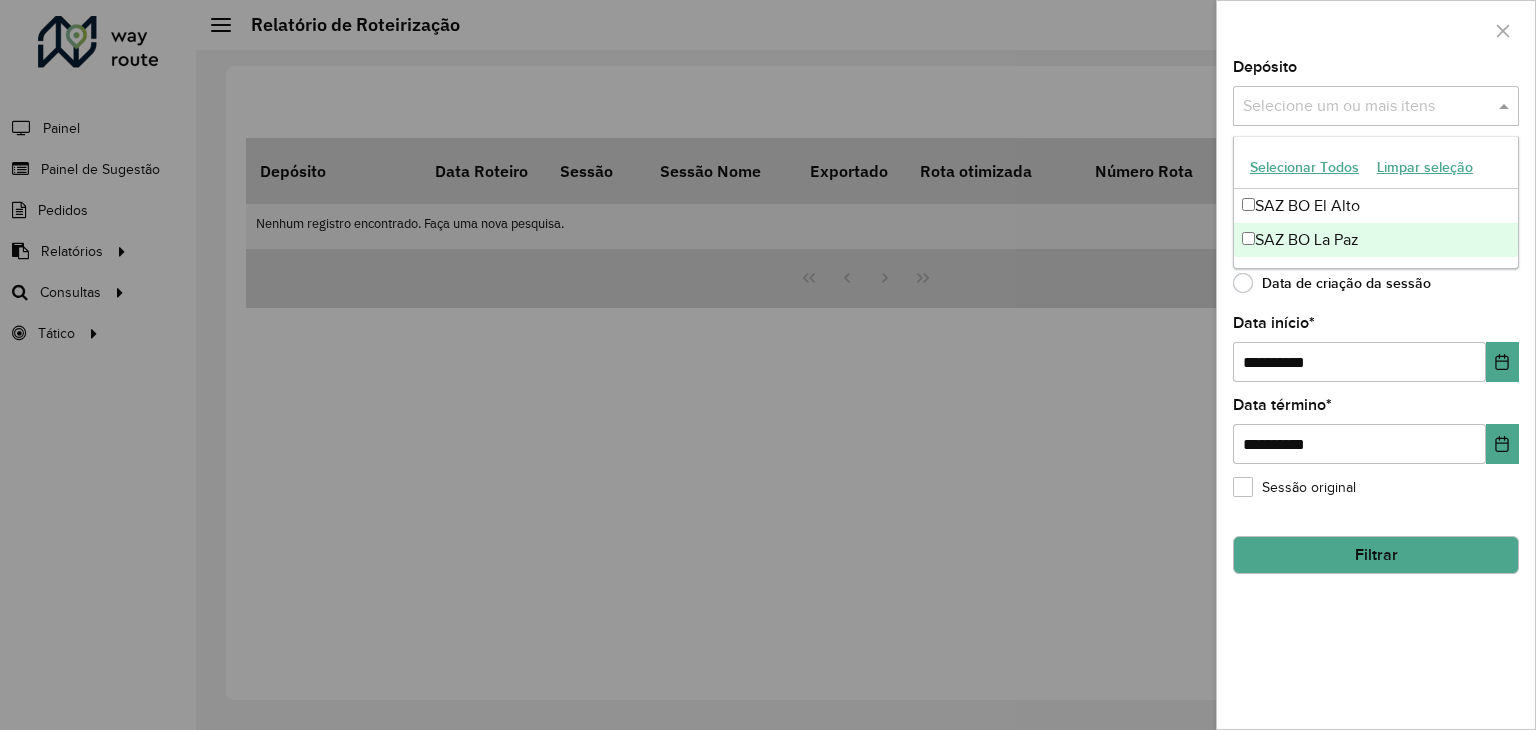 click on "SAZ BO La Paz" at bounding box center [1376, 240] 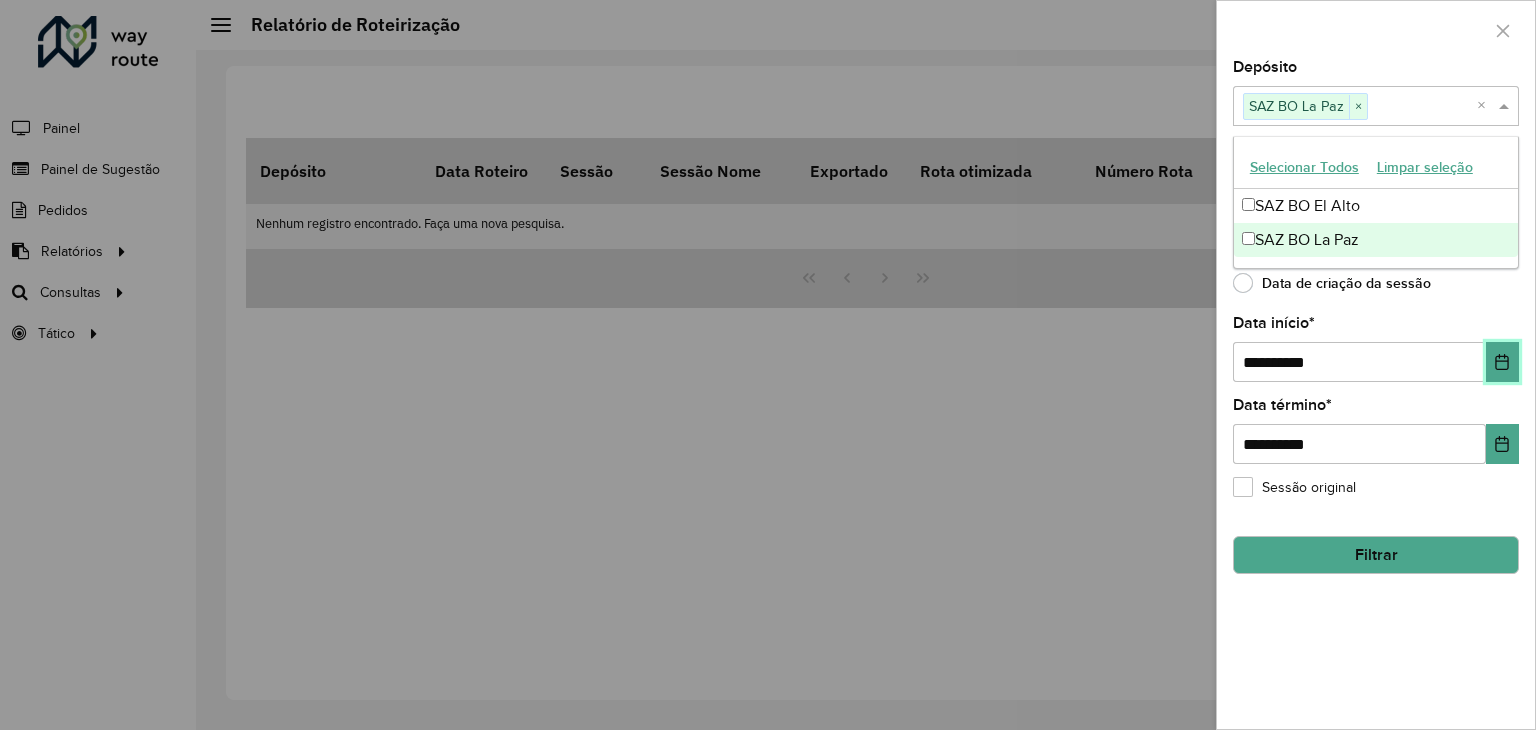 click 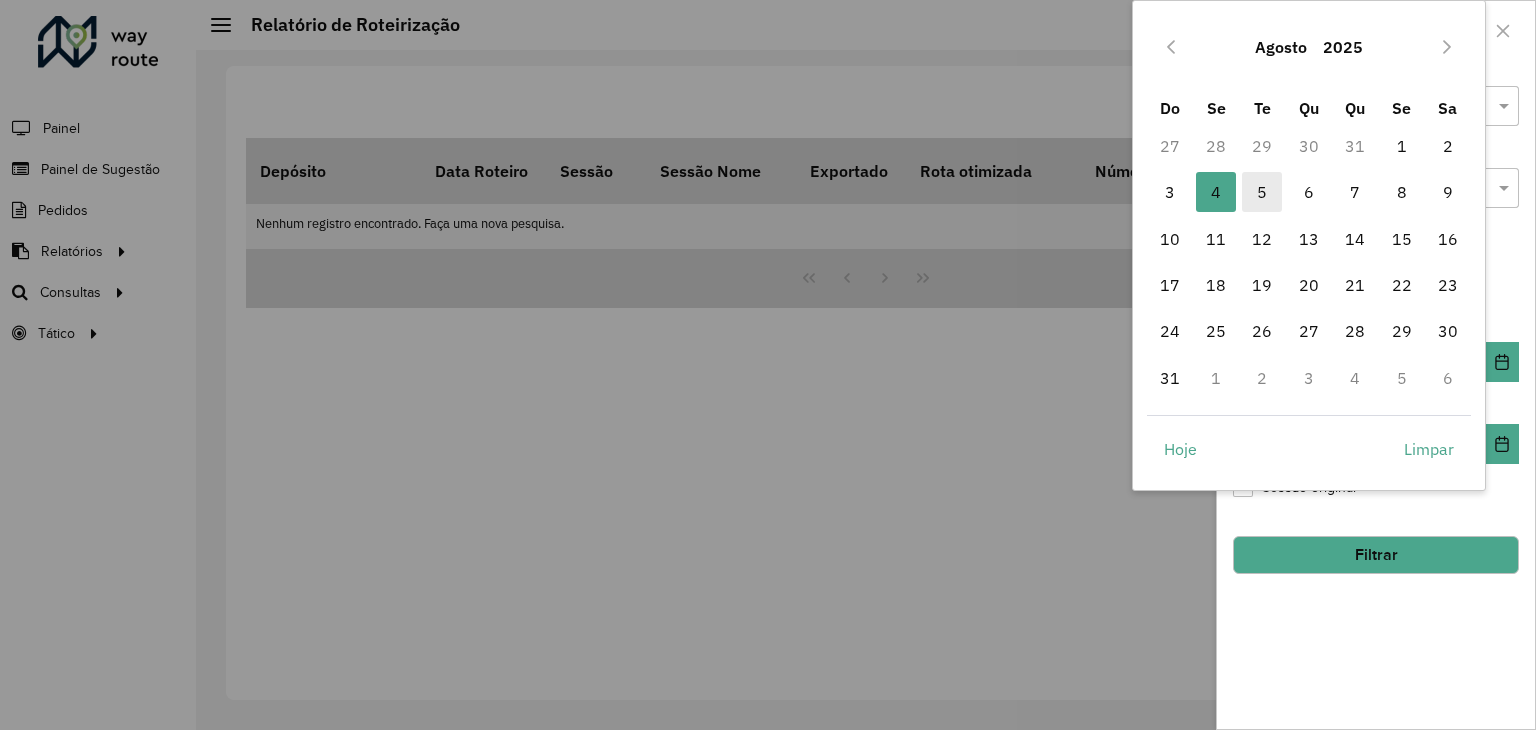 click on "5" at bounding box center (1262, 192) 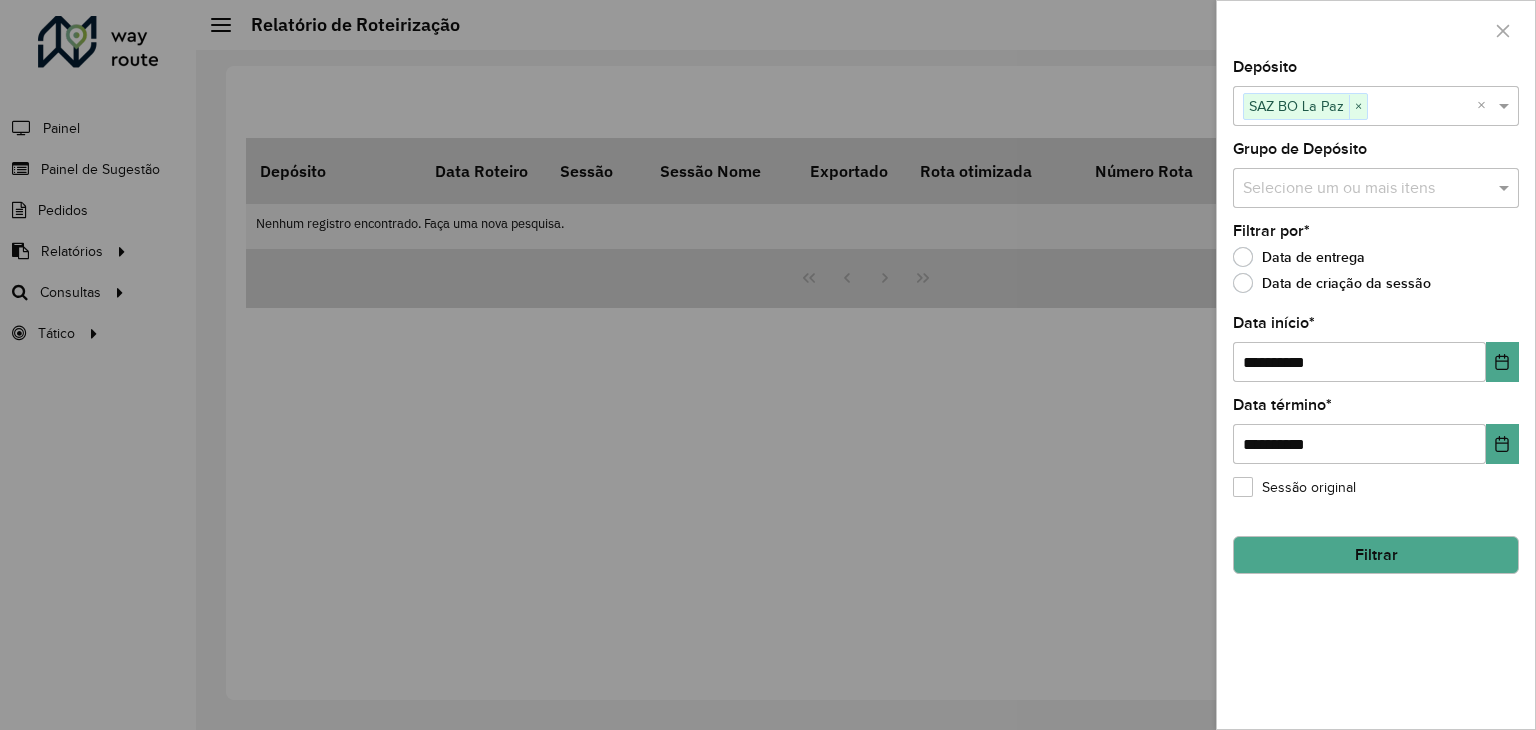 click on "Filtrar" 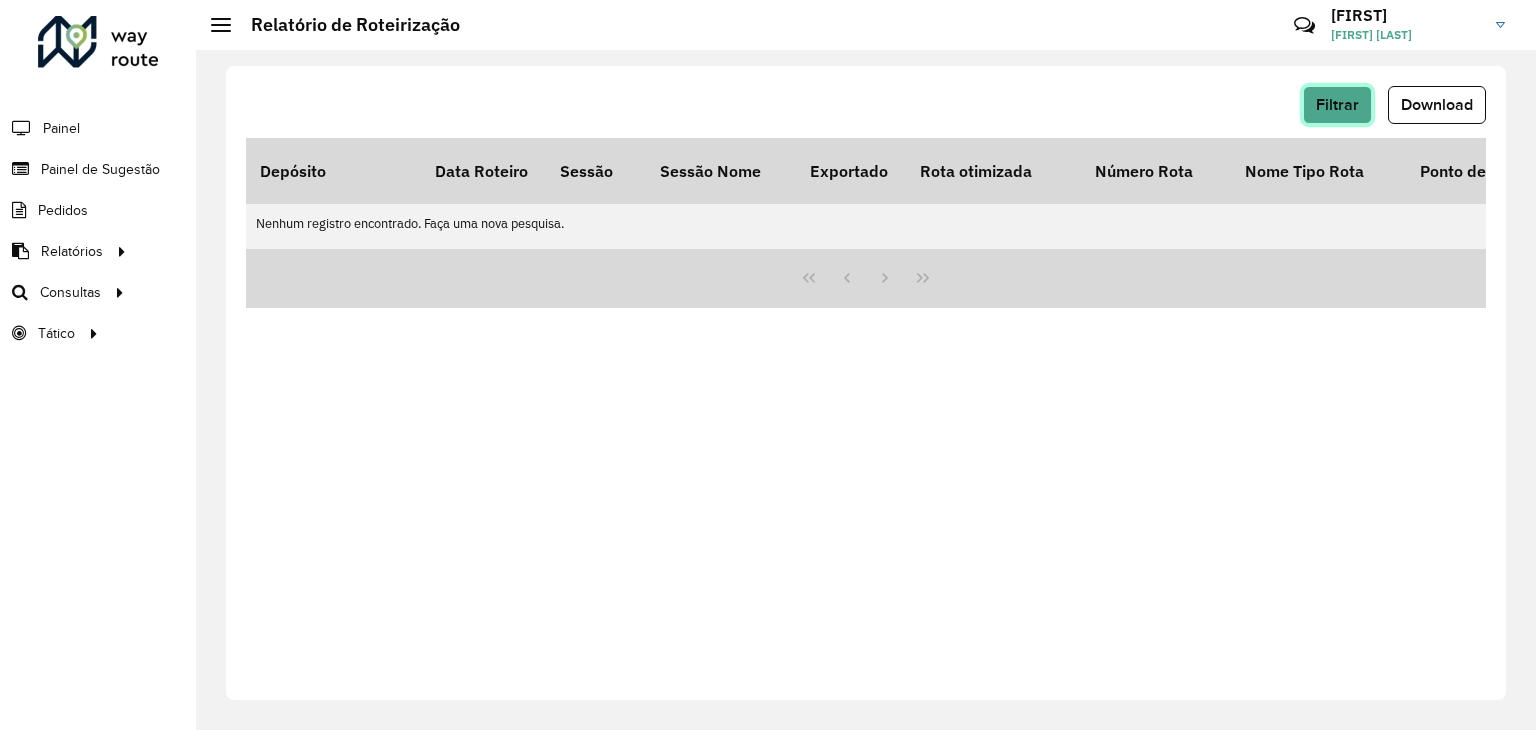 click on "Filtrar" 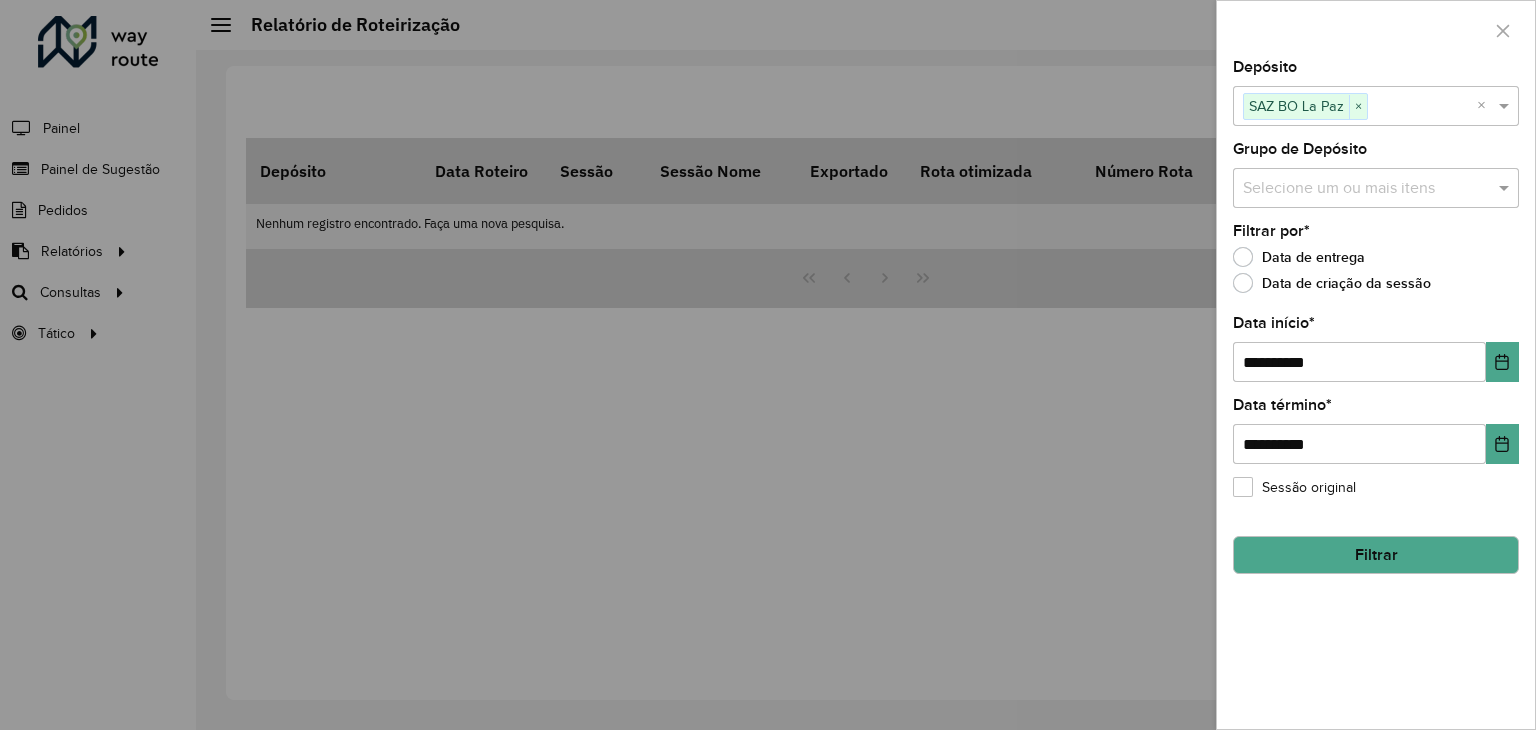 click on "Filtrar" 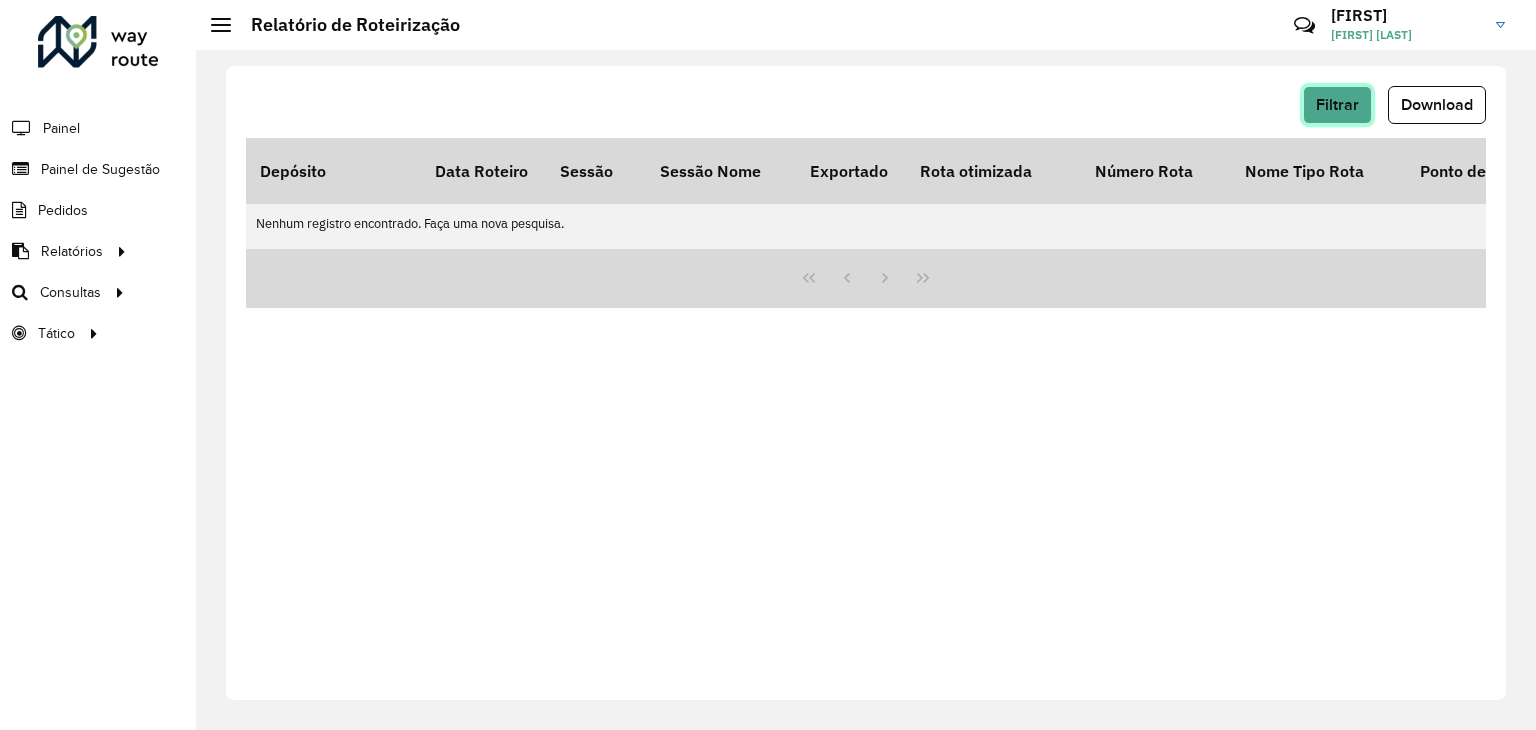 click on "Filtrar" 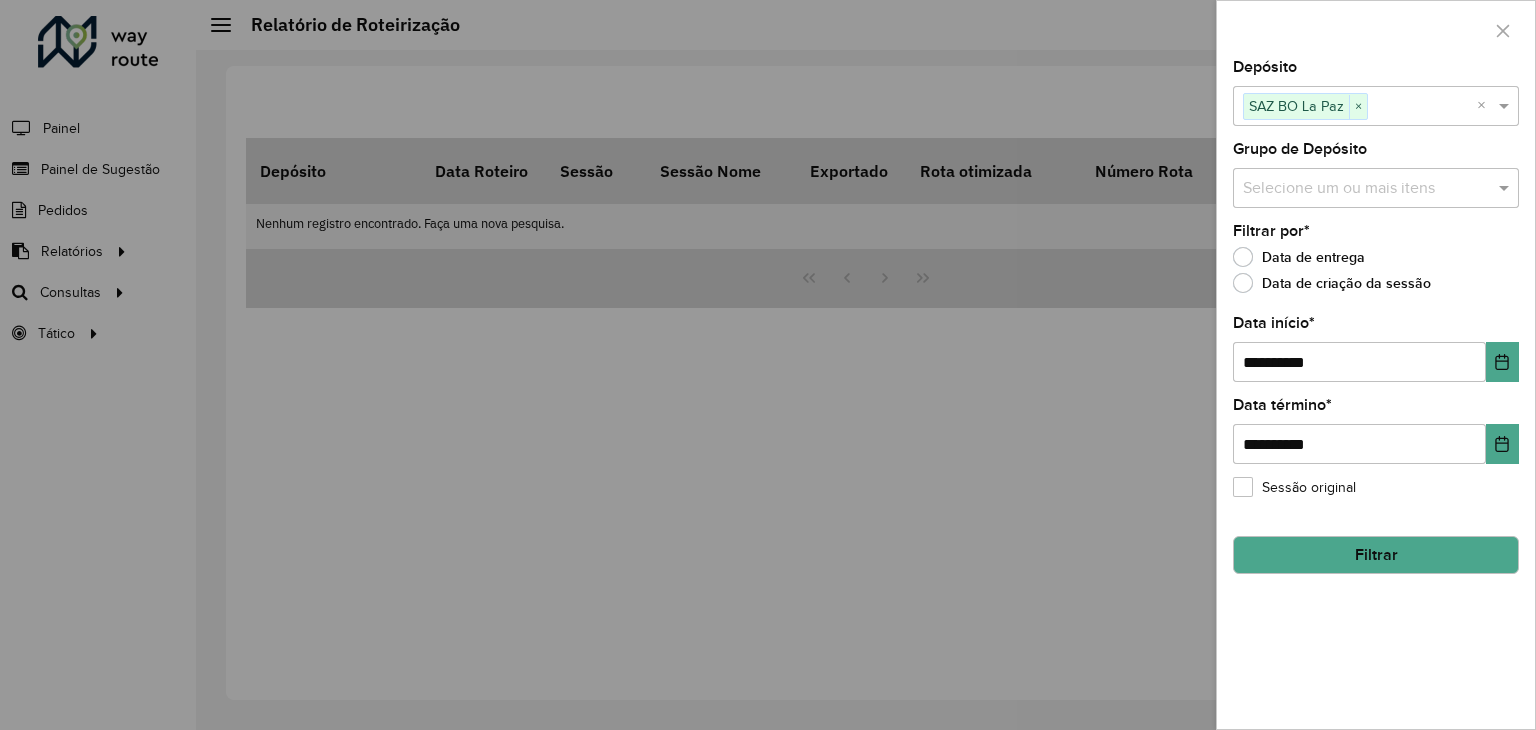 click on "Filtrar" 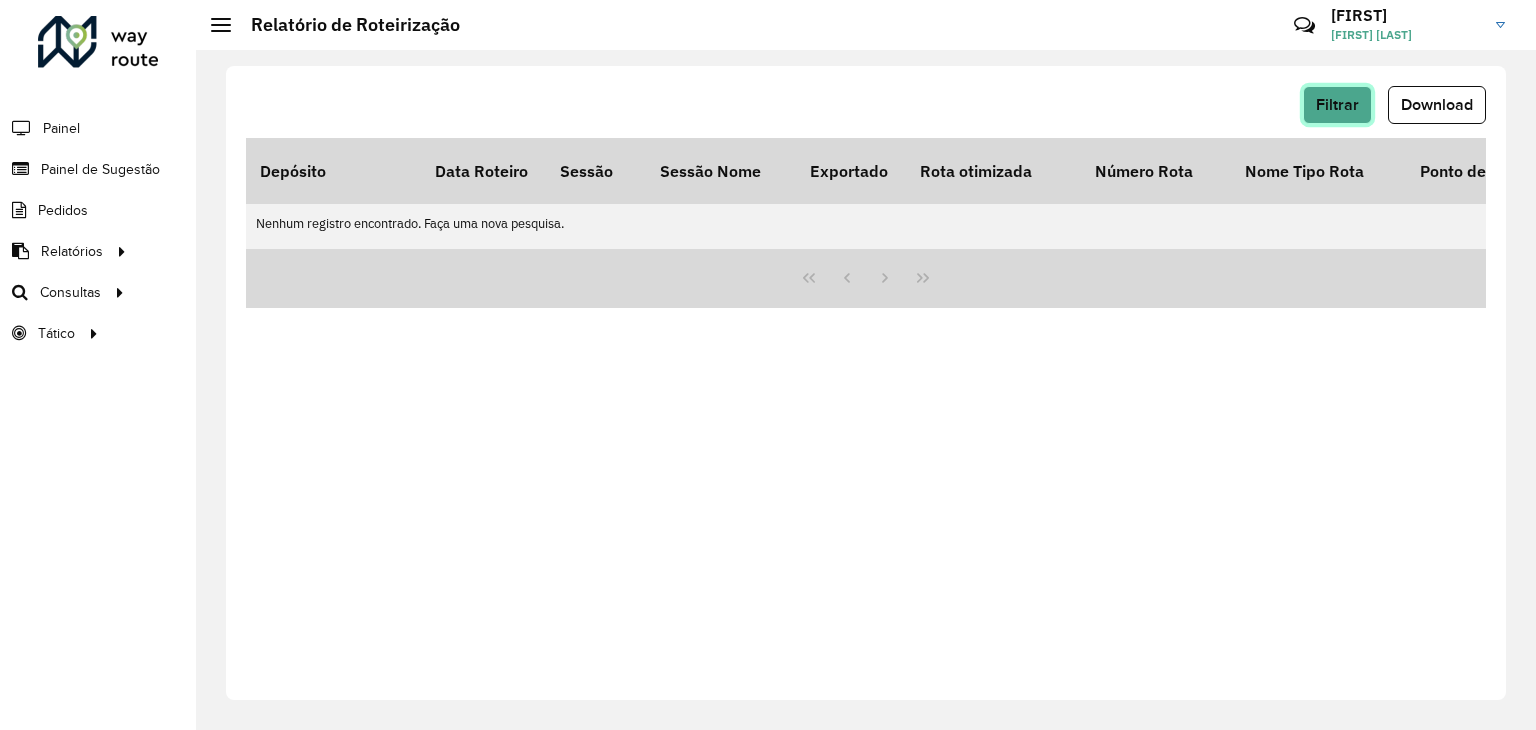 click on "Filtrar" 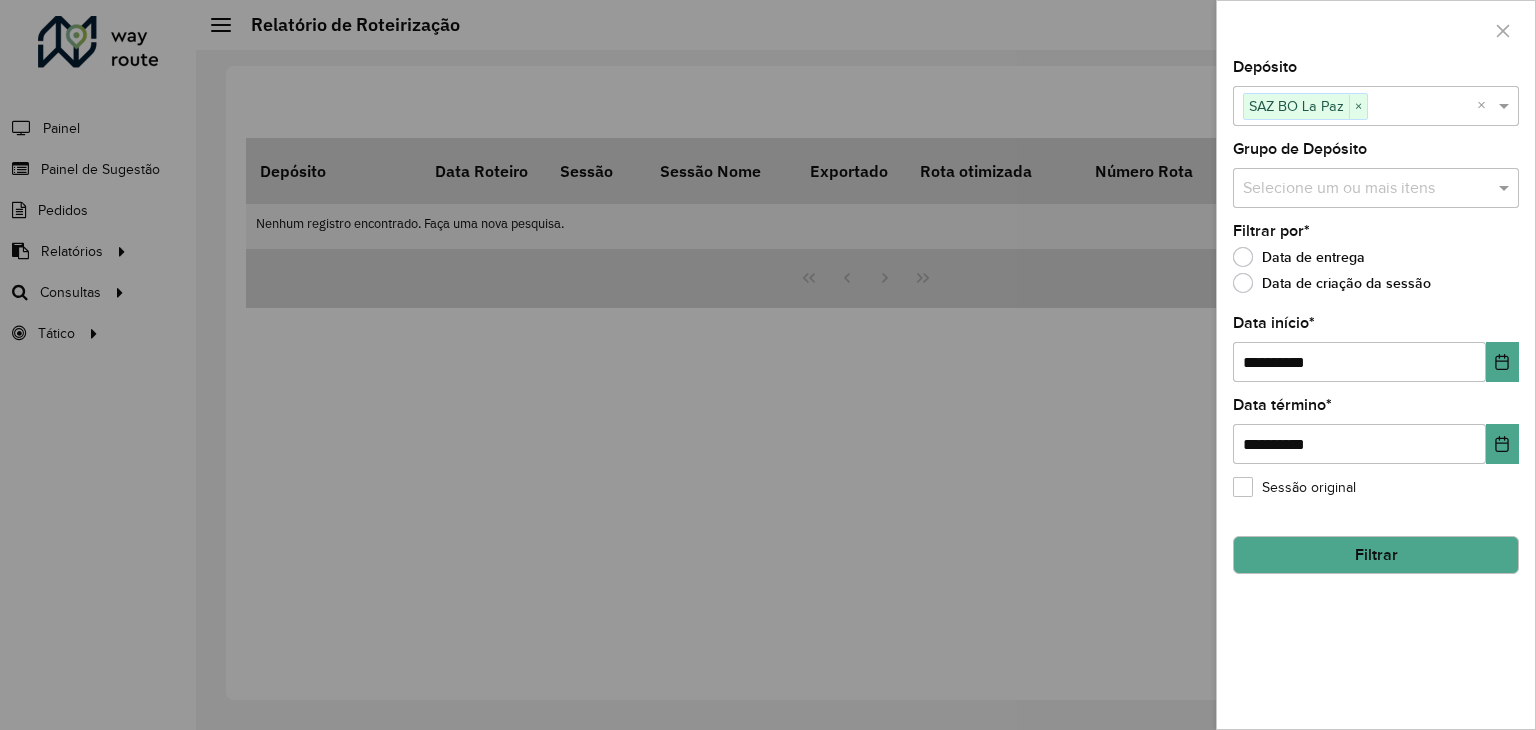 click on "Filtrar" 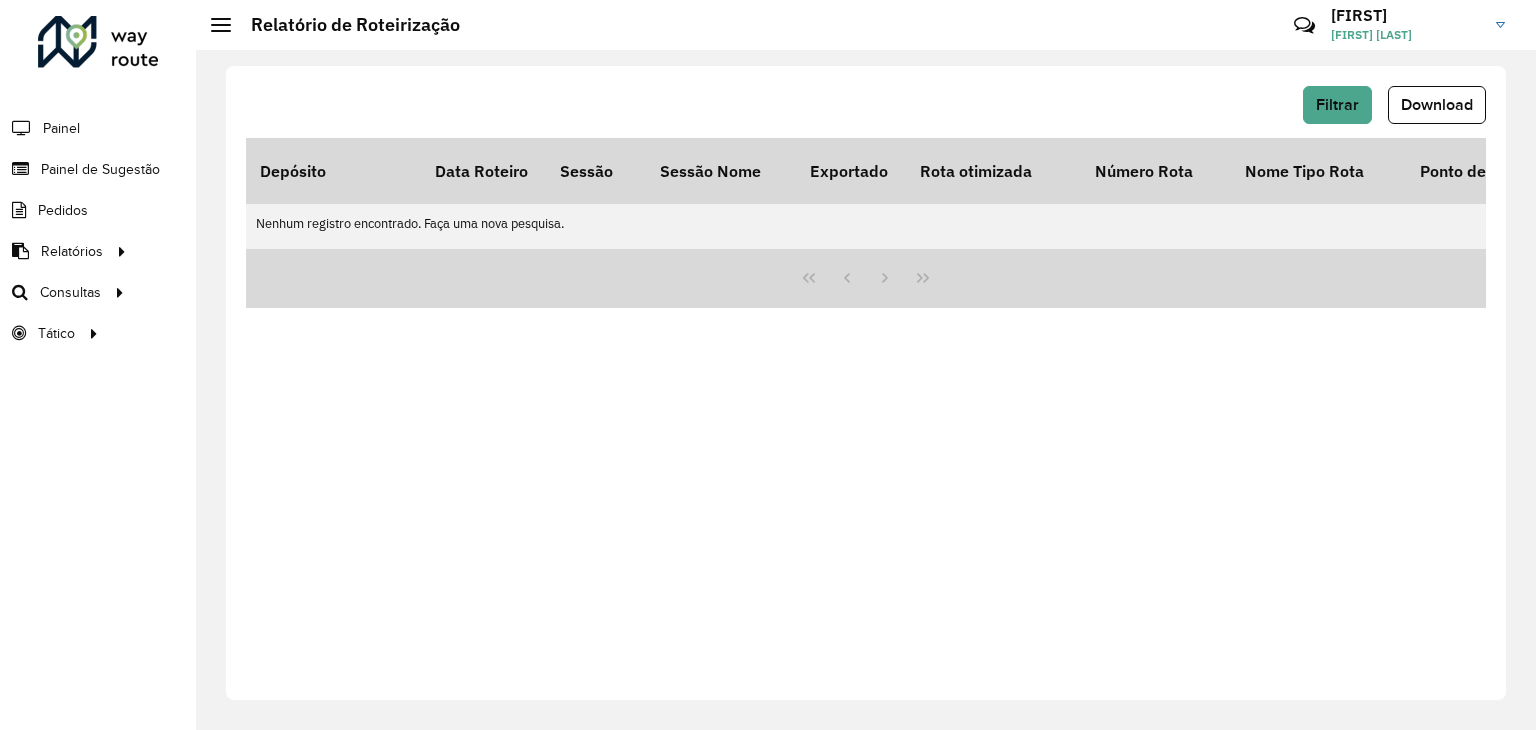click on "Filtrar   Download   Depósito   Data Roteiro   Sessão   Sessão Nome   Exportado   Rota otimizada   Número Rota   Nome Tipo Rota  Ponto de saída Veículo Tipo do veículo  Nome Rota  Motorista Pedágio  Custo Distância   Custo Quantidade Dias   Custo Fixo Rota   Custo Hora   Custo Quantidade Atividades   Custo Fórmula  Custo Valor  % Custo   % Capacidade   Capacidade Veículo   Capacidade Utilizada   % Peso   Peso Veículo   Peso Utilizado   Início da Rota   Fim da Rota   Tempo Rota  Dias em rota  Tempo Dirigido   Tempo Atendimento  Entregas  Distancia (km)   Distância Ida Ponto Apoio   Distância Volta Ponto Apoio   Setores  Transportadora  Quantidade Pallets  Jornada Total de itens Prateleira  Hectolitro (hl)  Recarga  Justificativa da violação  Nenhum registro encontrado. Faça uma nova pesquisa." 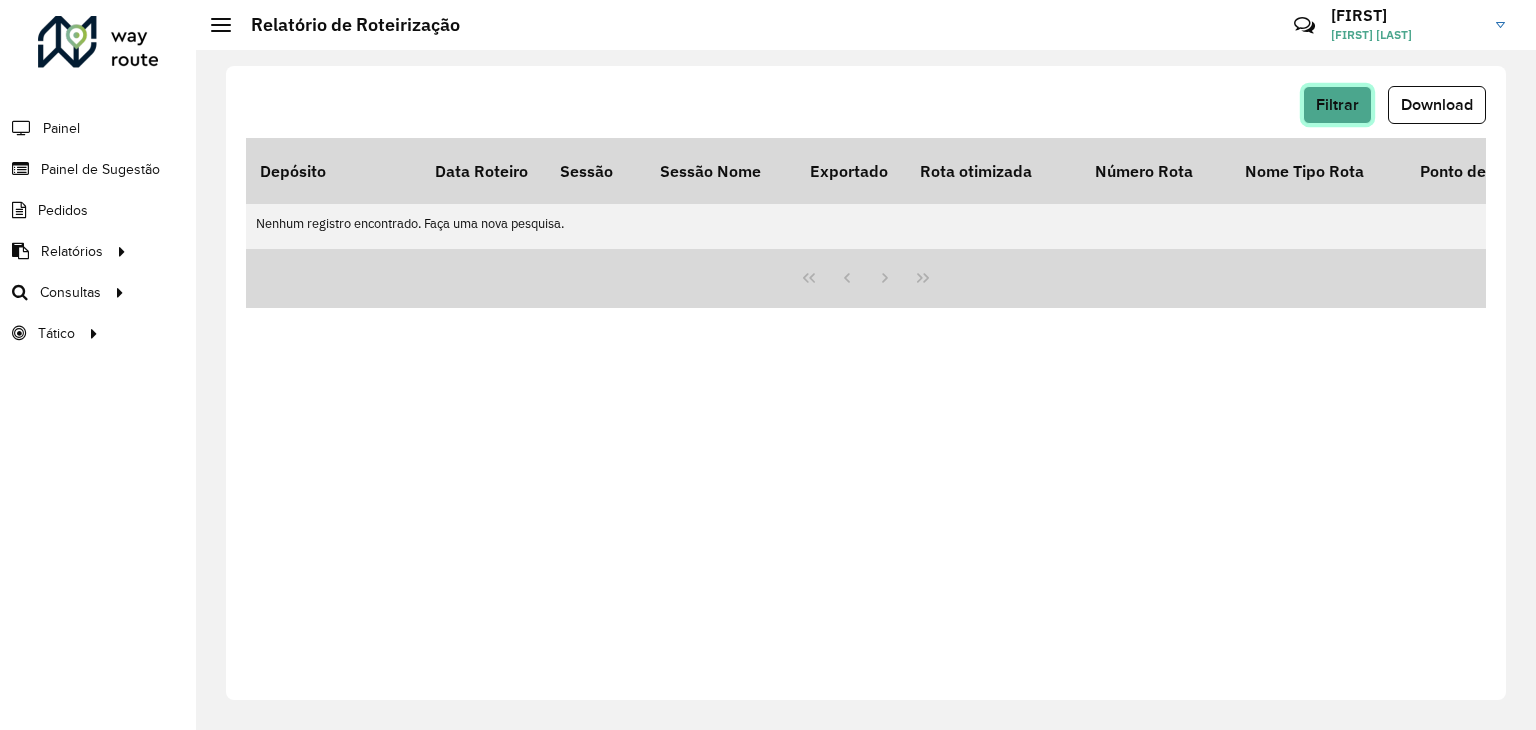 click on "Filtrar" 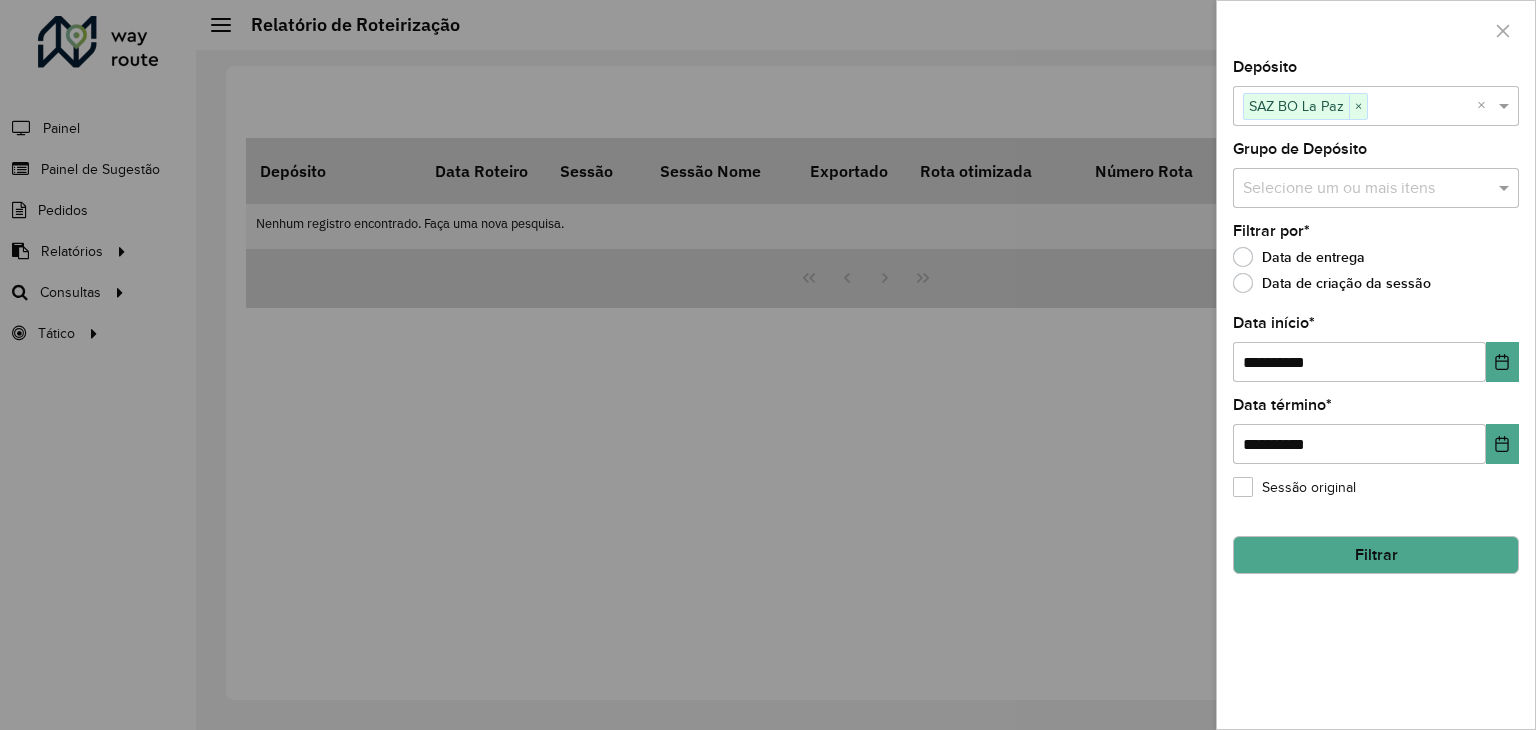 click on "Filtrar" 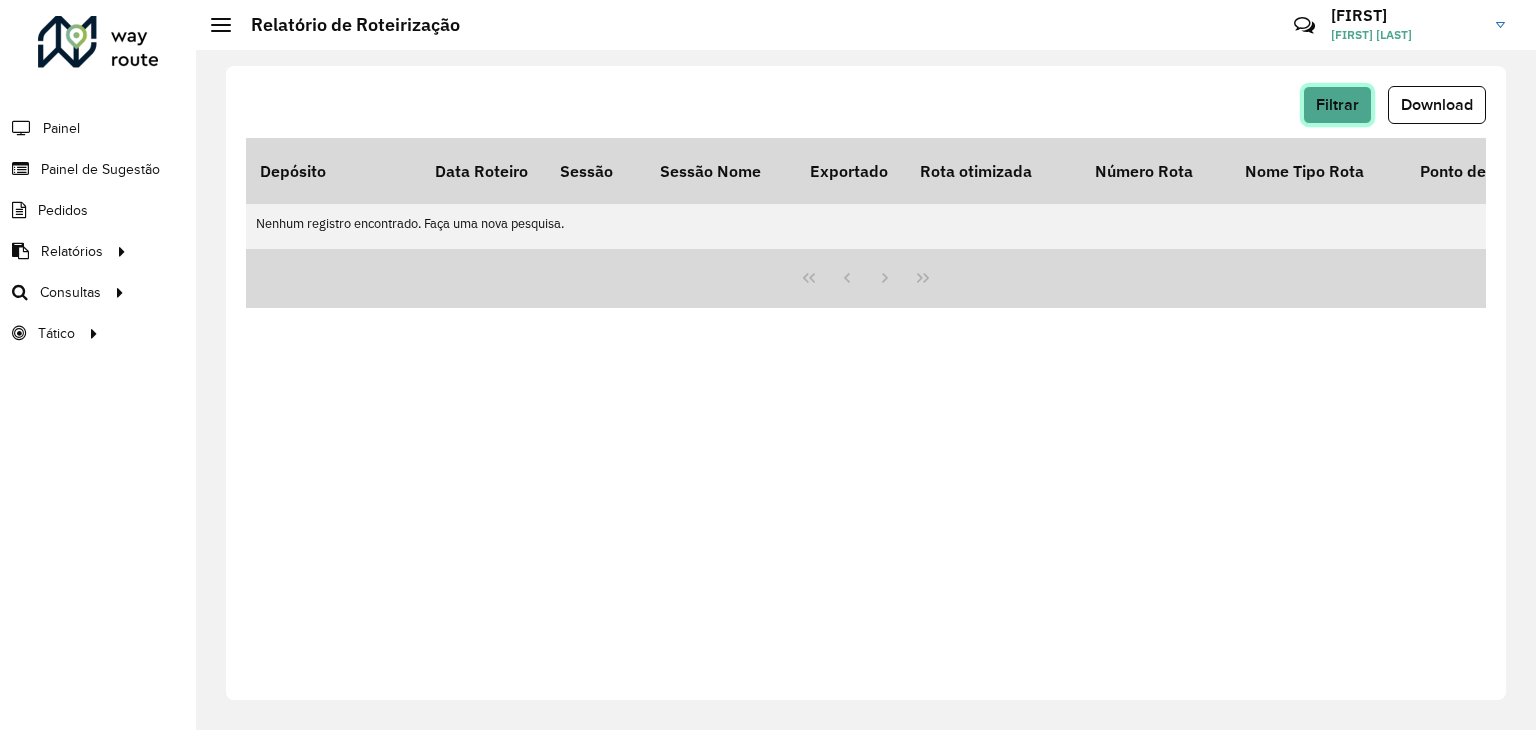 click on "Filtrar" 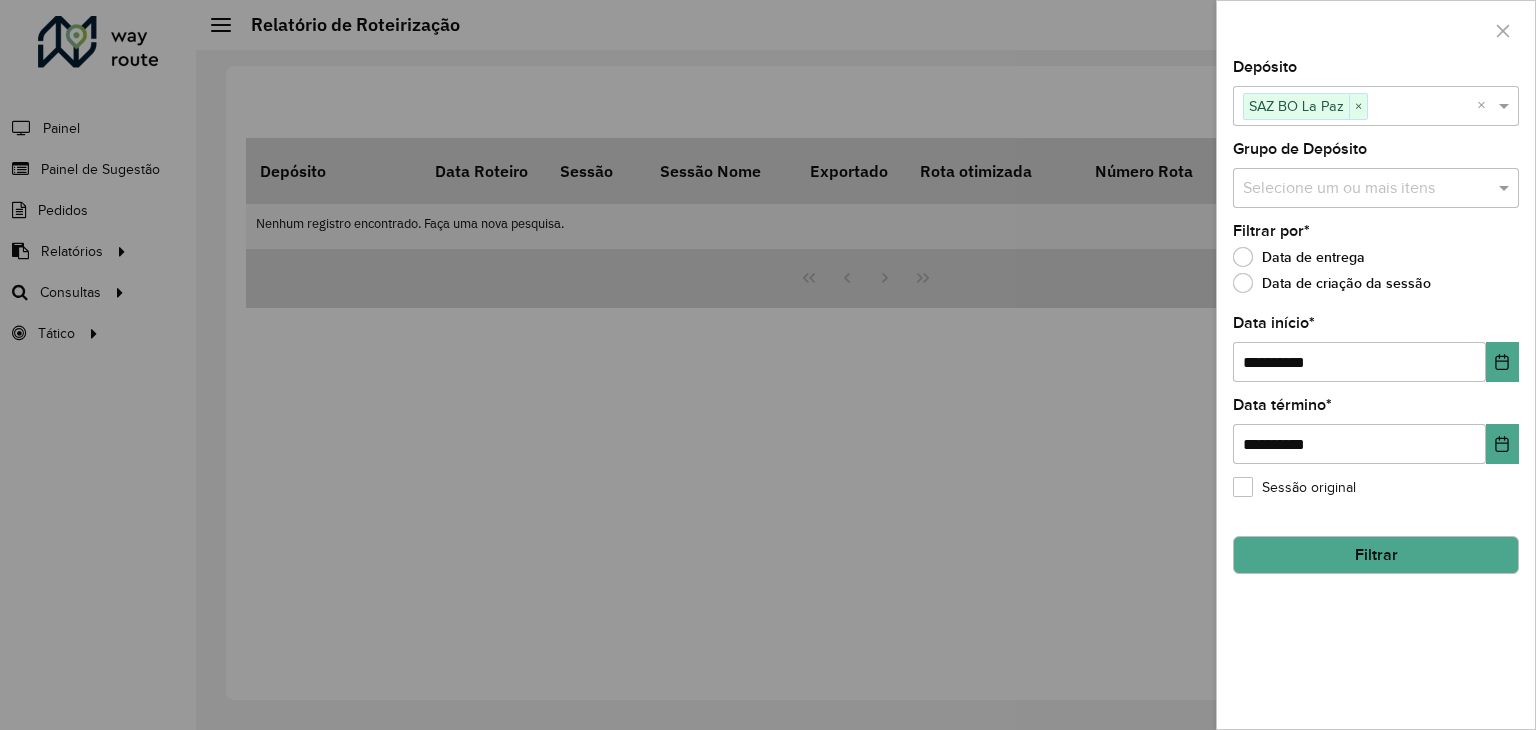 click on "Filtrar" 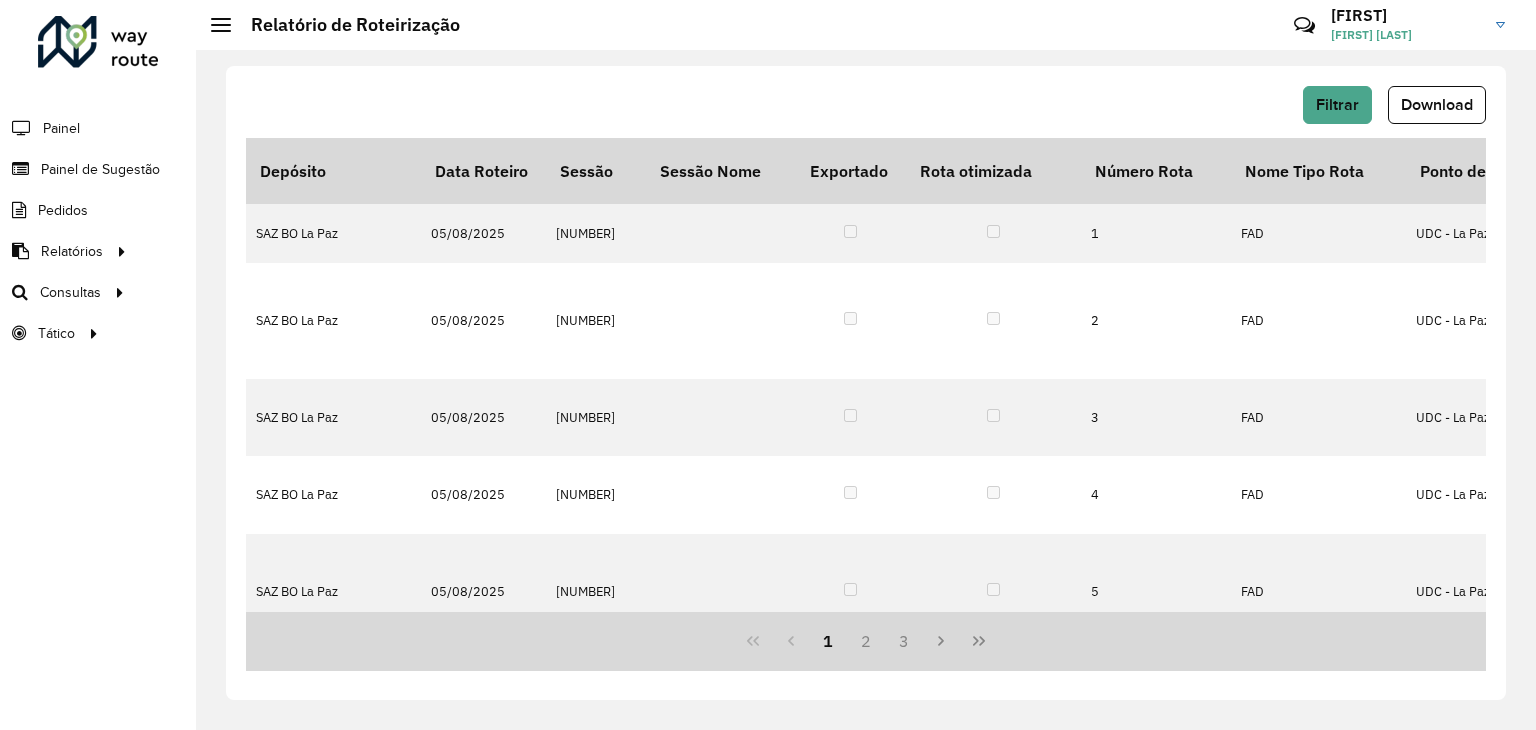 click on "3" at bounding box center [904, 641] 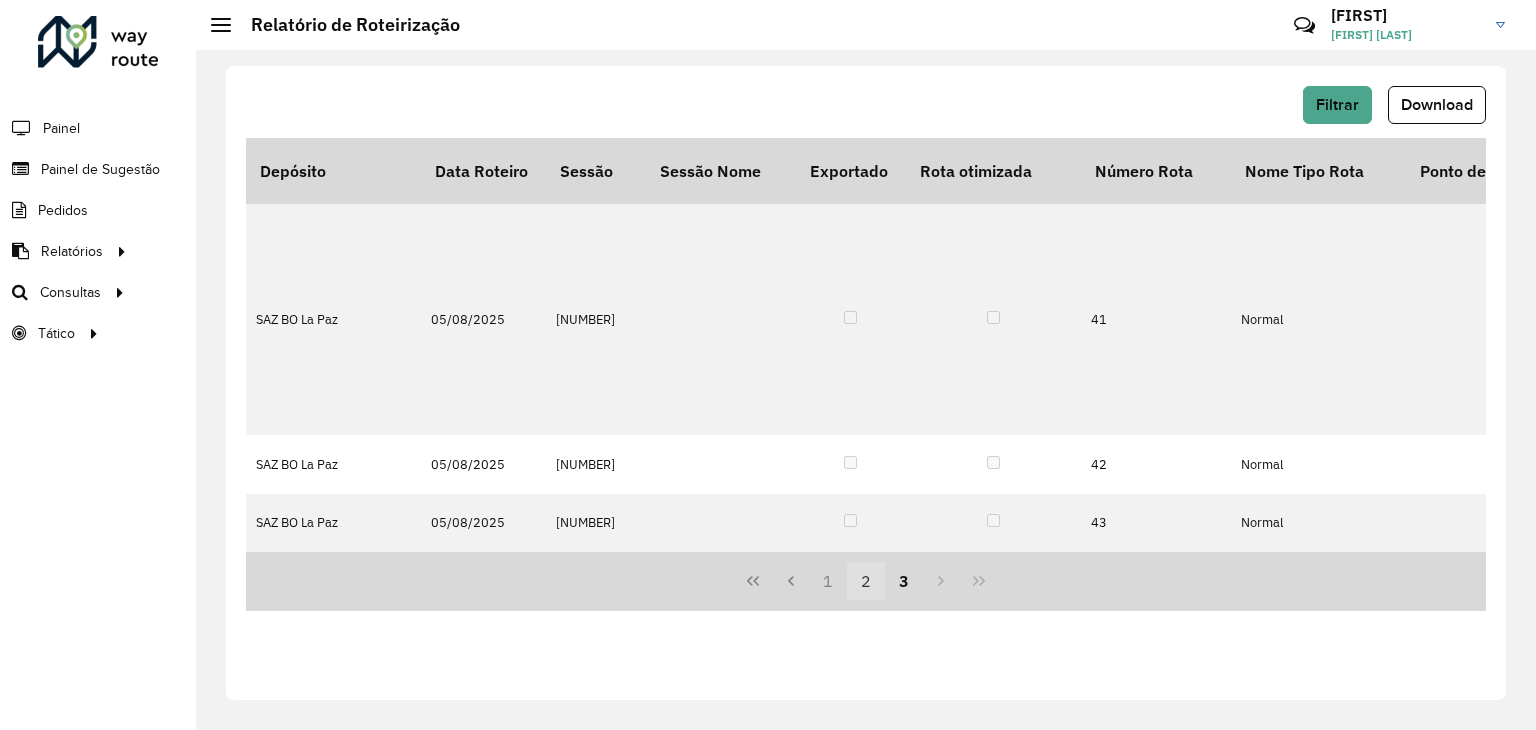 click on "2" at bounding box center (866, 581) 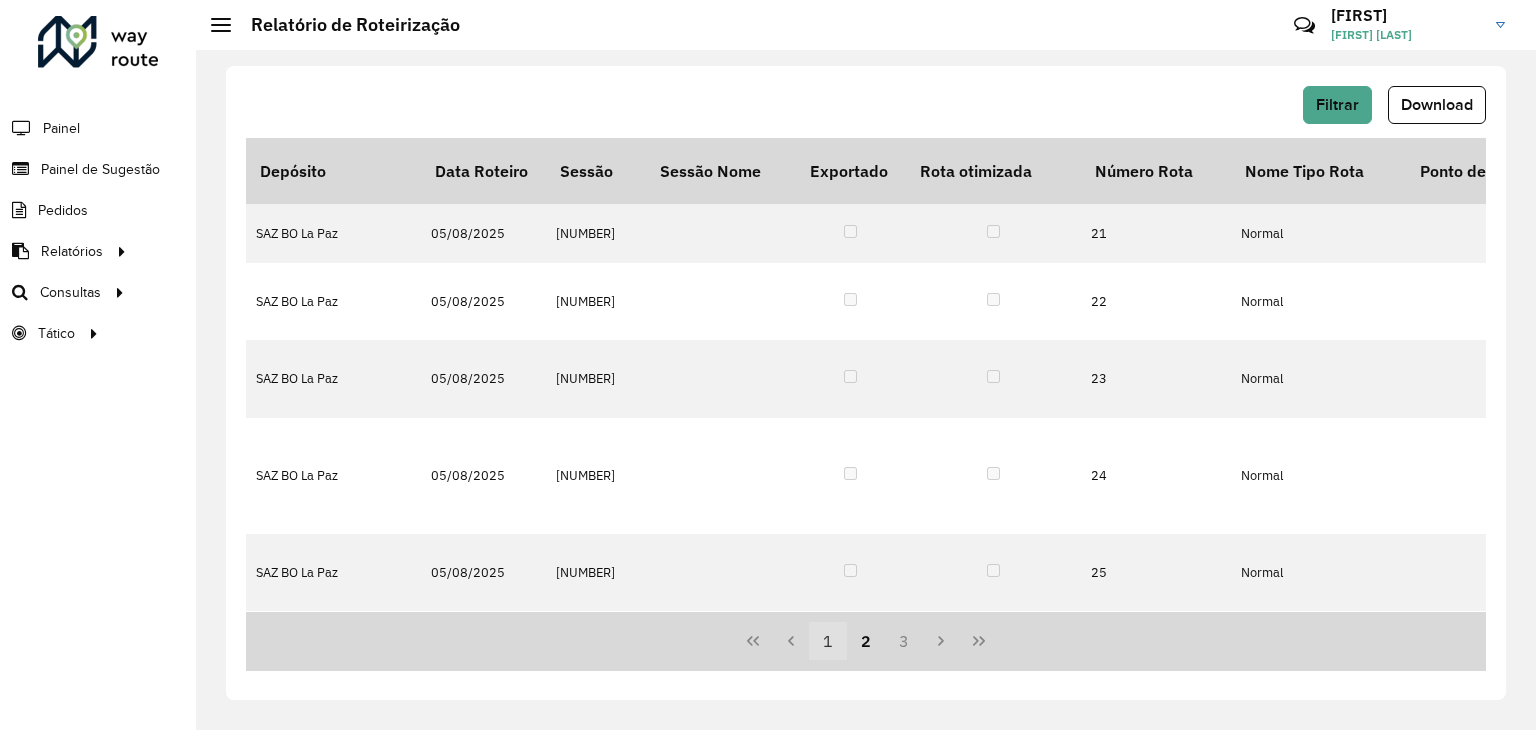 click on "1" at bounding box center [828, 641] 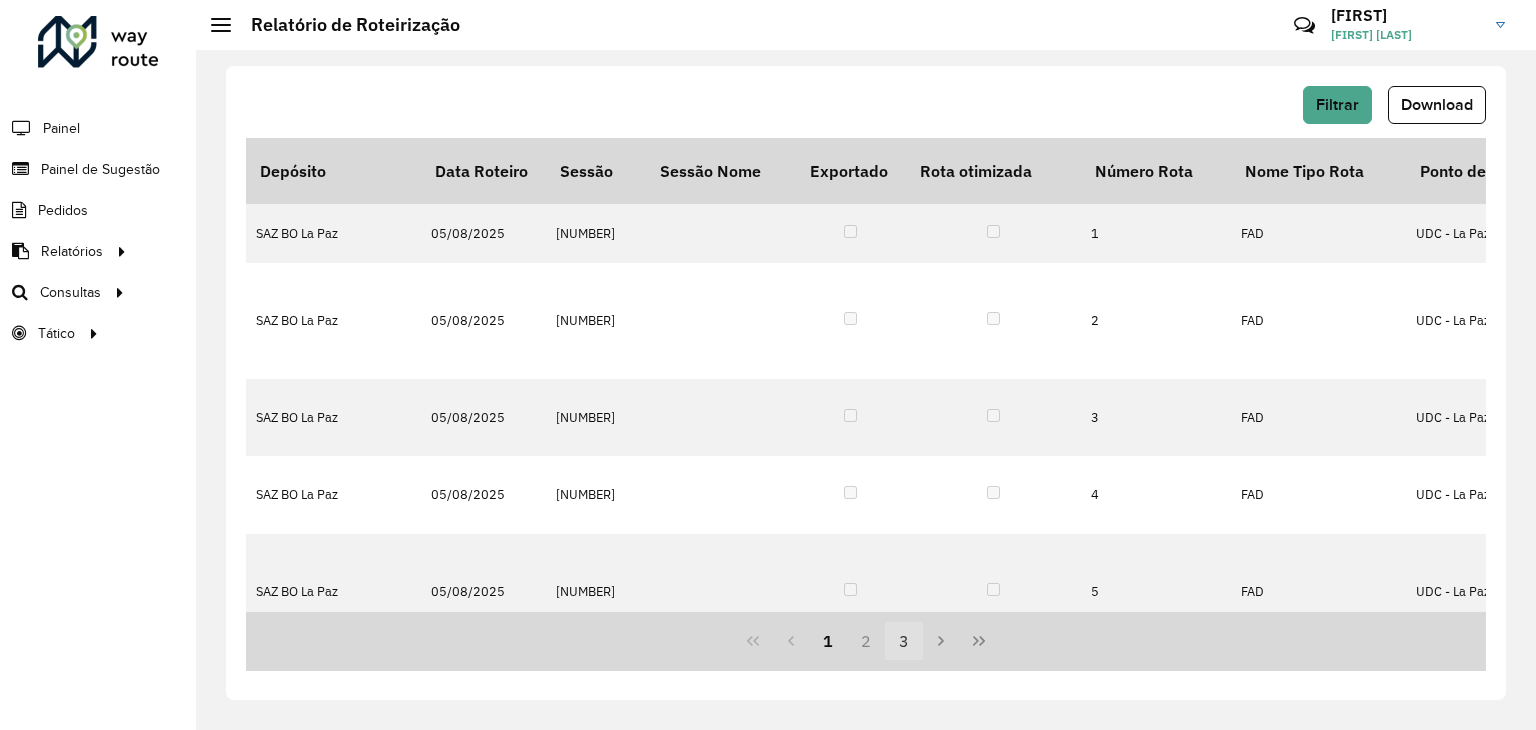 click on "3" at bounding box center (904, 641) 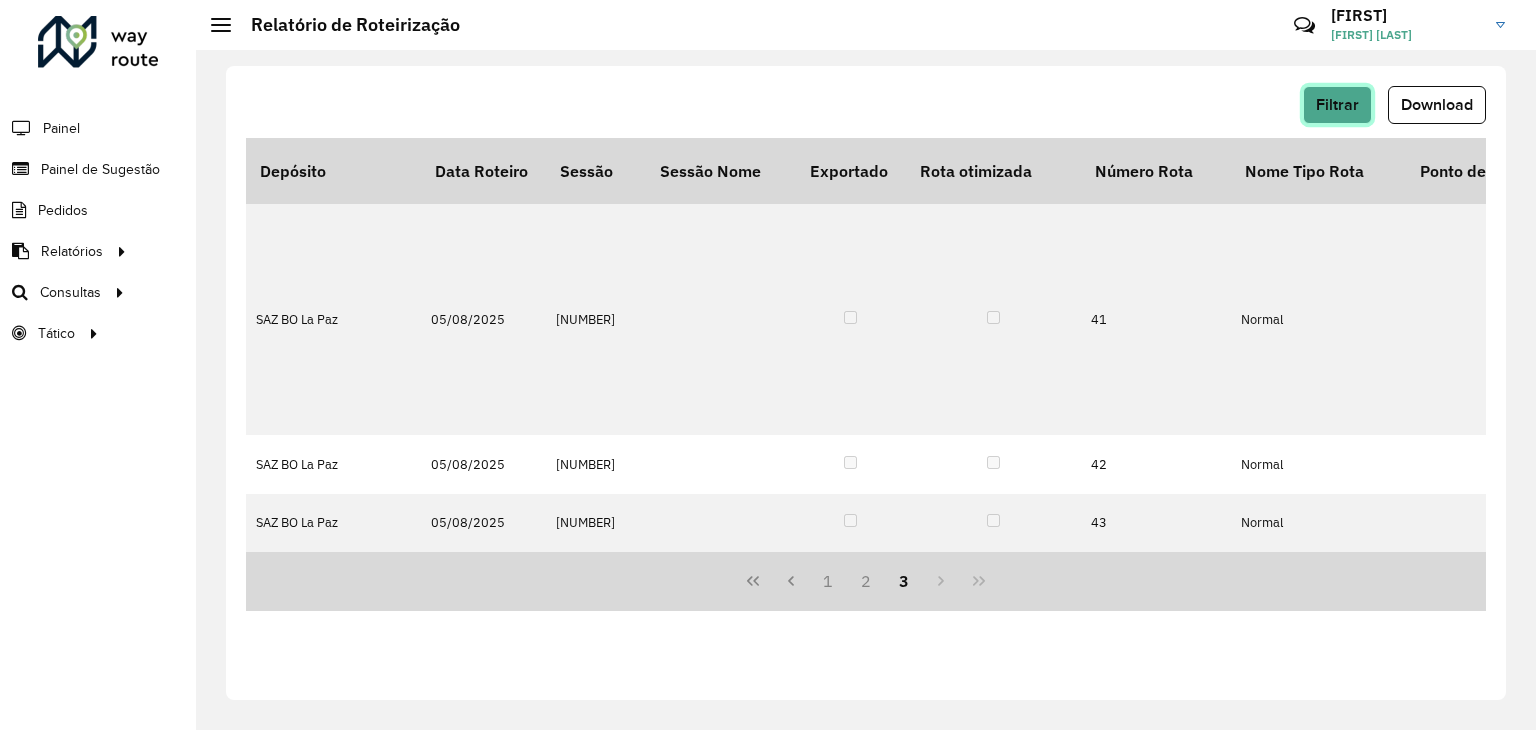 click on "Filtrar" 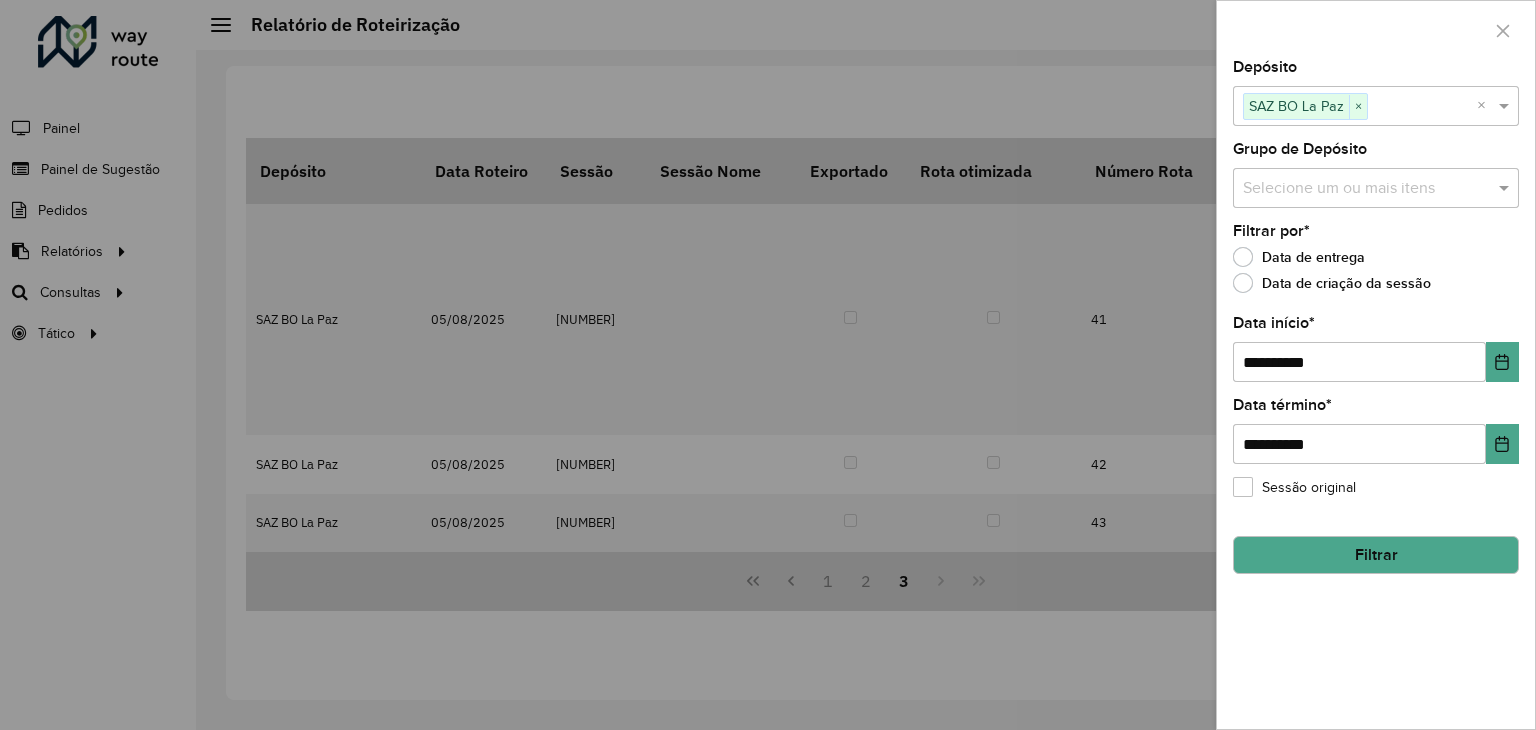 click on "Filtrar" 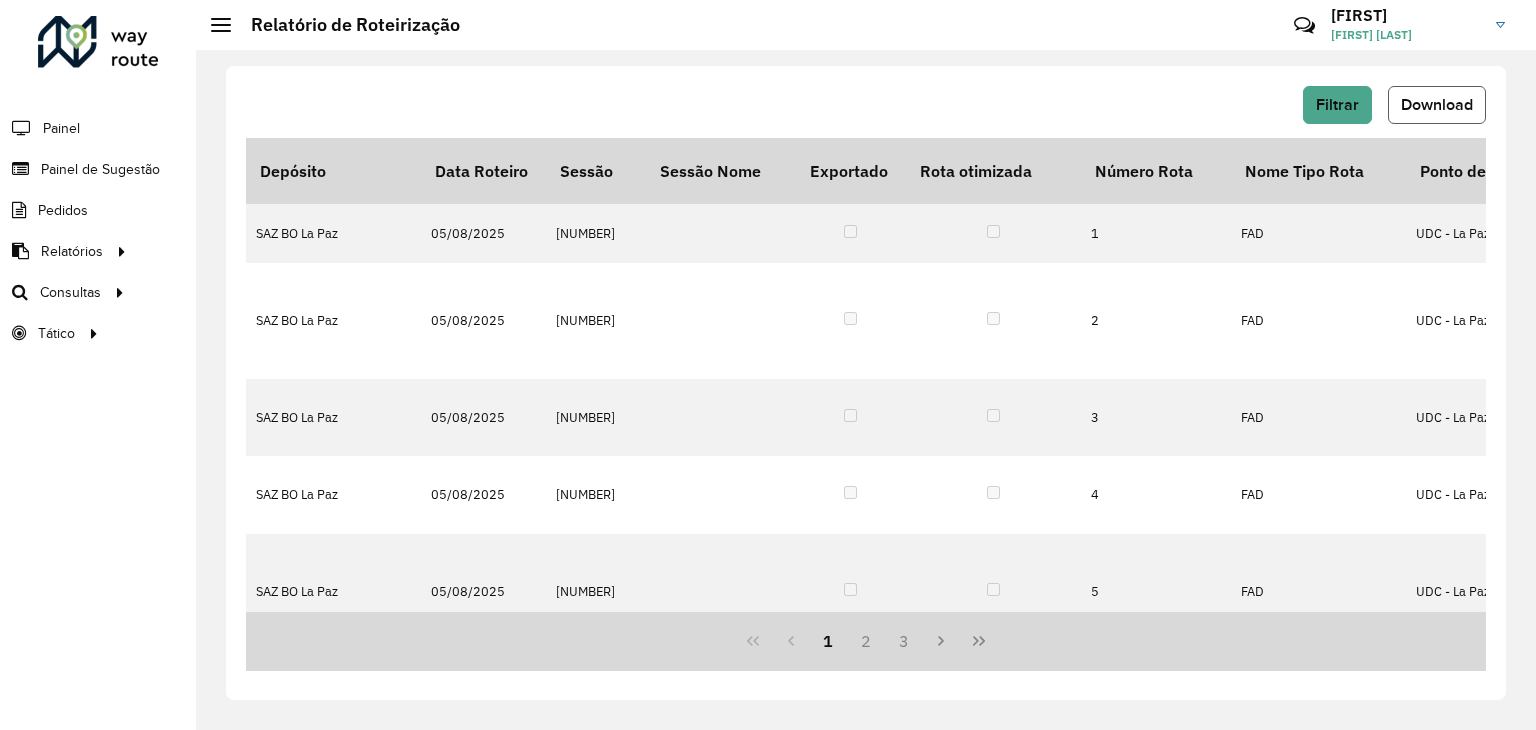 click on "Download" 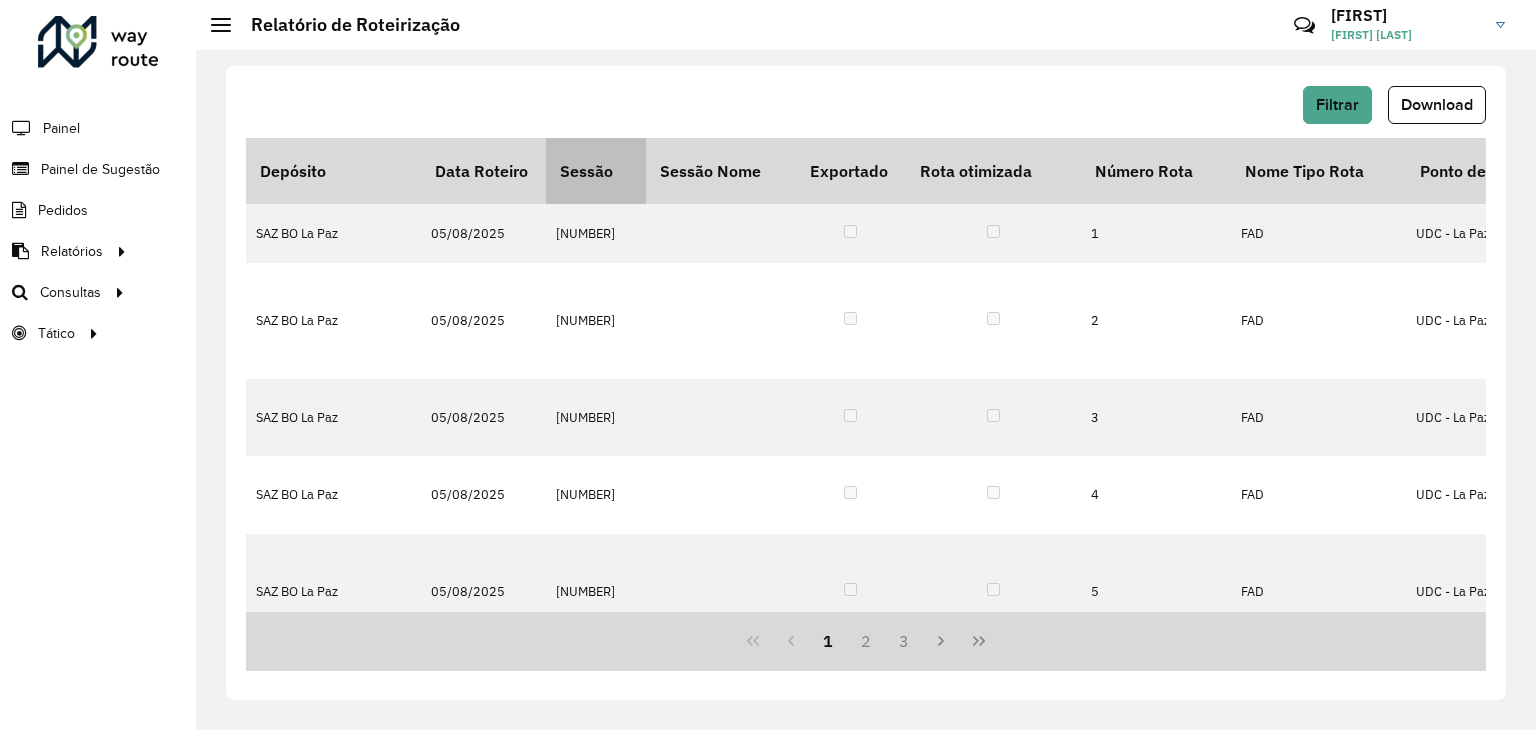 type 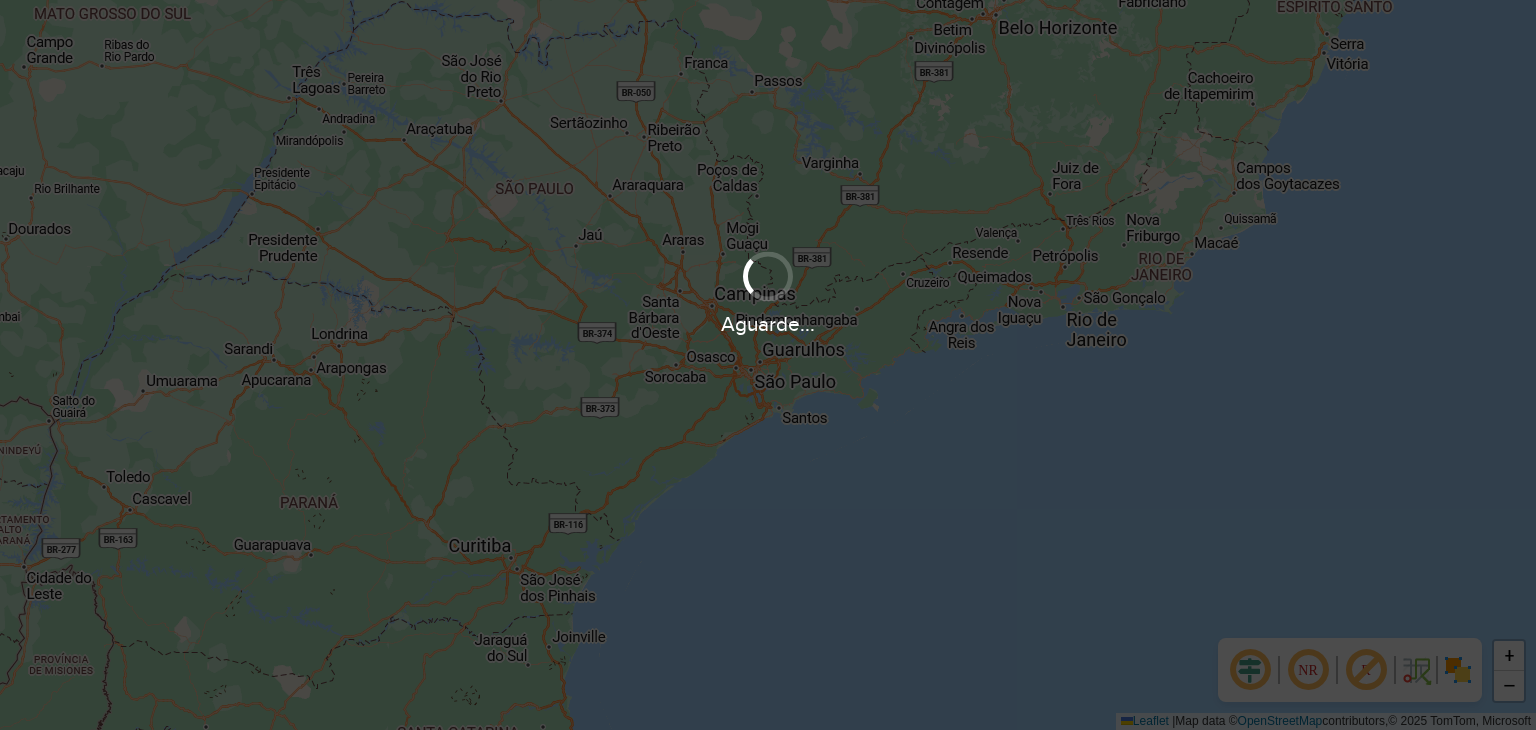 scroll, scrollTop: 0, scrollLeft: 0, axis: both 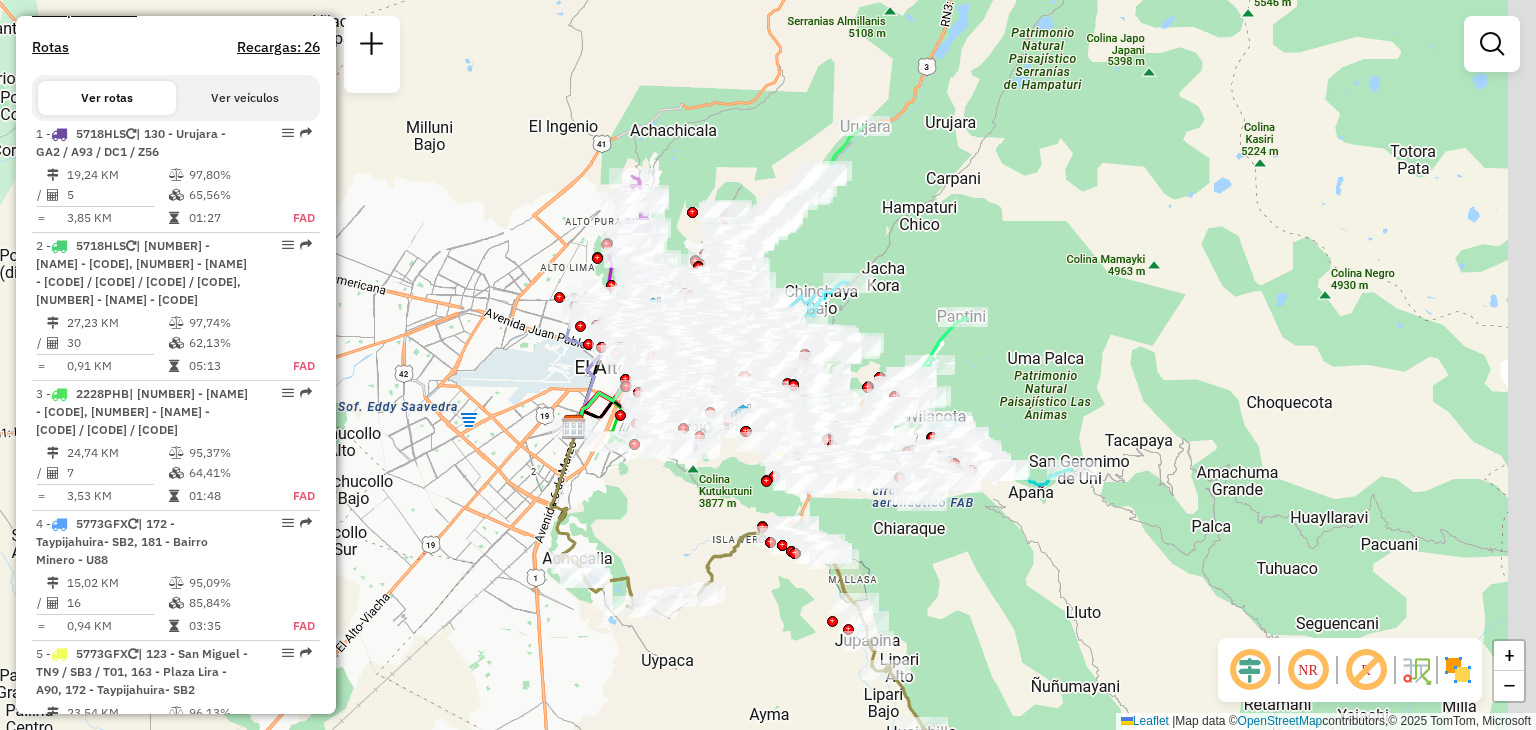 drag, startPoint x: 852, startPoint y: 500, endPoint x: 541, endPoint y: 469, distance: 312.5412 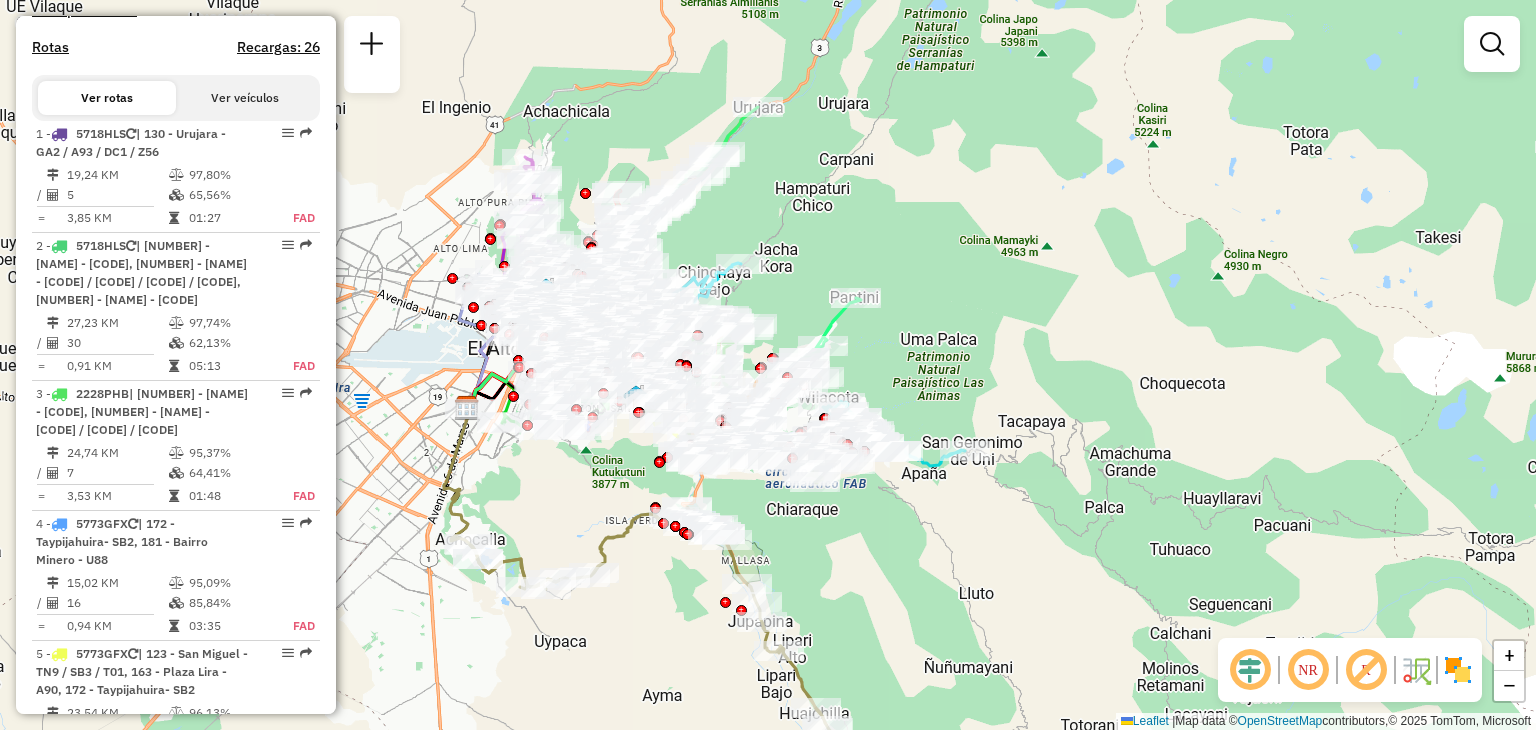 drag, startPoint x: 459, startPoint y: 460, endPoint x: 499, endPoint y: 473, distance: 42.059483 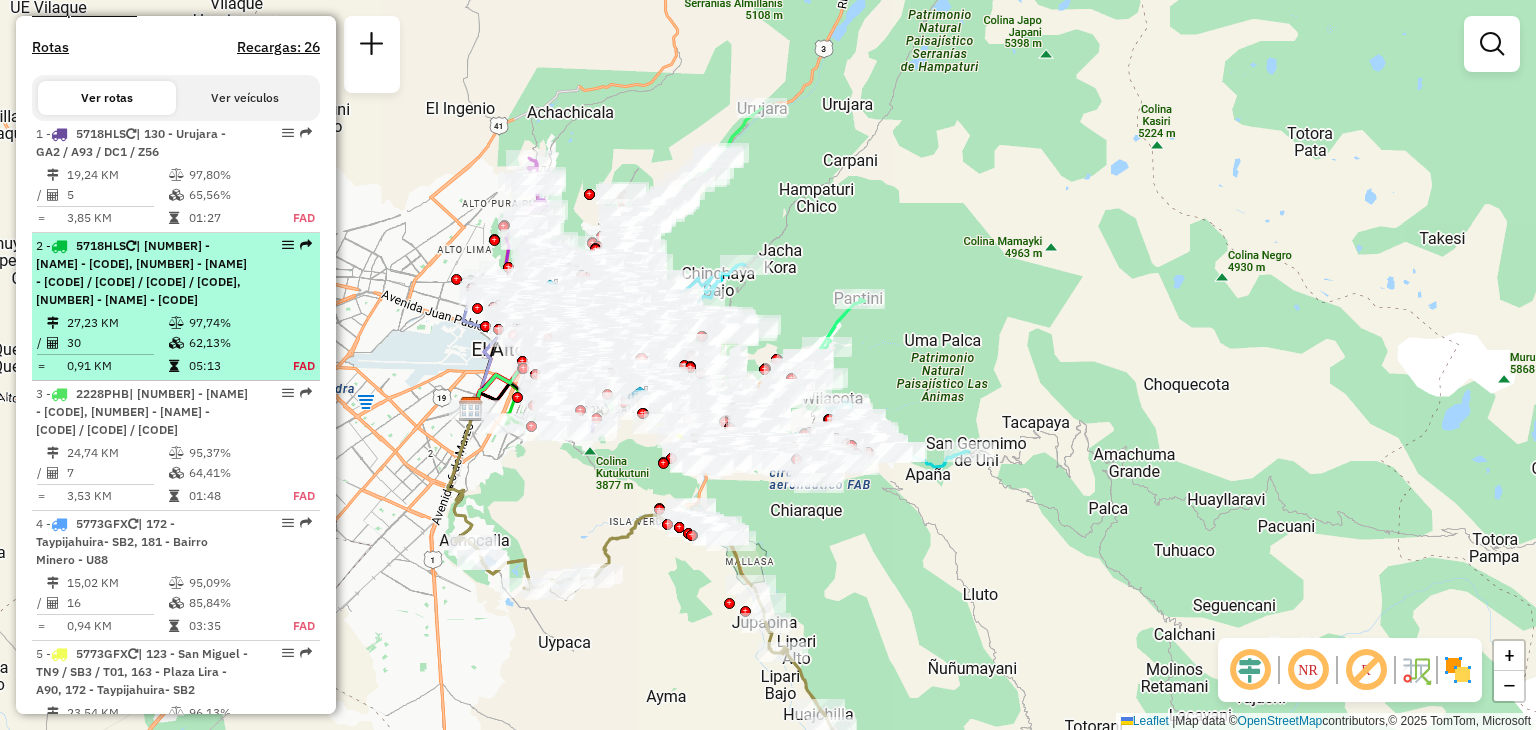 select on "**********" 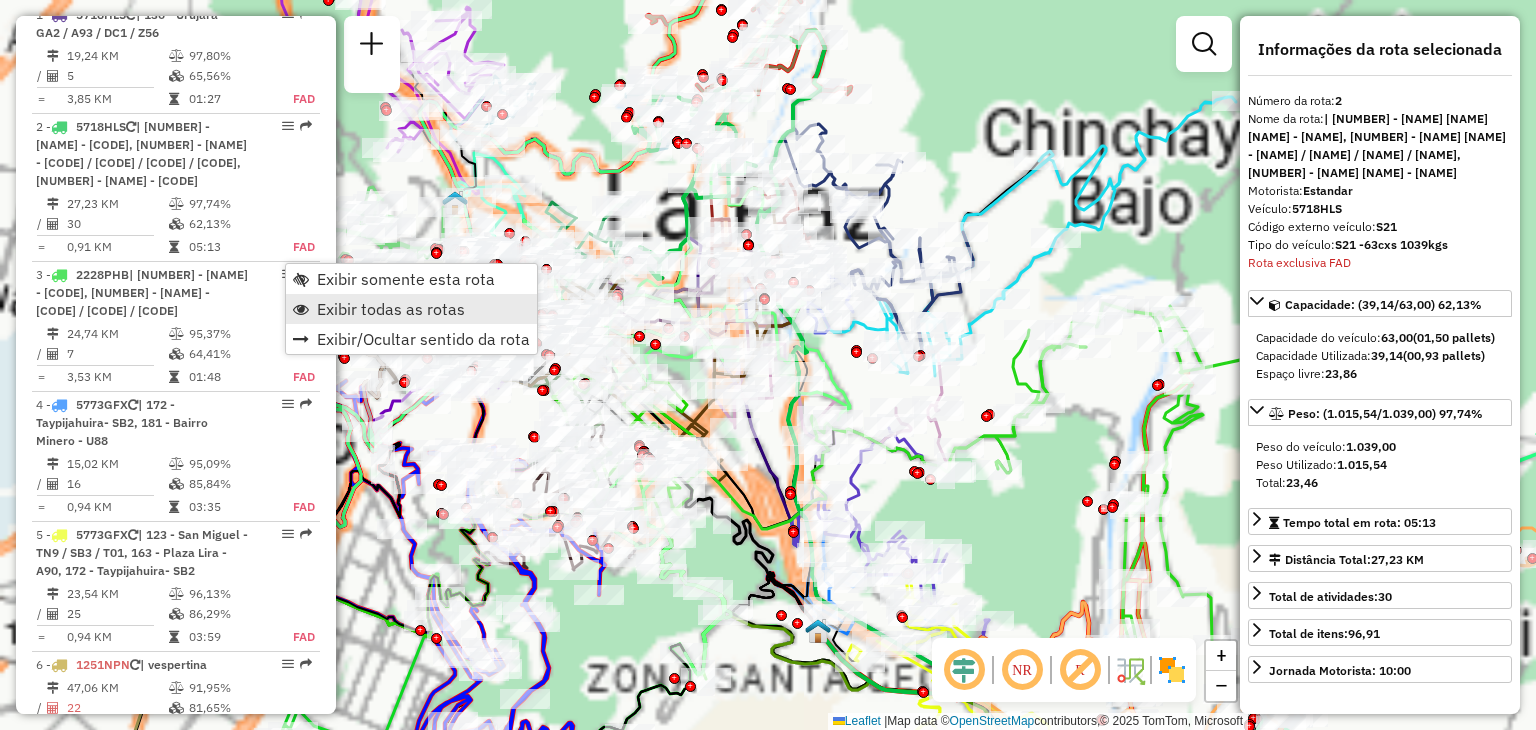 scroll, scrollTop: 835, scrollLeft: 0, axis: vertical 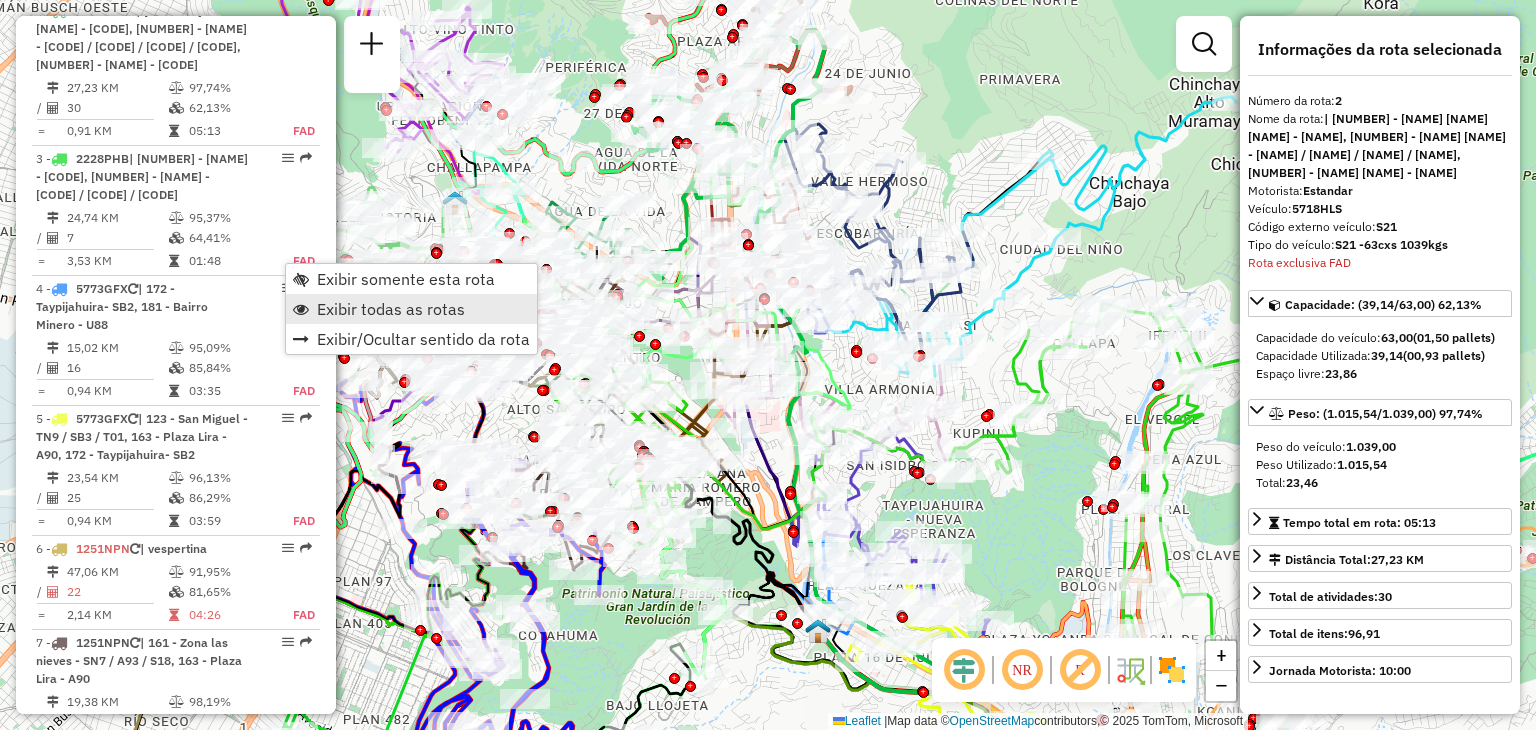 click on "Exibir todas as rotas" at bounding box center (391, 309) 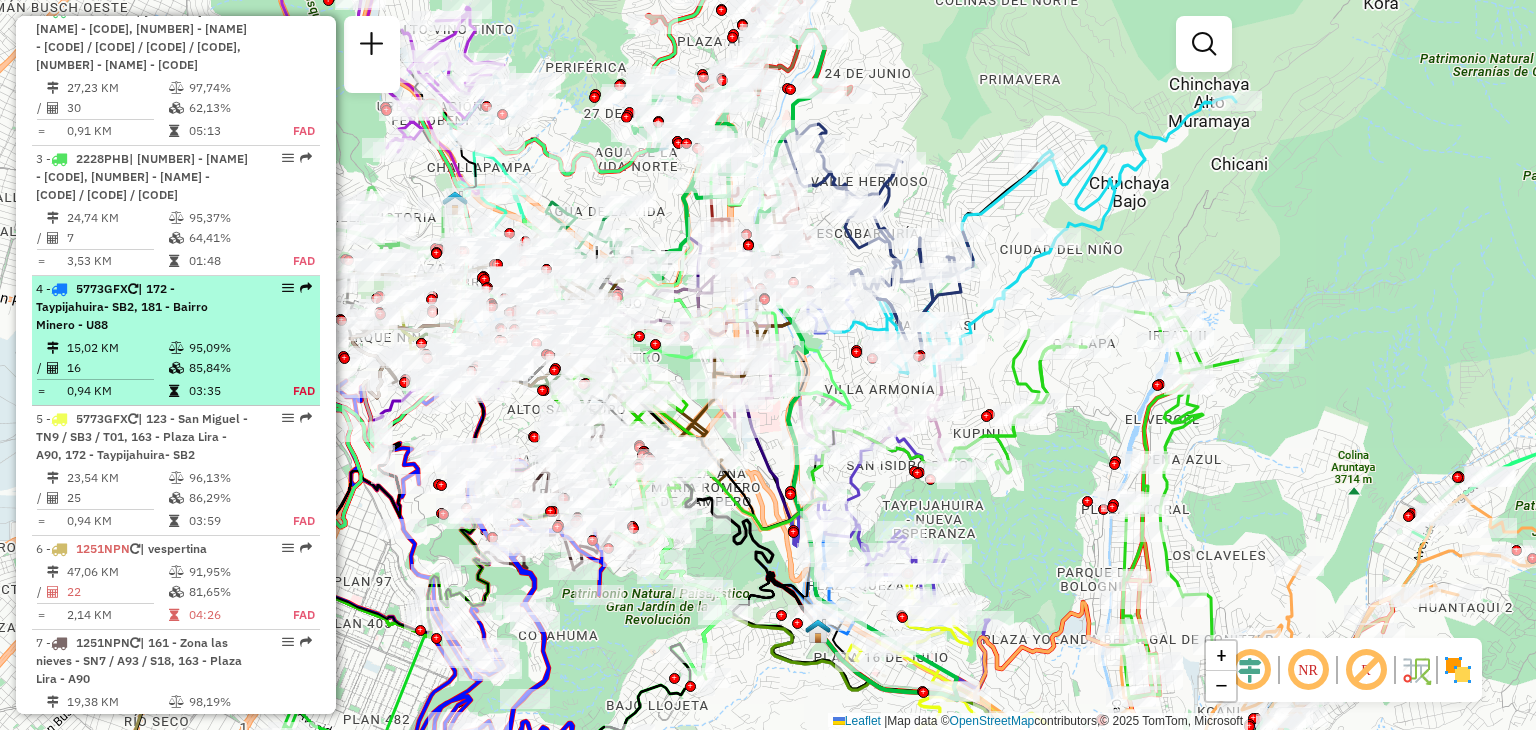 select on "**********" 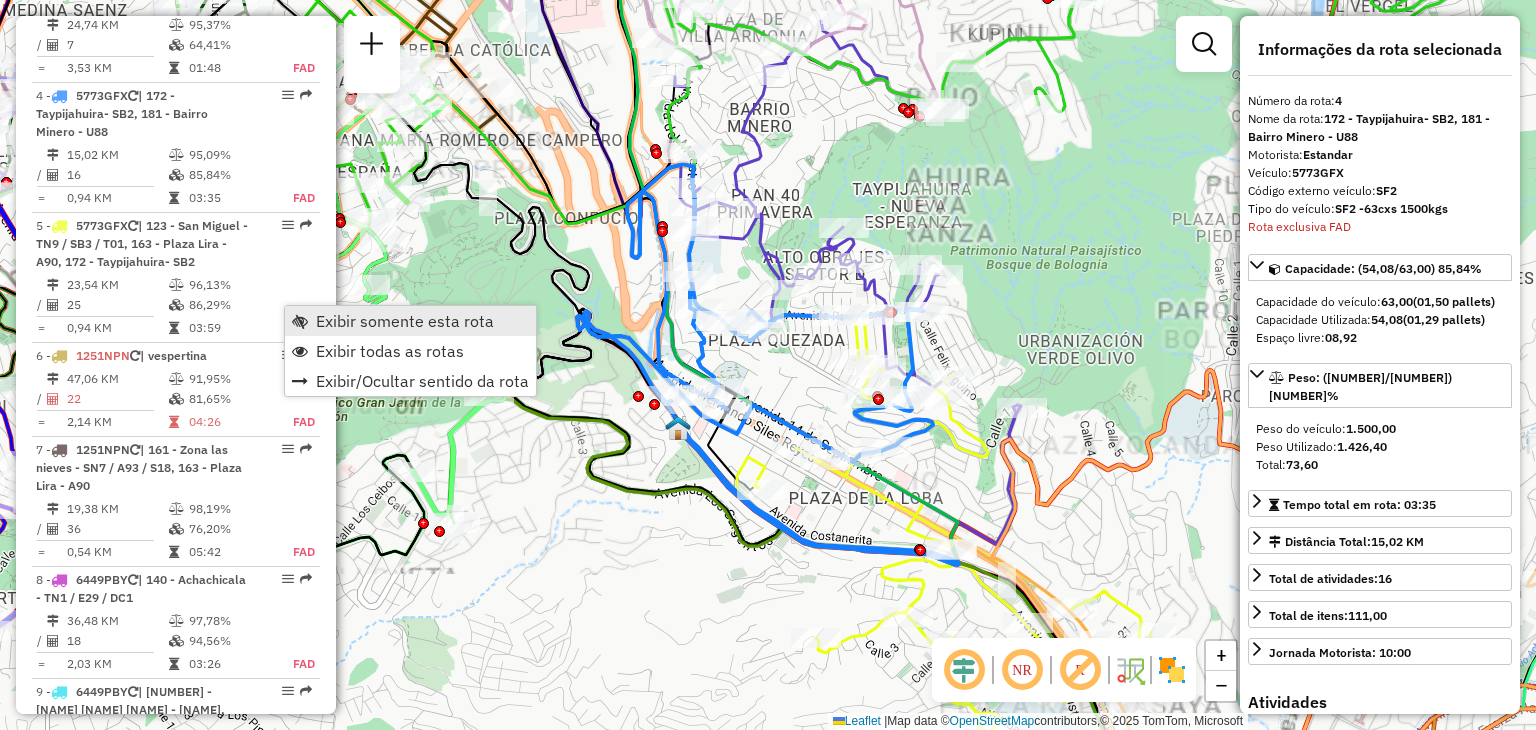 scroll, scrollTop: 1112, scrollLeft: 0, axis: vertical 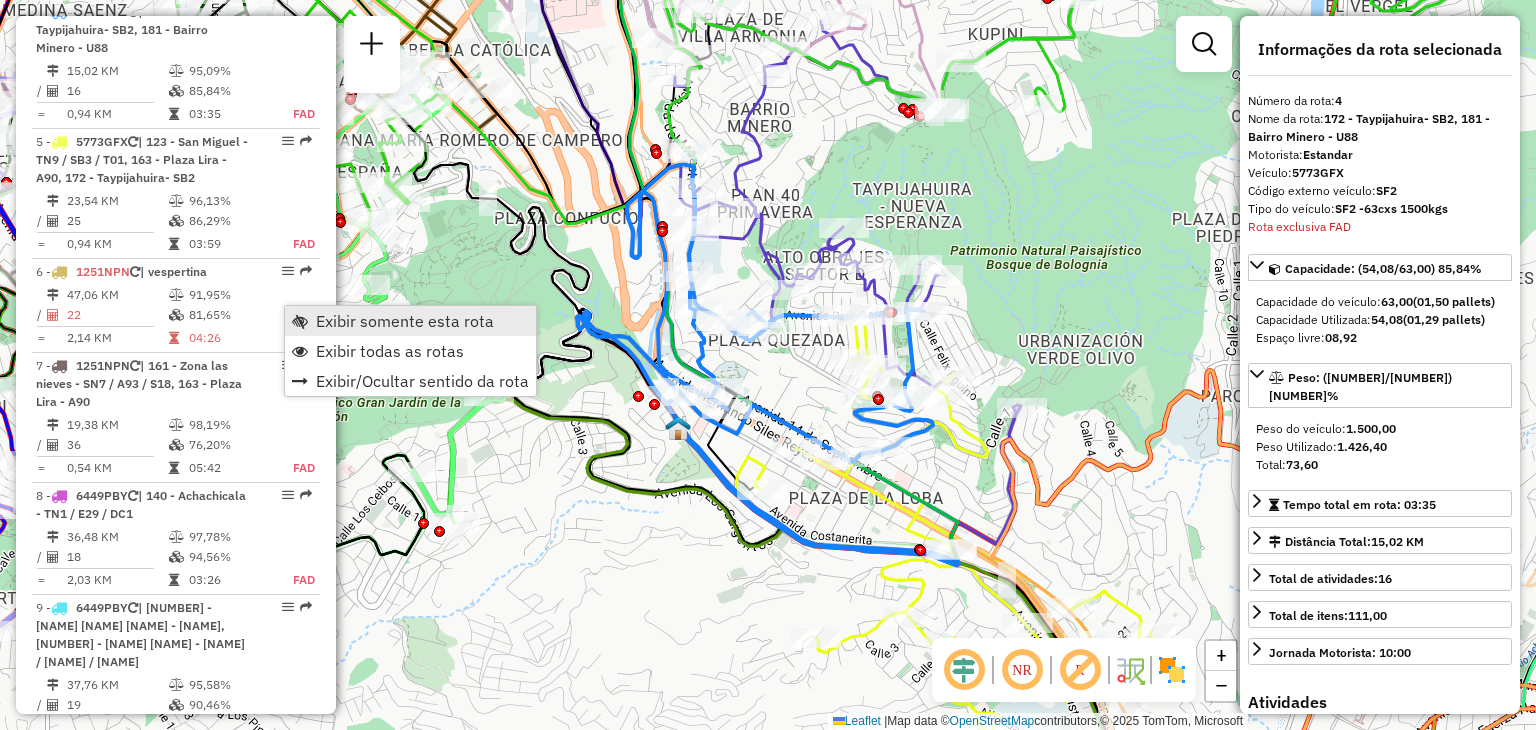 click on "Exibir somente esta rota" at bounding box center (405, 321) 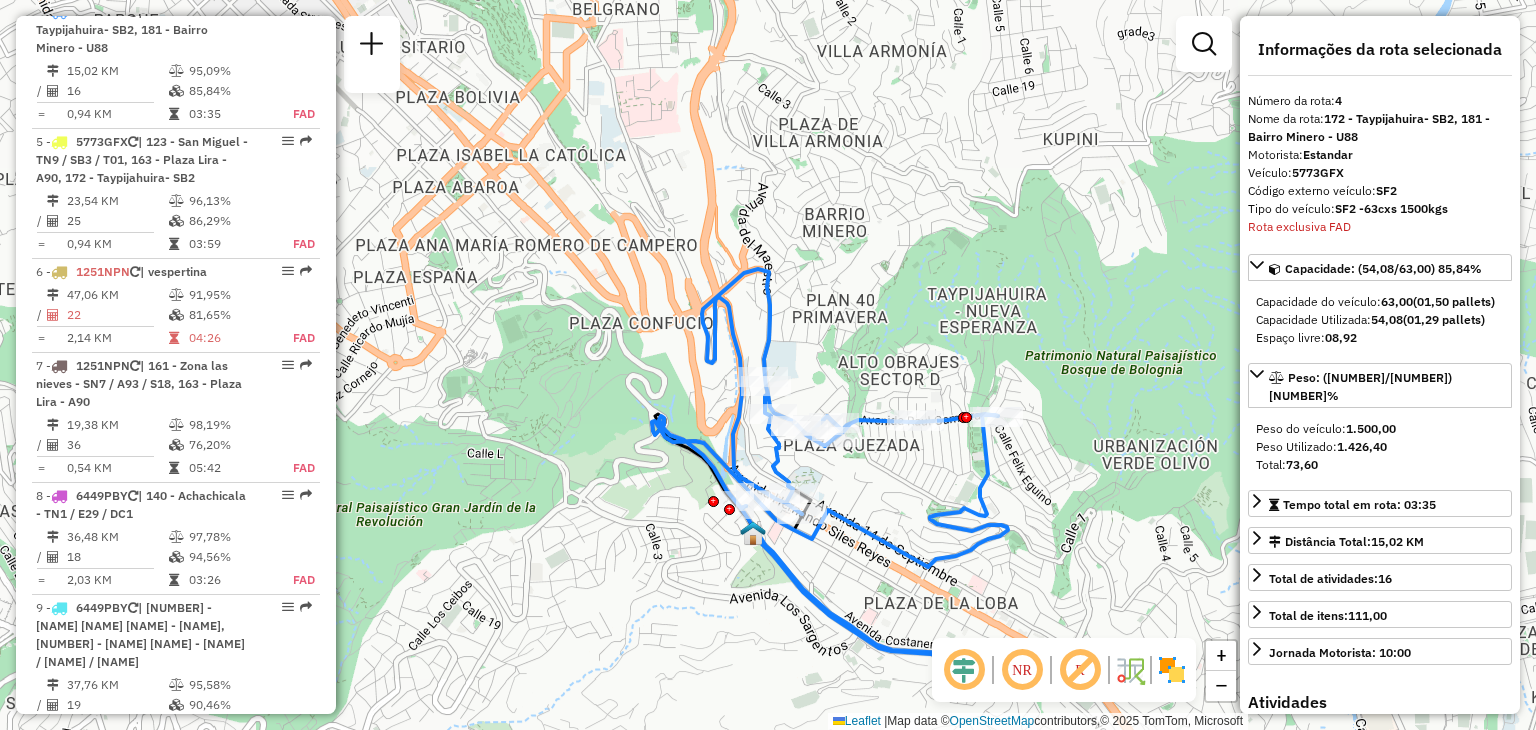 drag, startPoint x: 514, startPoint y: 168, endPoint x: 709, endPoint y: 355, distance: 270.174 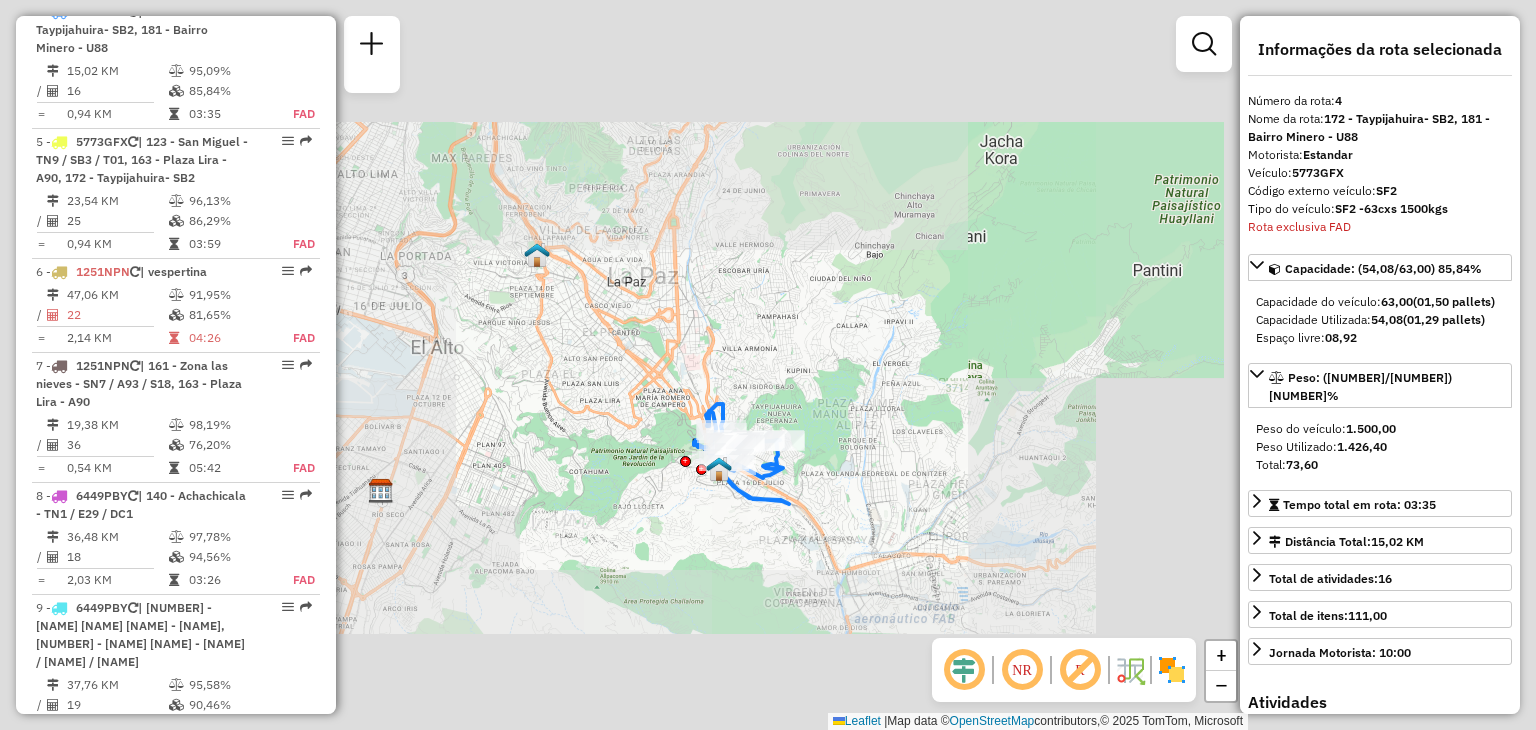drag, startPoint x: 602, startPoint y: 307, endPoint x: 668, endPoint y: 388, distance: 104.48445 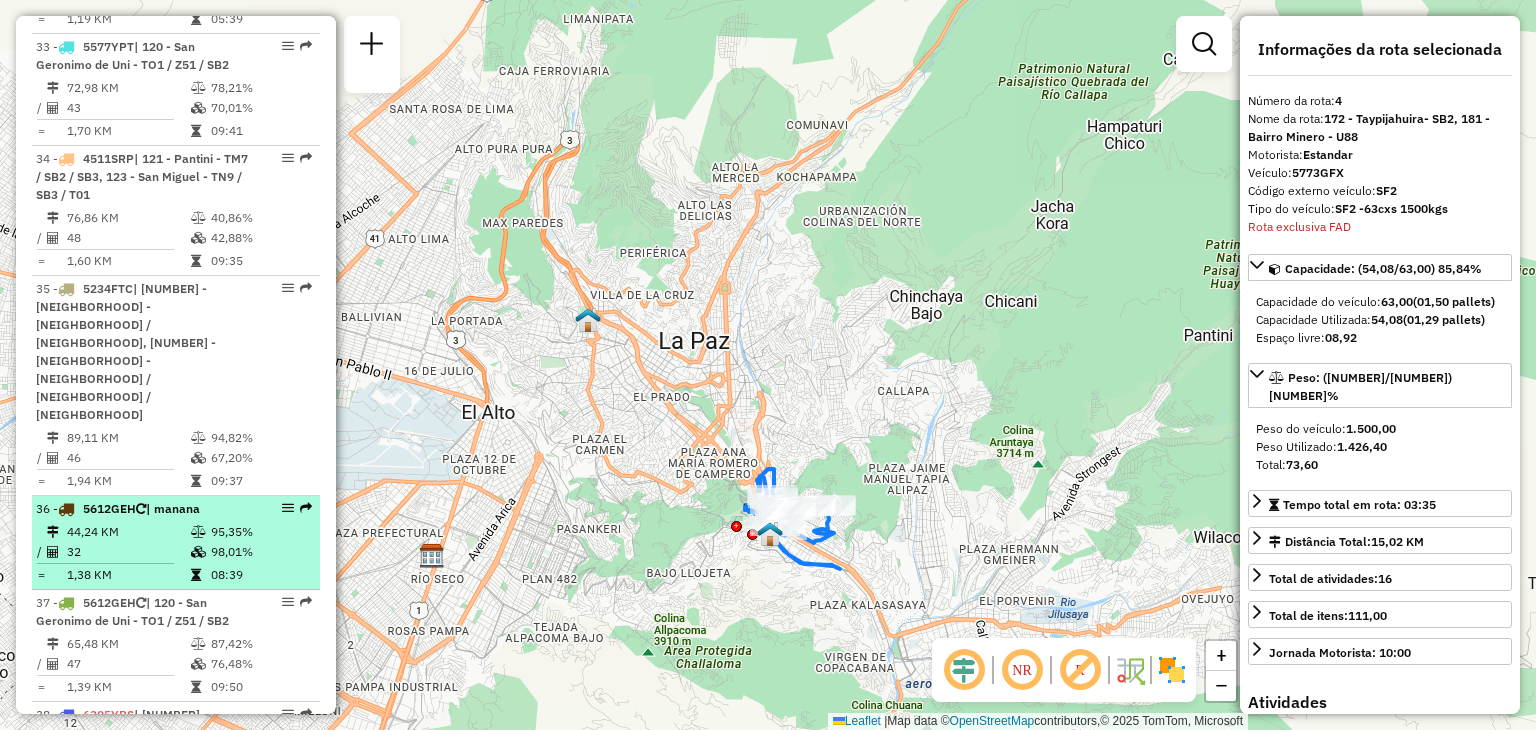 scroll, scrollTop: 4912, scrollLeft: 0, axis: vertical 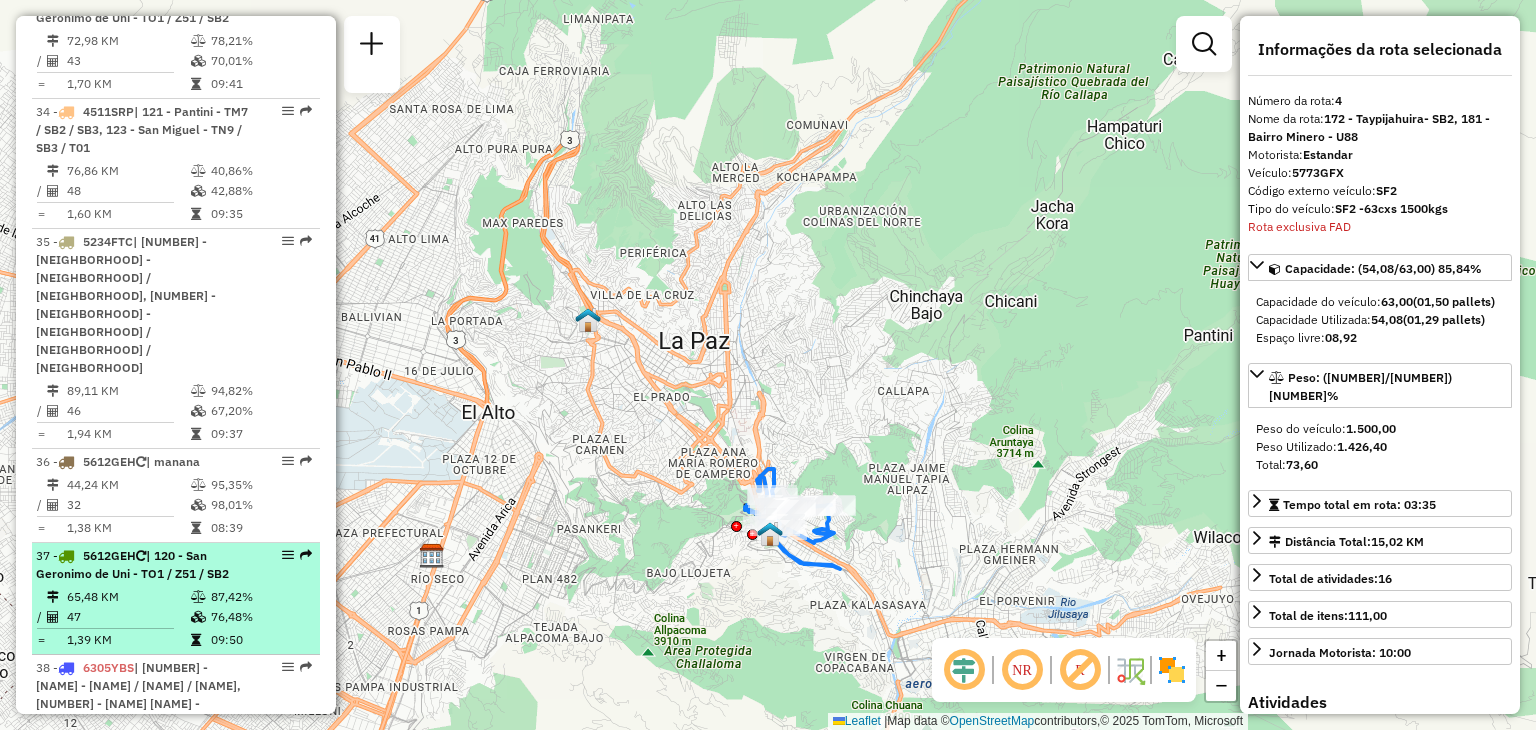 click at bounding box center (113, 628) 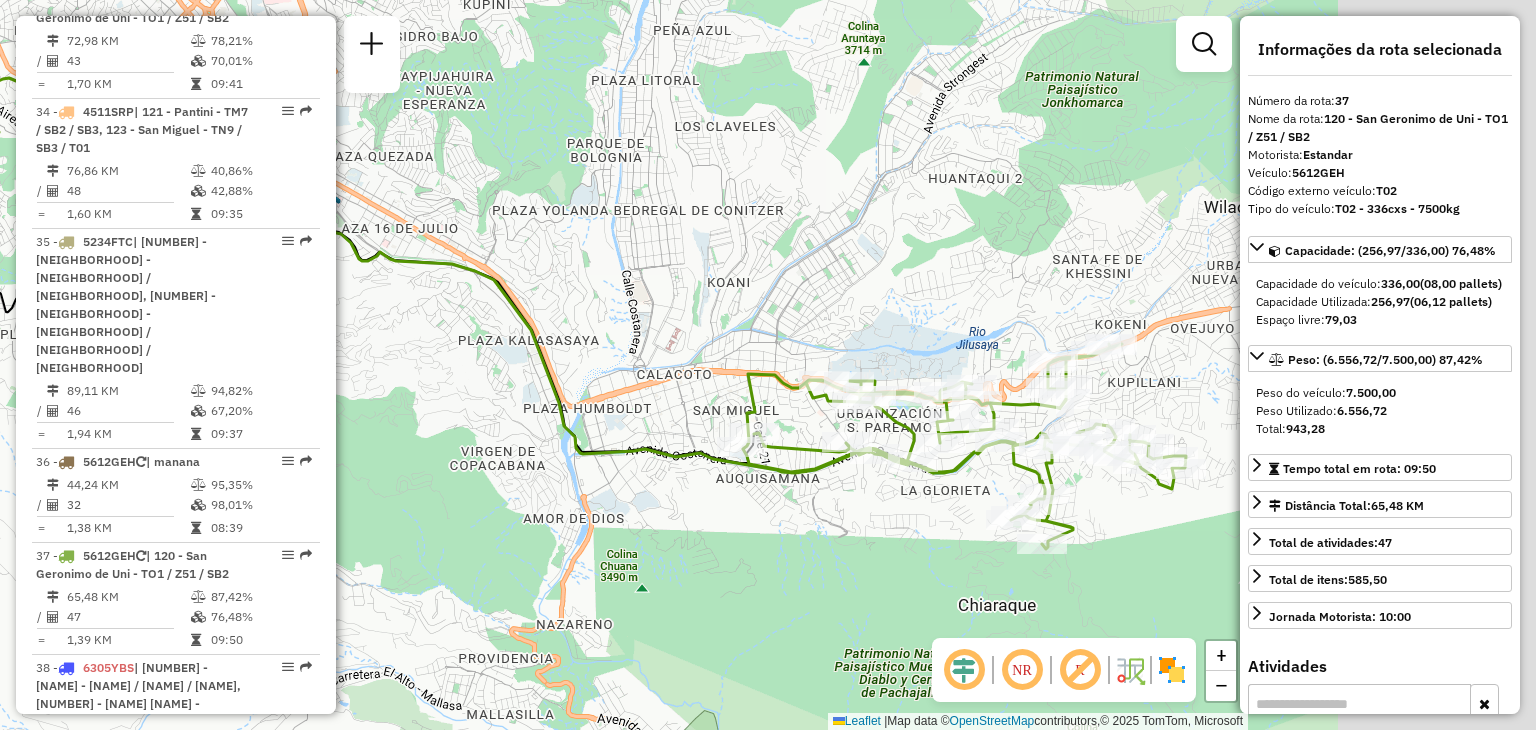 drag, startPoint x: 857, startPoint y: 377, endPoint x: 502, endPoint y: 322, distance: 359.2353 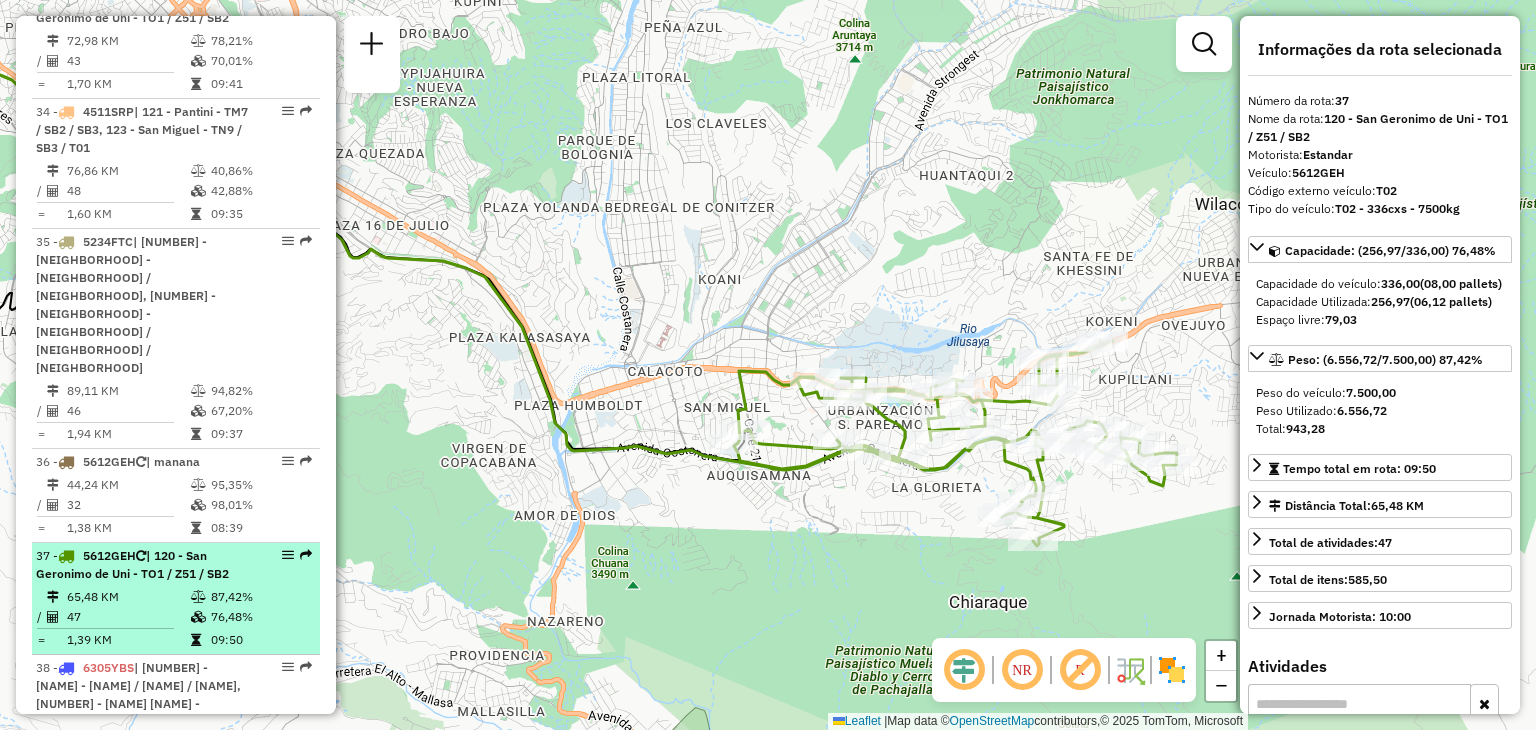 click on "47" at bounding box center (128, 617) 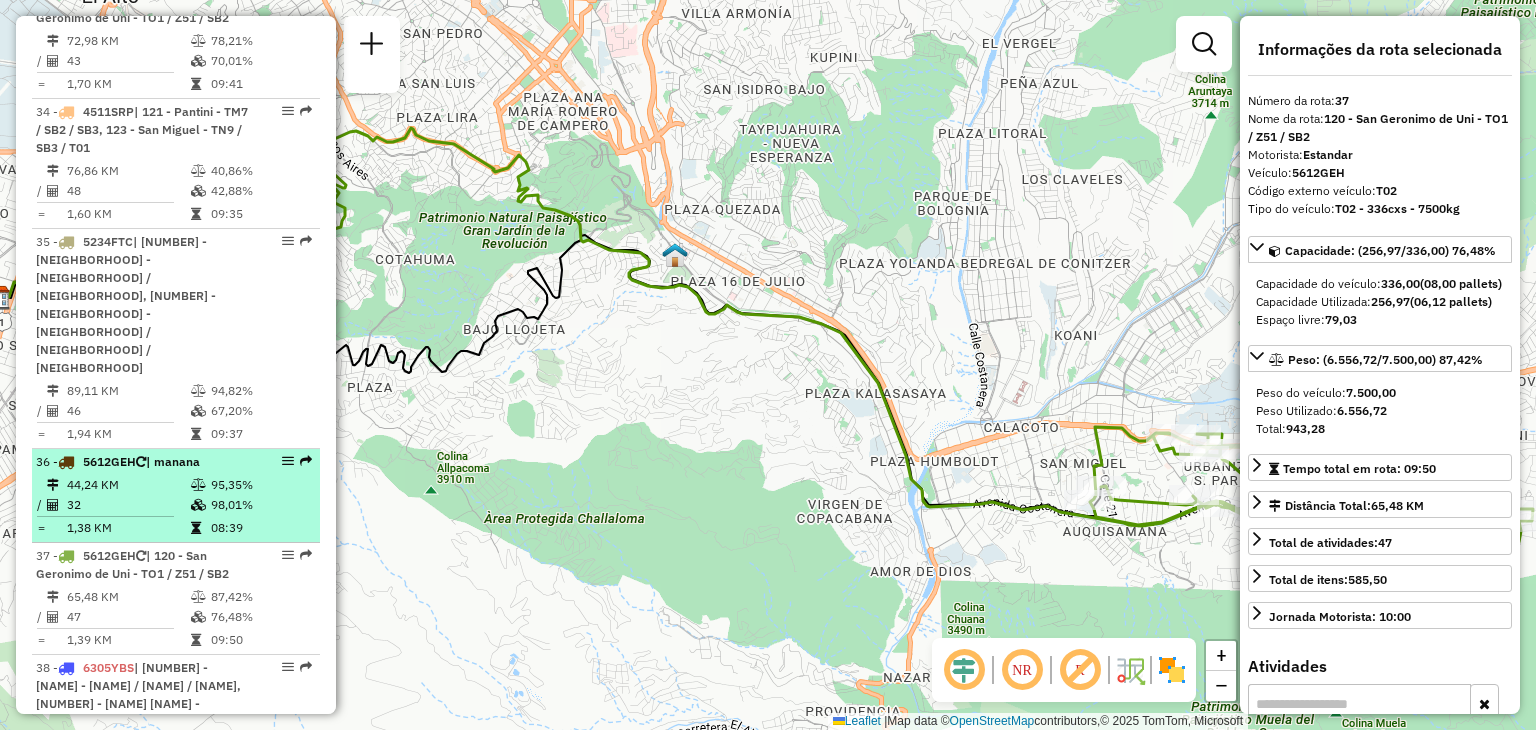 click on "32" at bounding box center [128, 505] 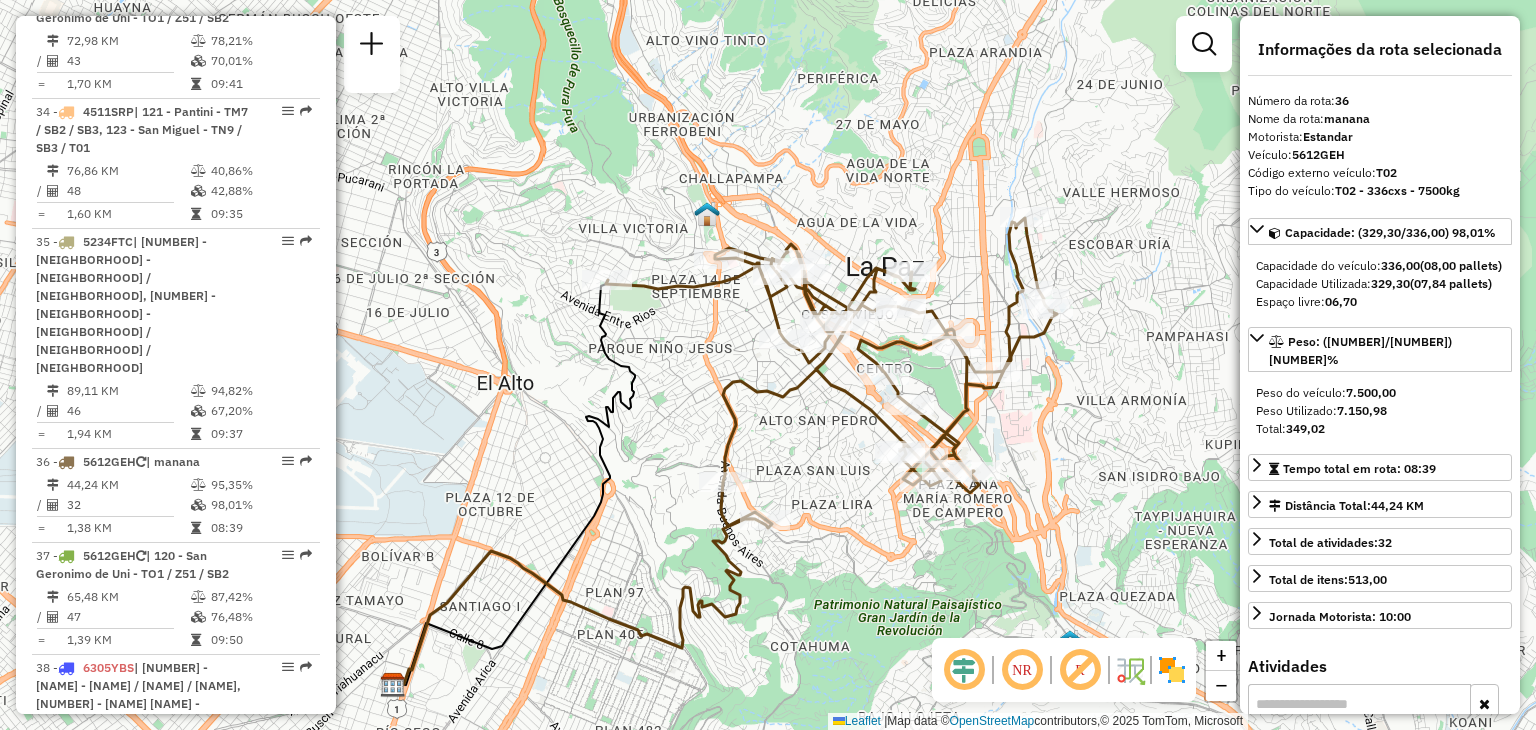 drag, startPoint x: 776, startPoint y: 335, endPoint x: 735, endPoint y: 421, distance: 95.27329 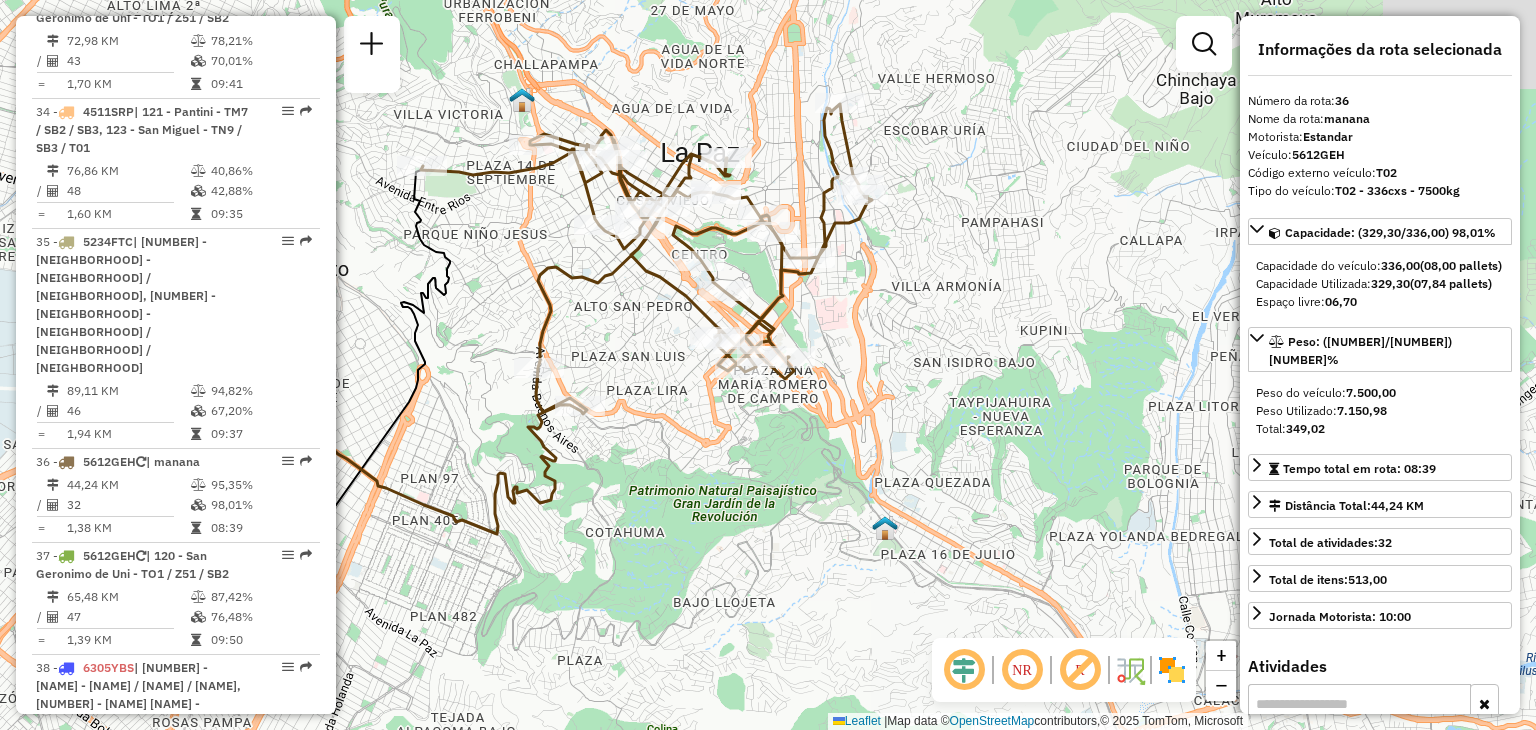 drag, startPoint x: 942, startPoint y: 501, endPoint x: 475, endPoint y: 336, distance: 495.29184 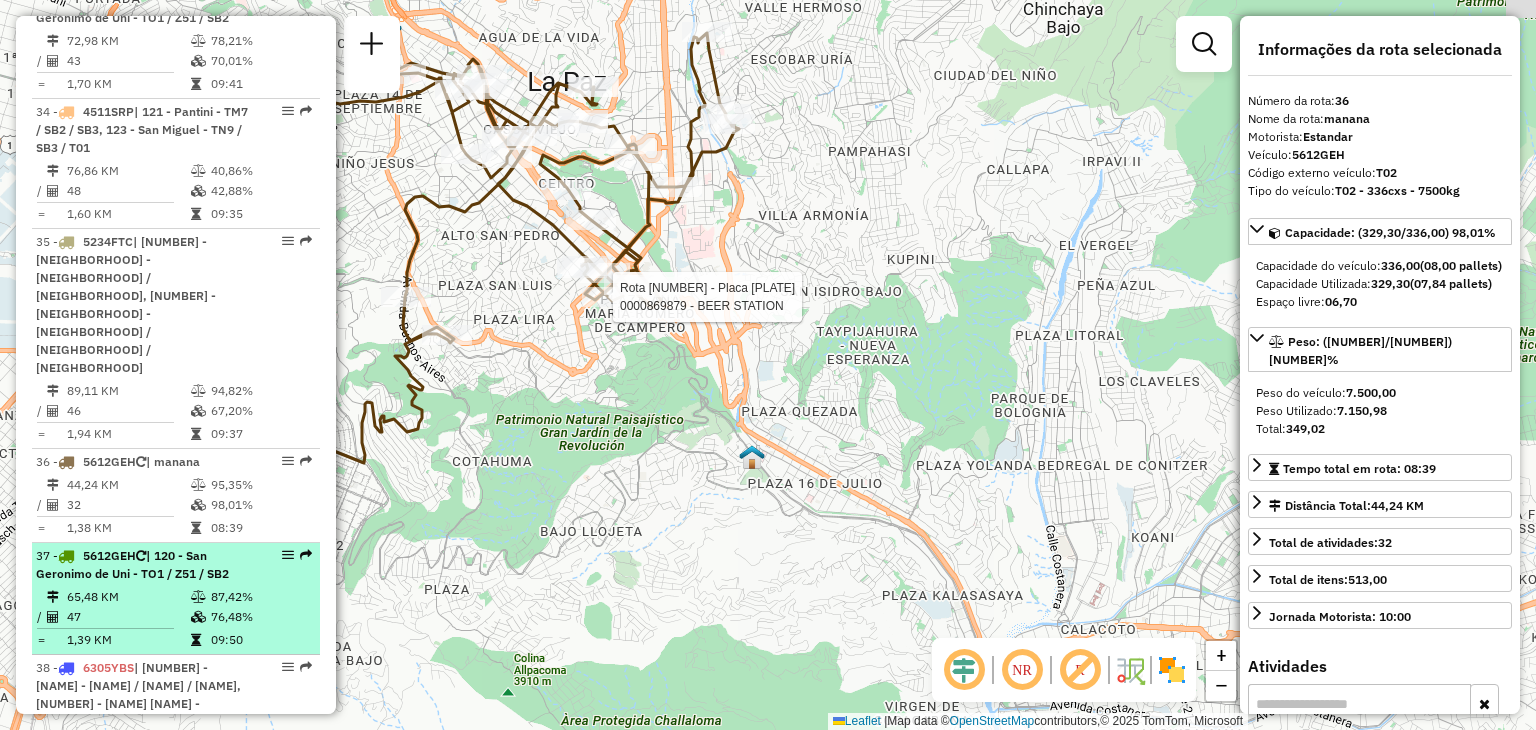 click on "65,48 KM" at bounding box center (128, 597) 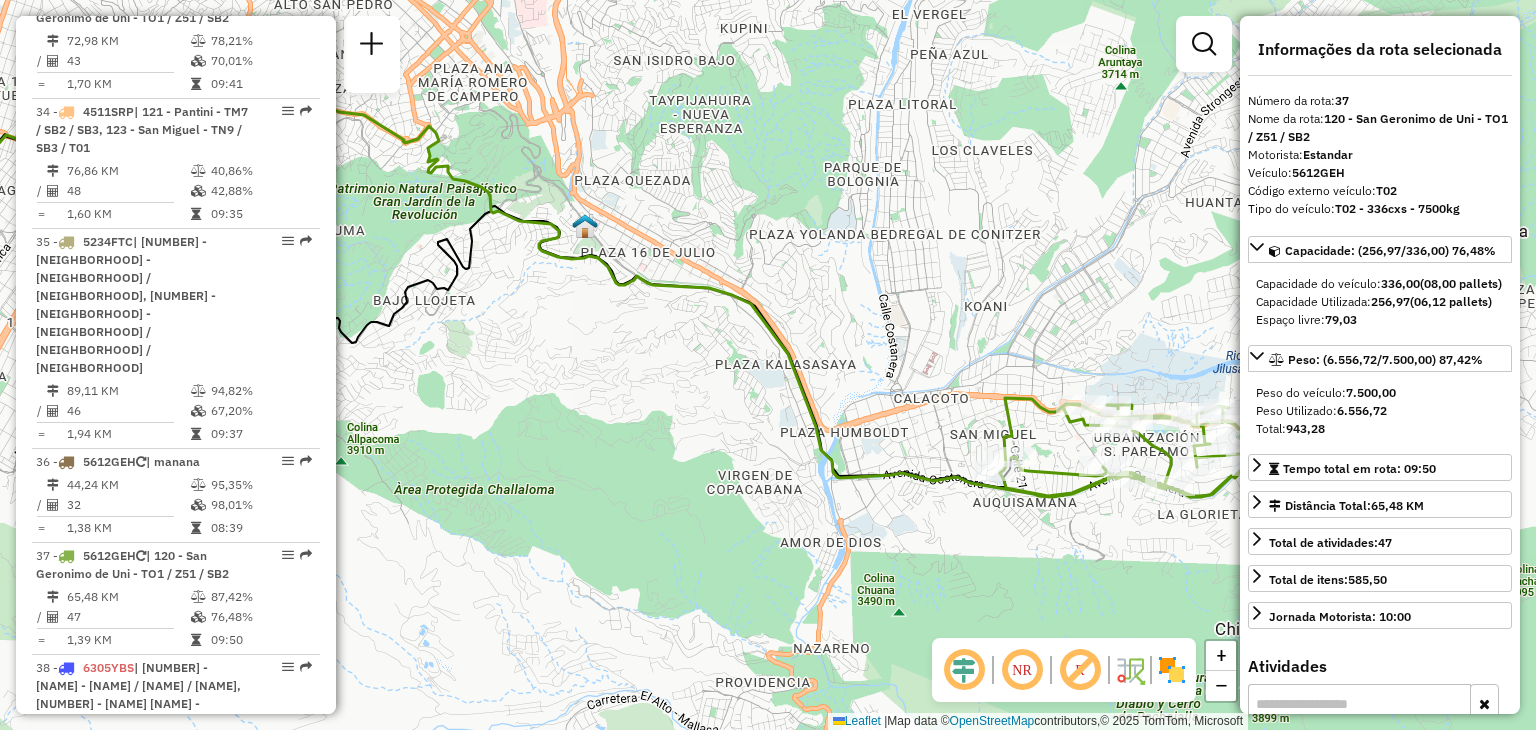 drag, startPoint x: 796, startPoint y: 493, endPoint x: 460, endPoint y: 427, distance: 342.4208 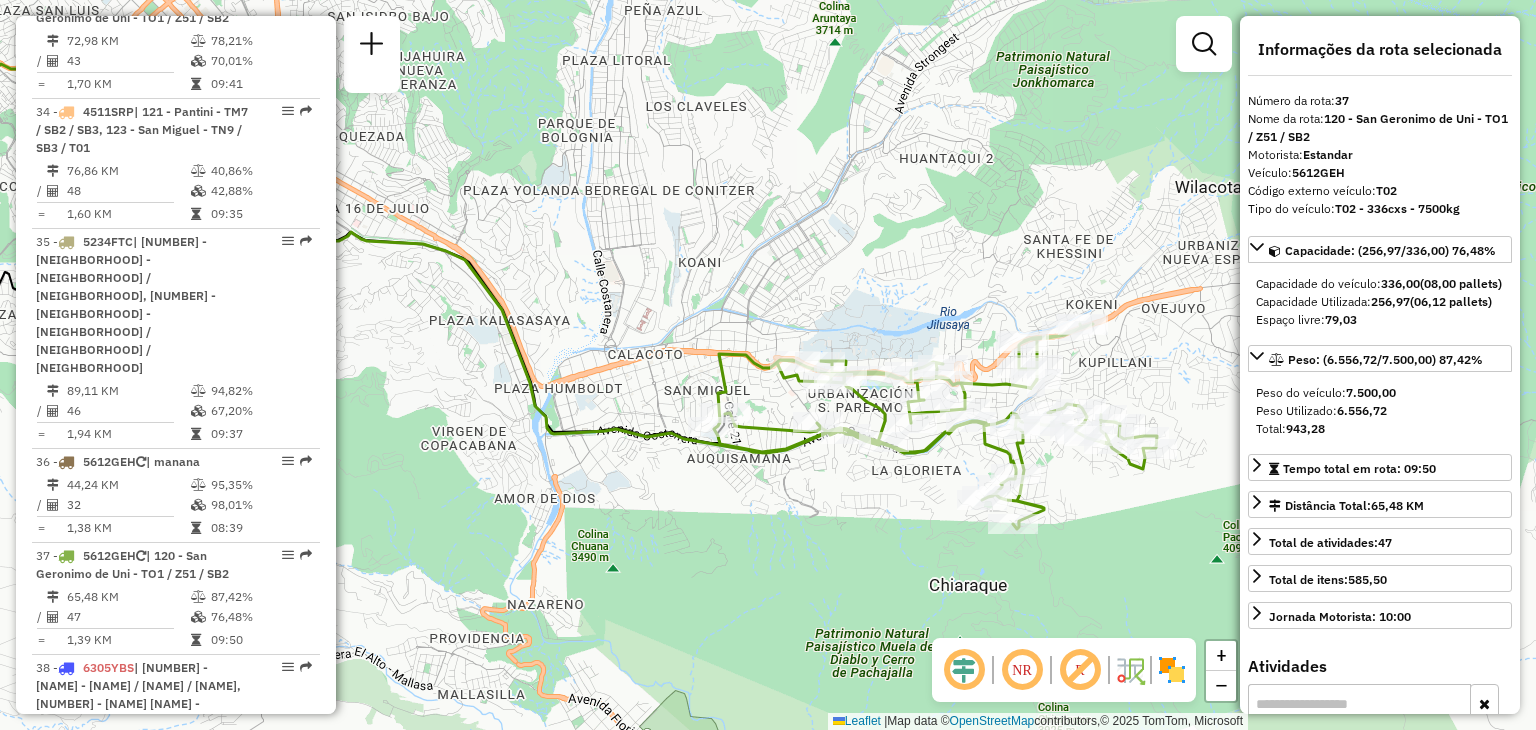 drag, startPoint x: 884, startPoint y: 470, endPoint x: 752, endPoint y: 456, distance: 132.74034 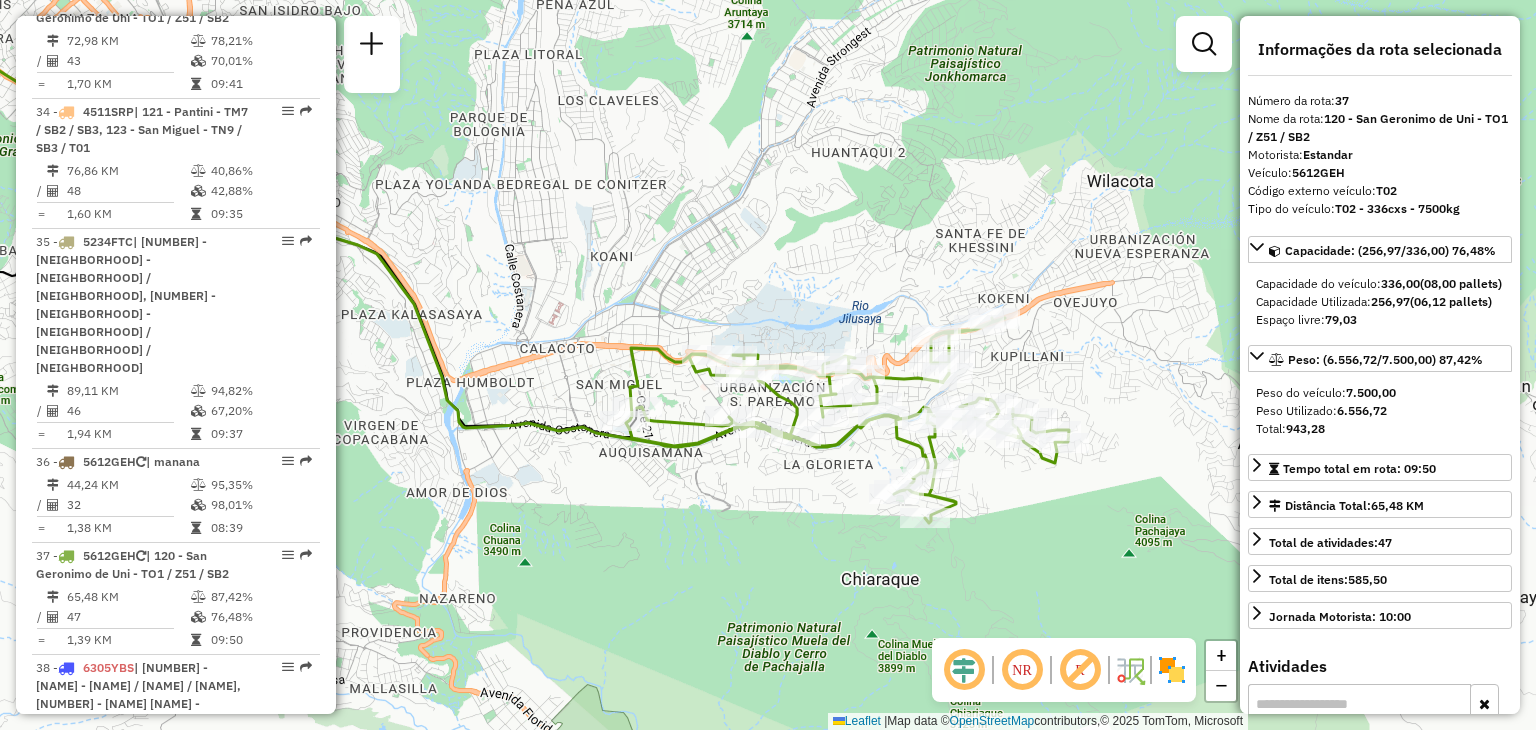 drag, startPoint x: 548, startPoint y: 487, endPoint x: 643, endPoint y: 509, distance: 97.5141 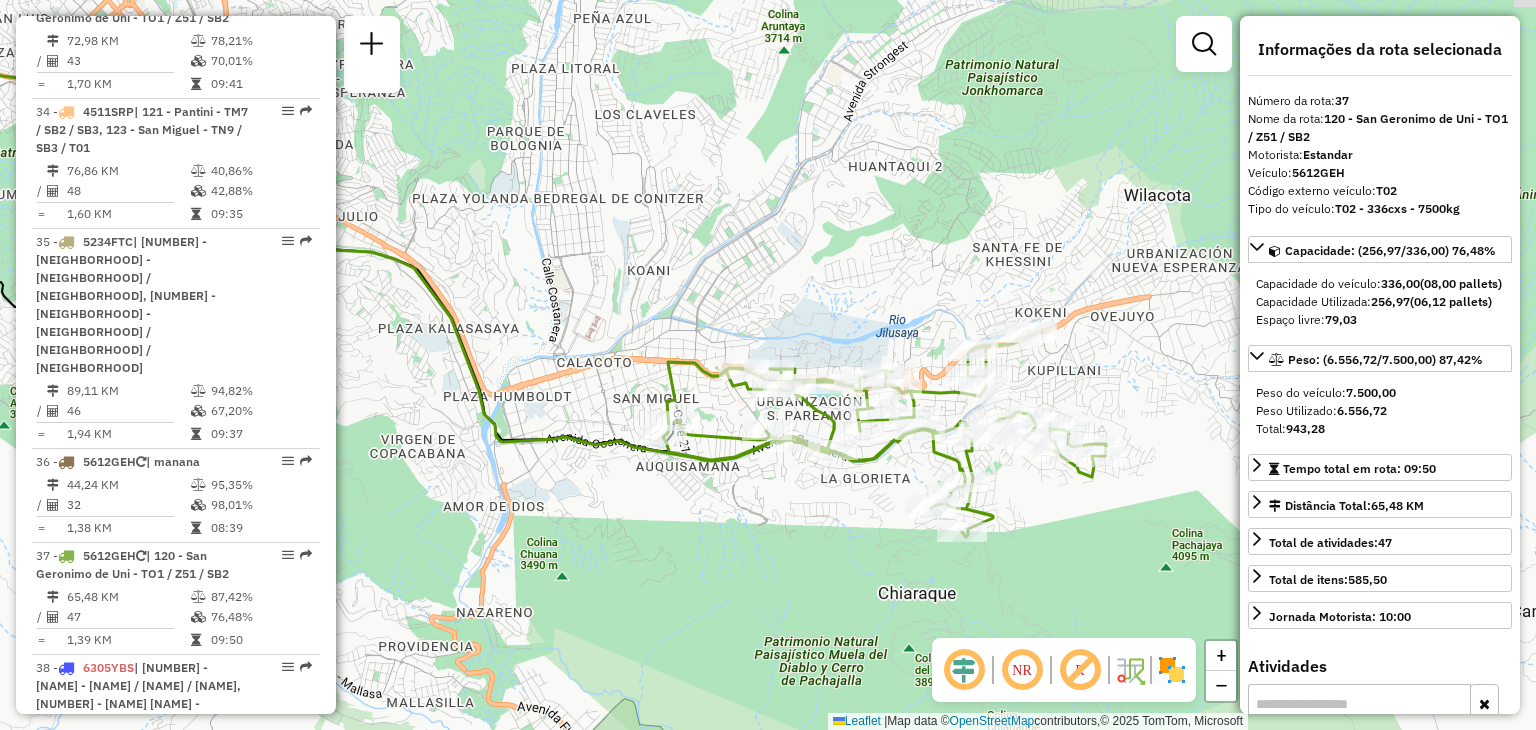 drag, startPoint x: 814, startPoint y: 517, endPoint x: 680, endPoint y: 505, distance: 134.53624 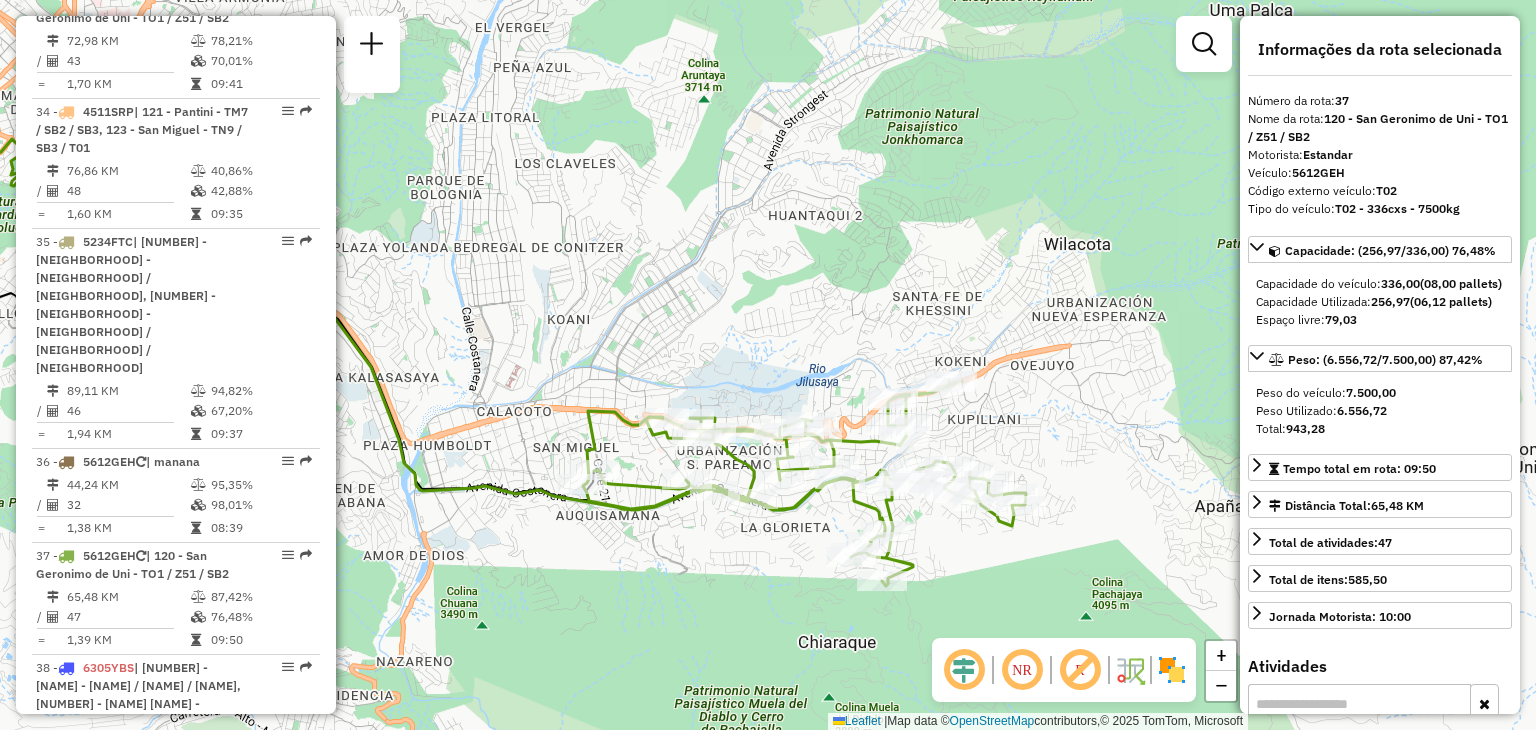 drag, startPoint x: 650, startPoint y: 530, endPoint x: 752, endPoint y: 564, distance: 107.51744 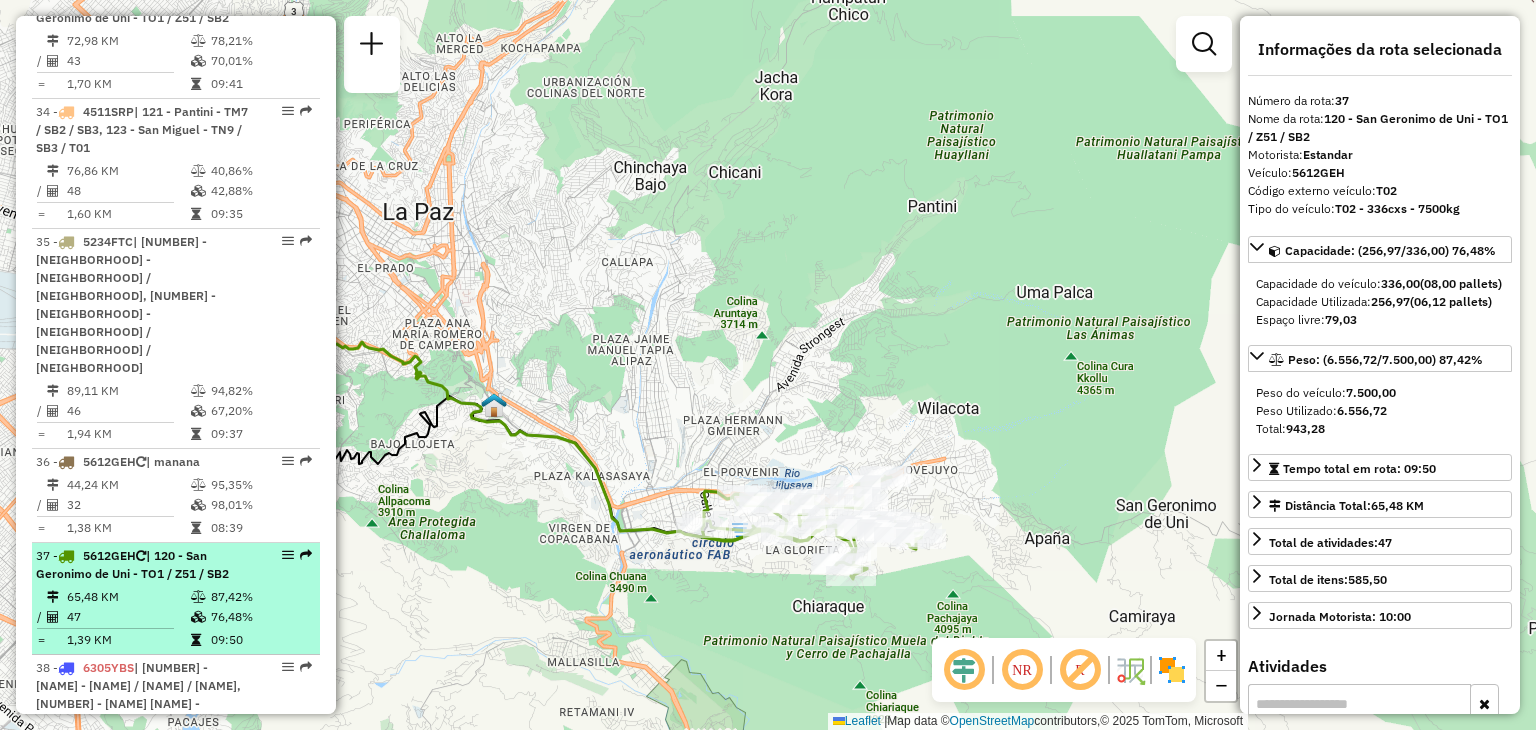 click at bounding box center (198, 597) 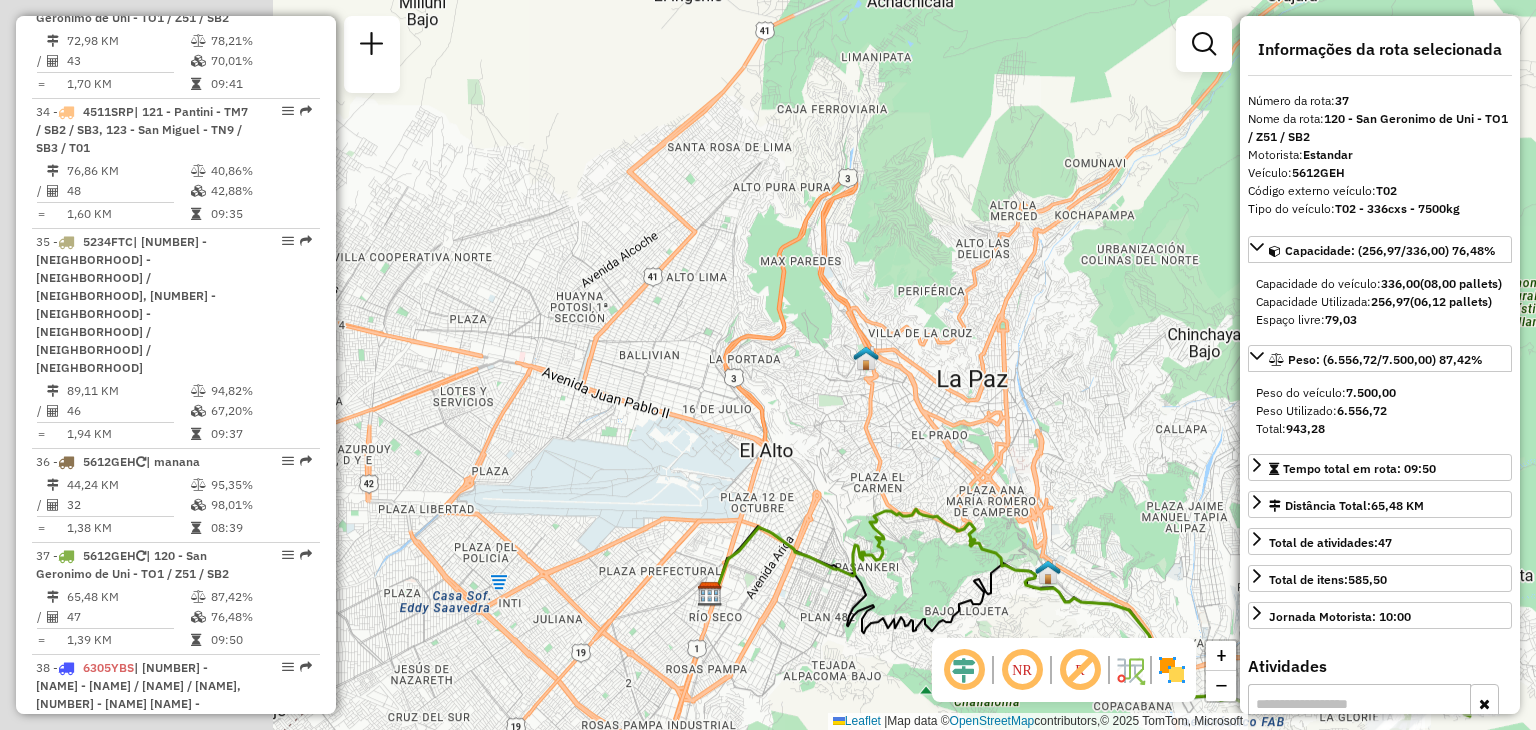 drag, startPoint x: 668, startPoint y: 296, endPoint x: 990, endPoint y: 516, distance: 389.9795 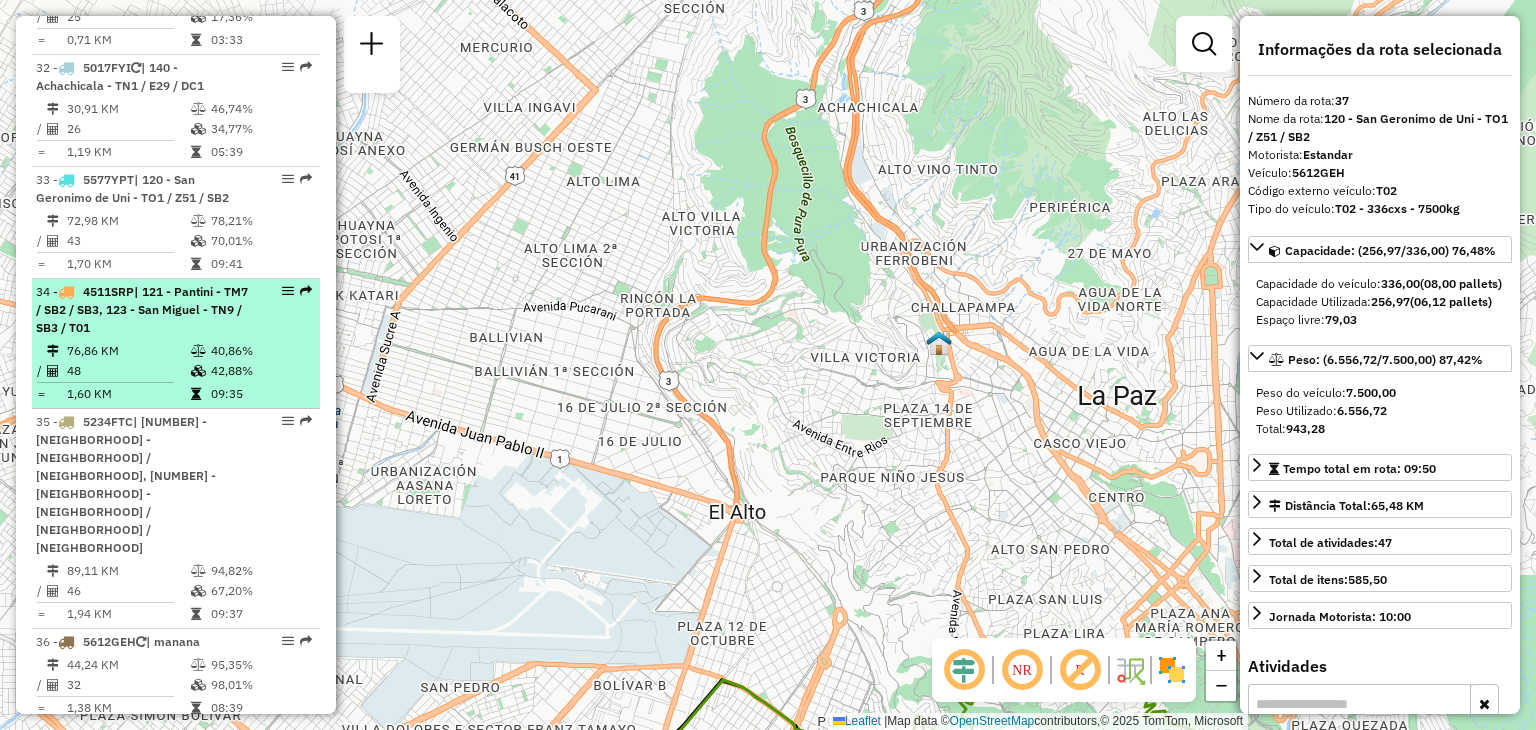 scroll, scrollTop: 4712, scrollLeft: 0, axis: vertical 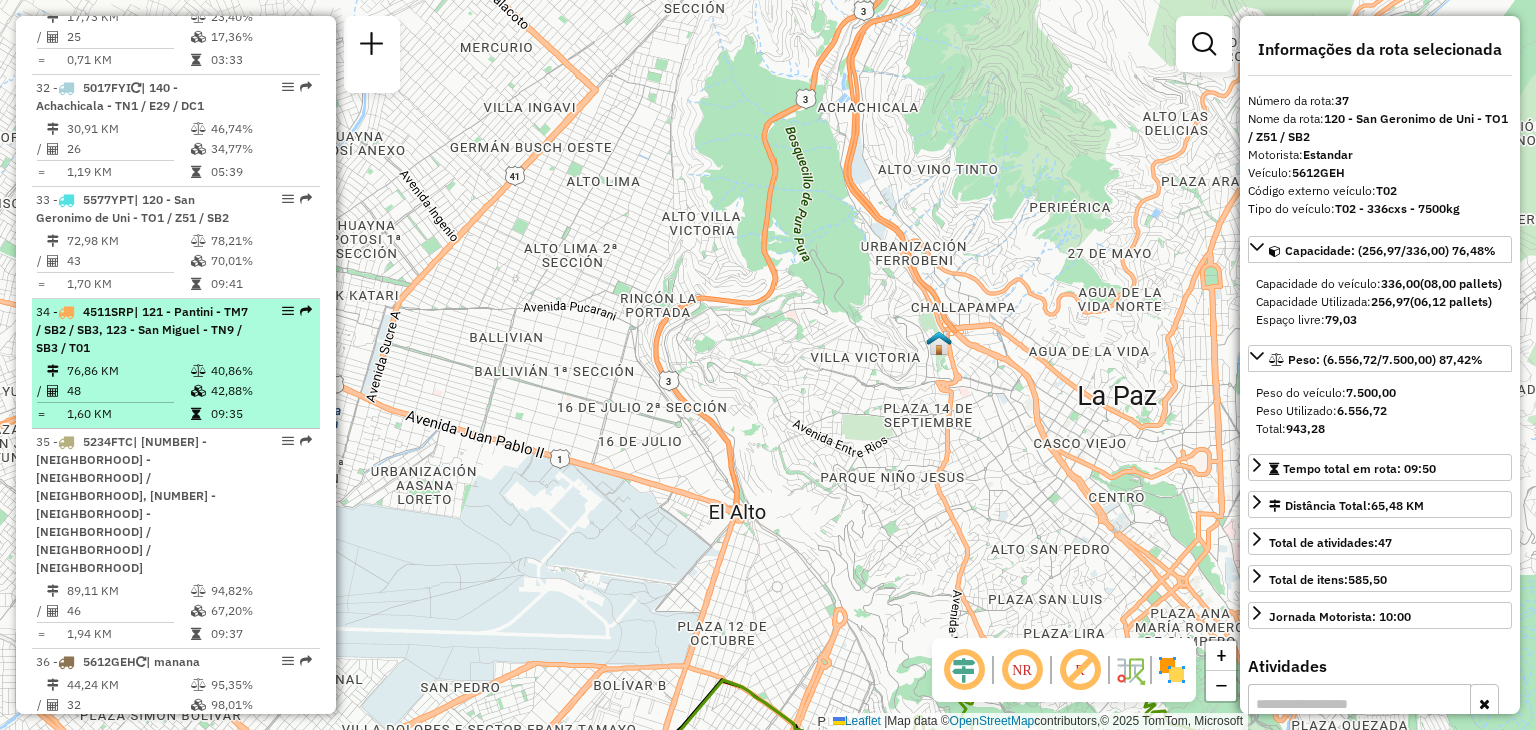 click on "76,86 KM" at bounding box center [128, 371] 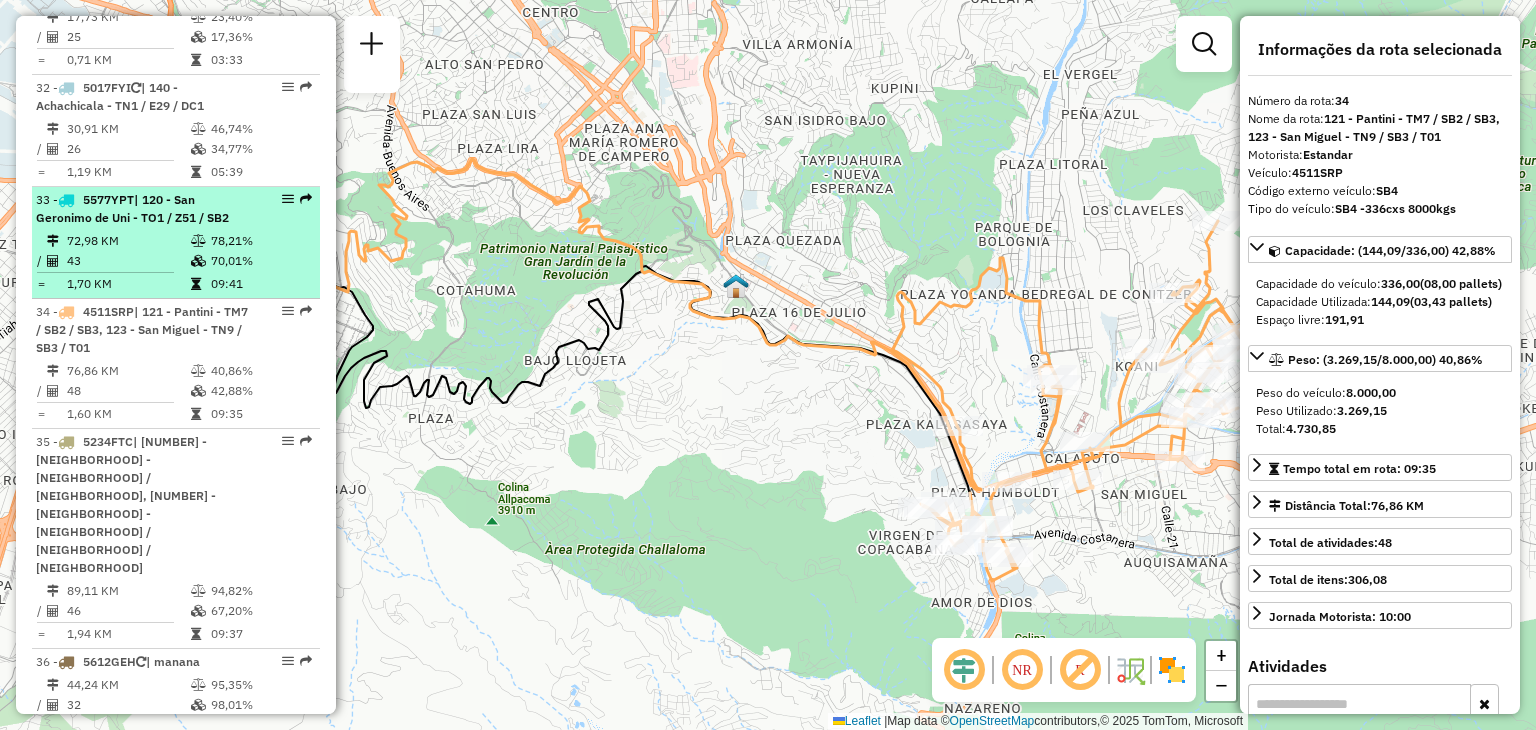 click at bounding box center (200, 241) 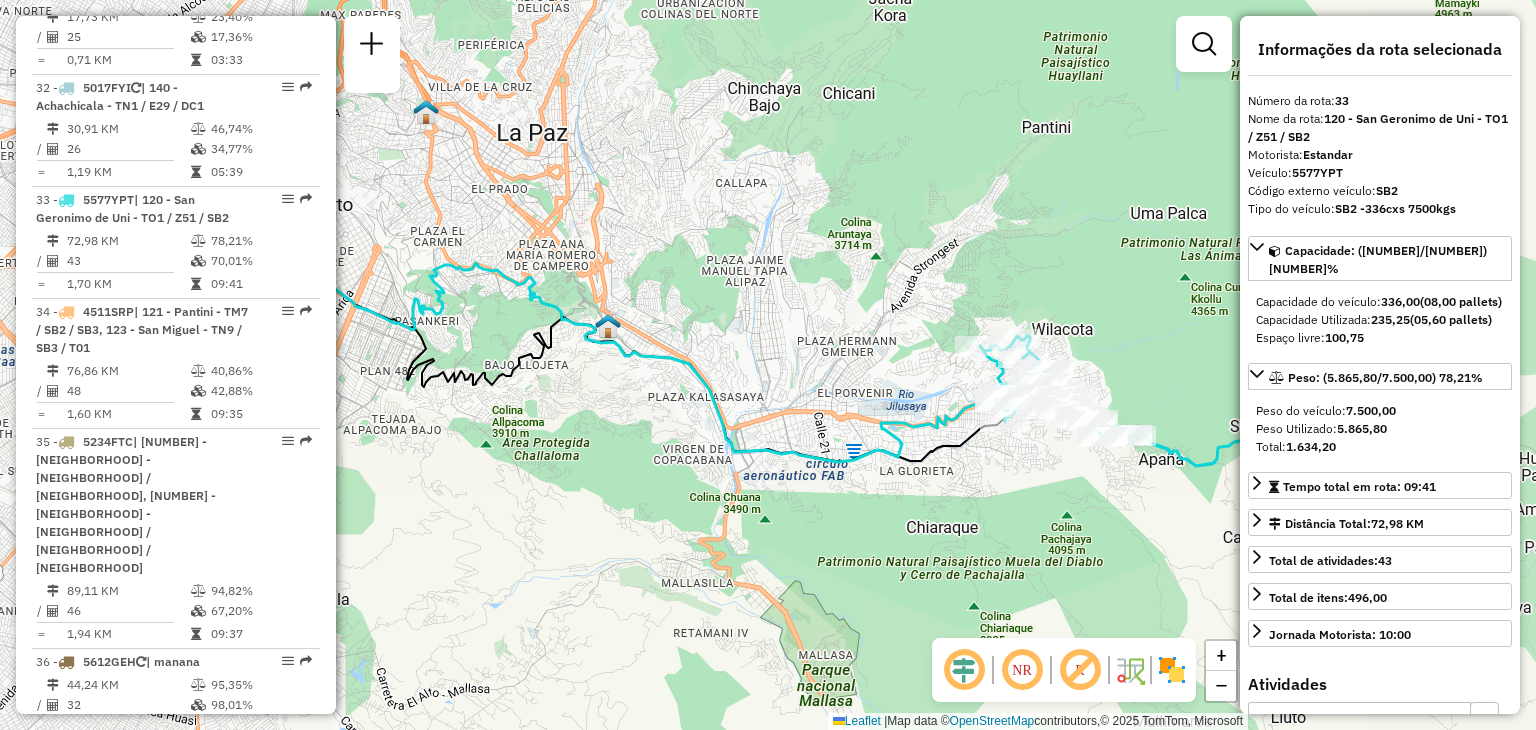 drag, startPoint x: 543, startPoint y: 337, endPoint x: 661, endPoint y: 481, distance: 186.17197 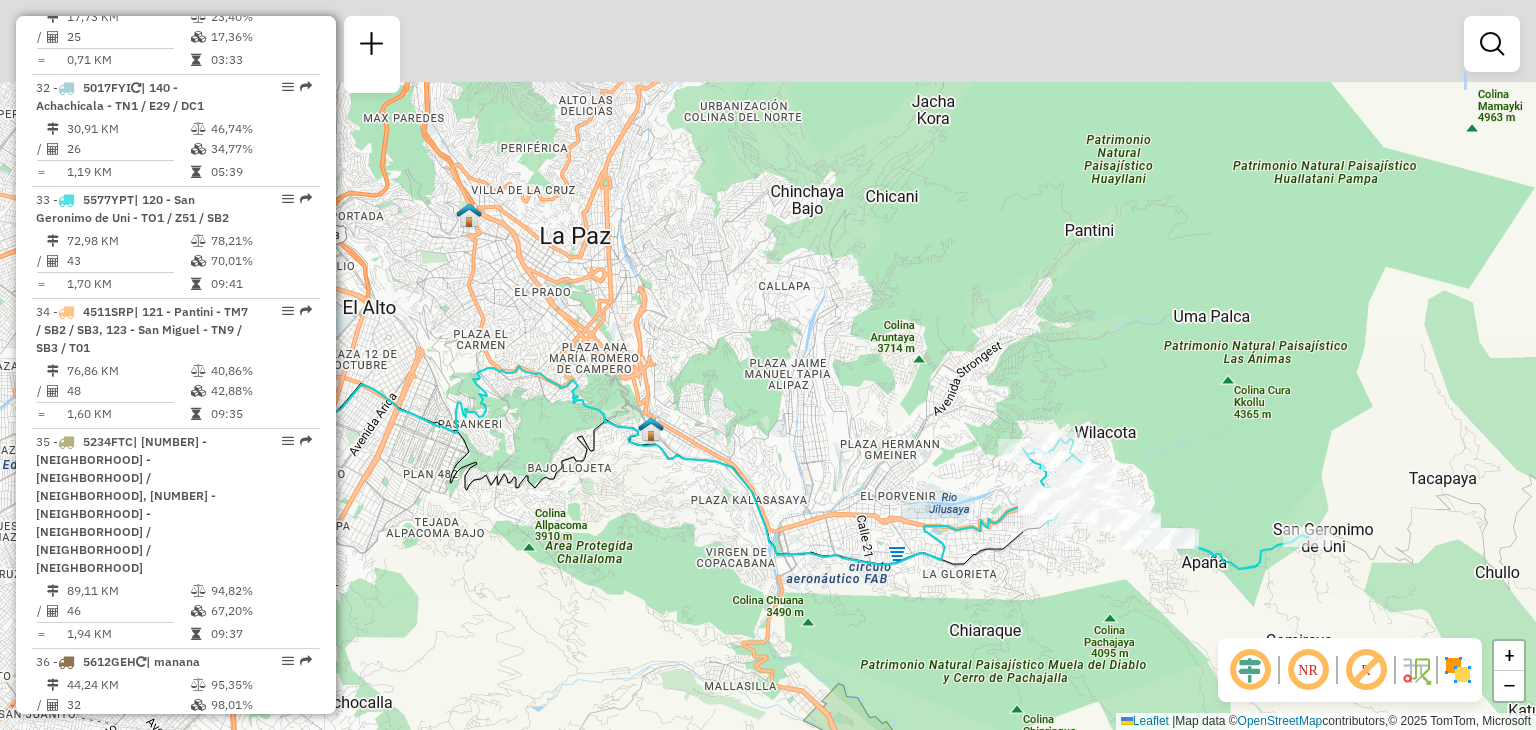 drag, startPoint x: 573, startPoint y: 320, endPoint x: 684, endPoint y: 491, distance: 203.8676 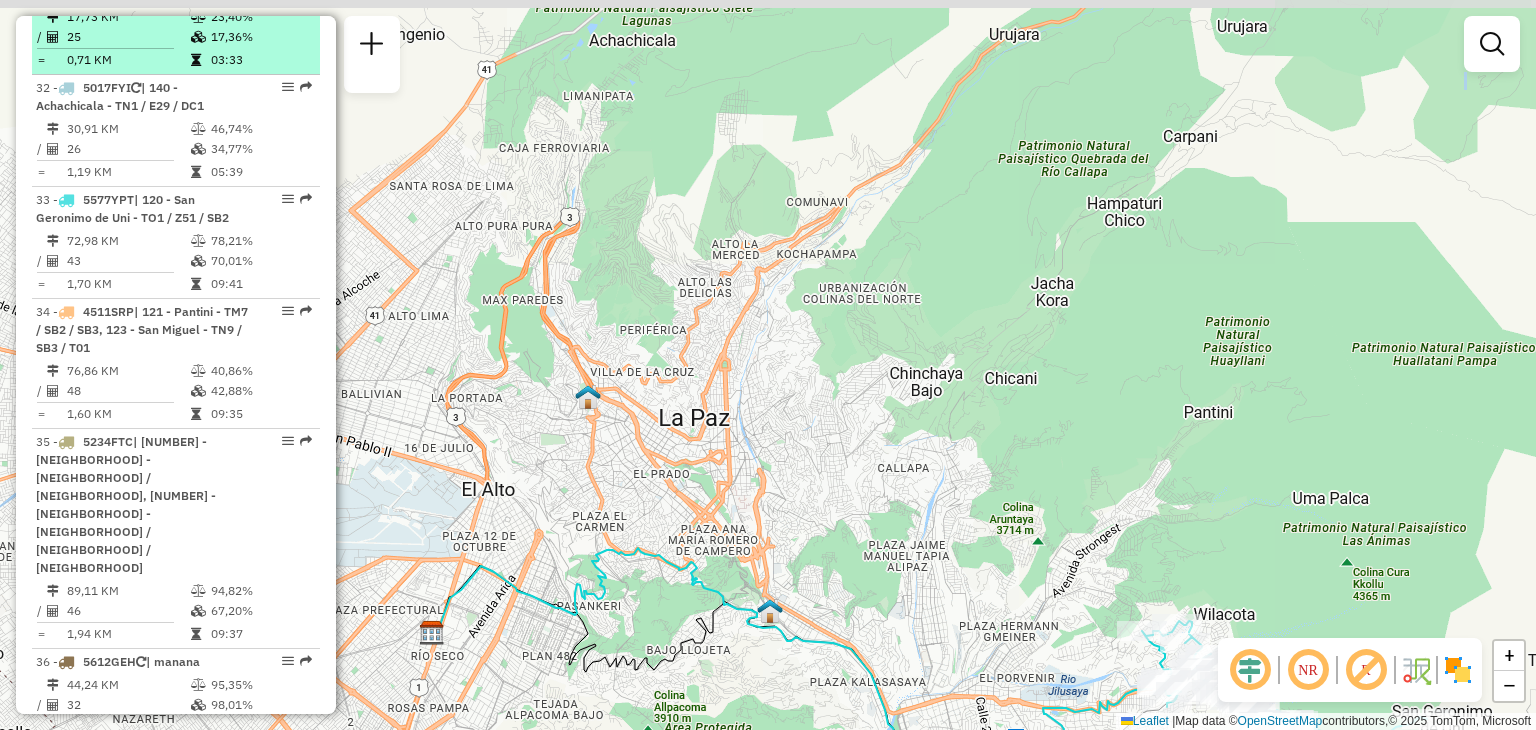 scroll, scrollTop: 4412, scrollLeft: 0, axis: vertical 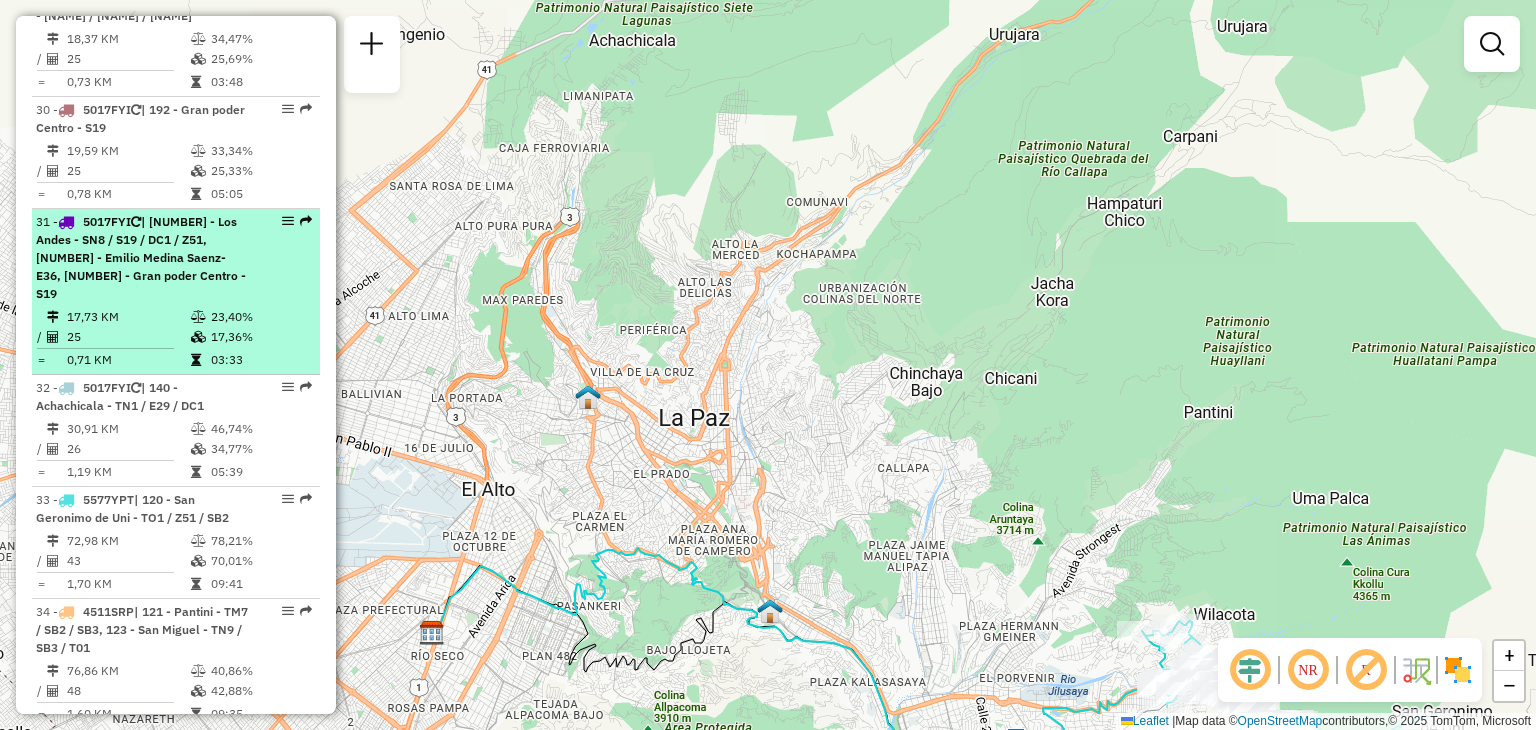click at bounding box center [113, 348] 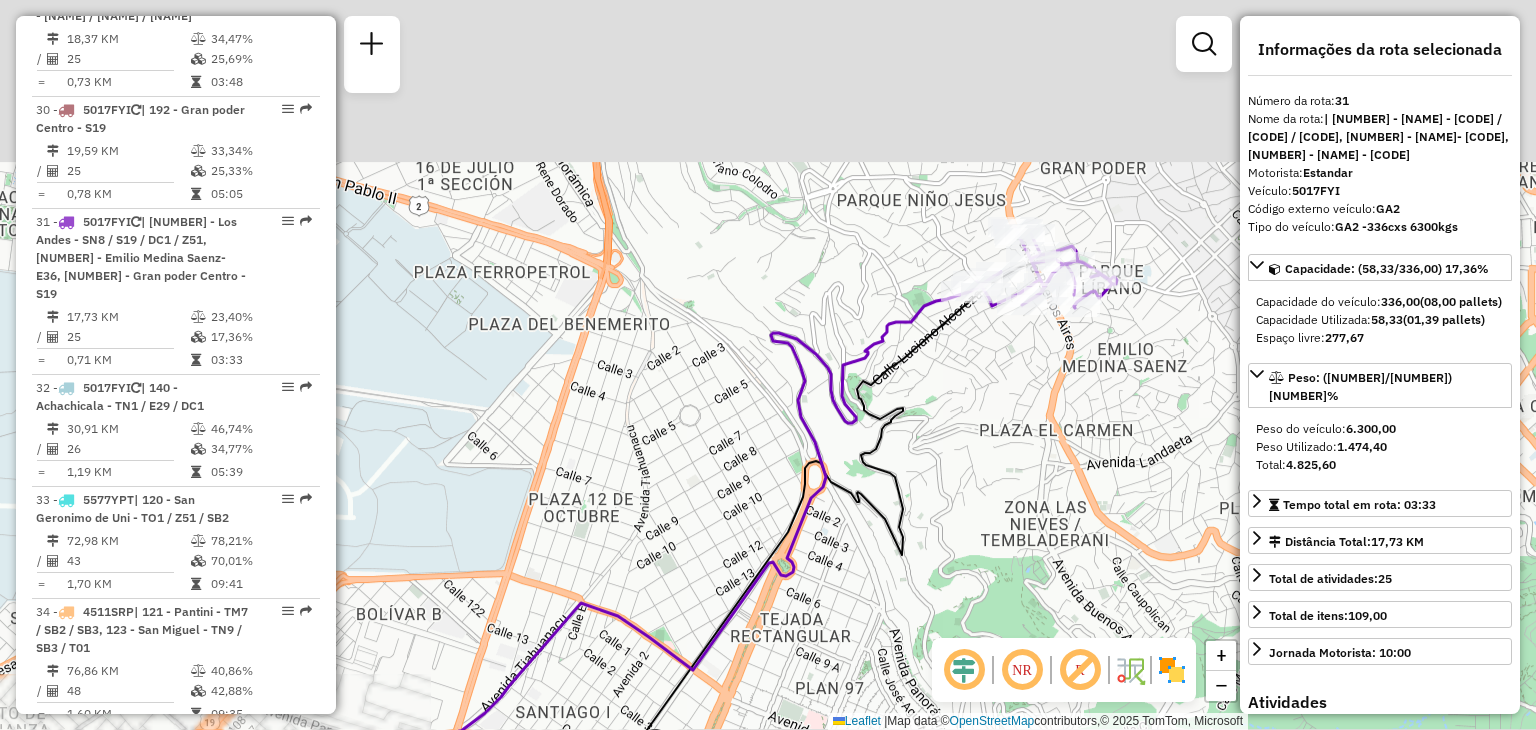 drag, startPoint x: 608, startPoint y: 282, endPoint x: 537, endPoint y: 504, distance: 233.07724 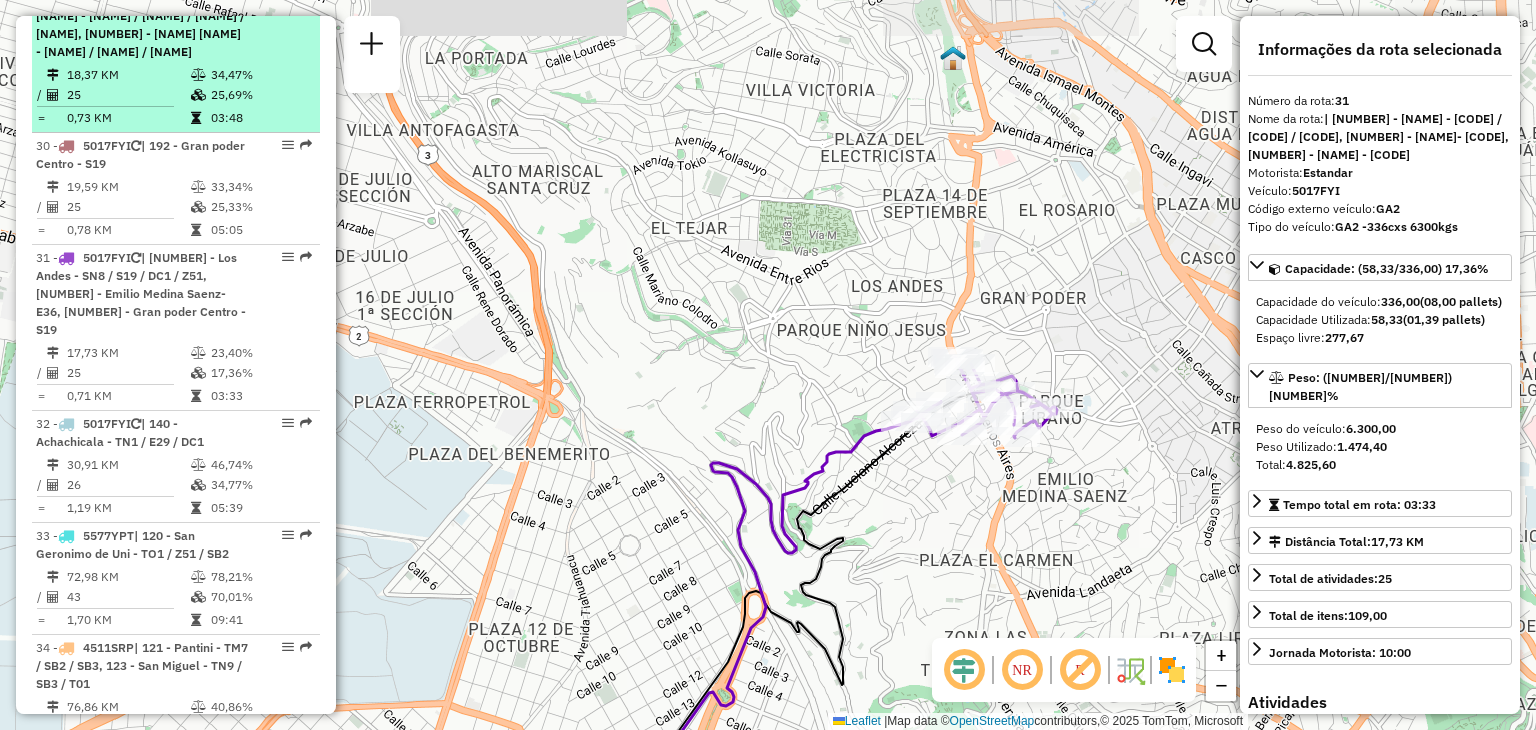 scroll, scrollTop: 4212, scrollLeft: 0, axis: vertical 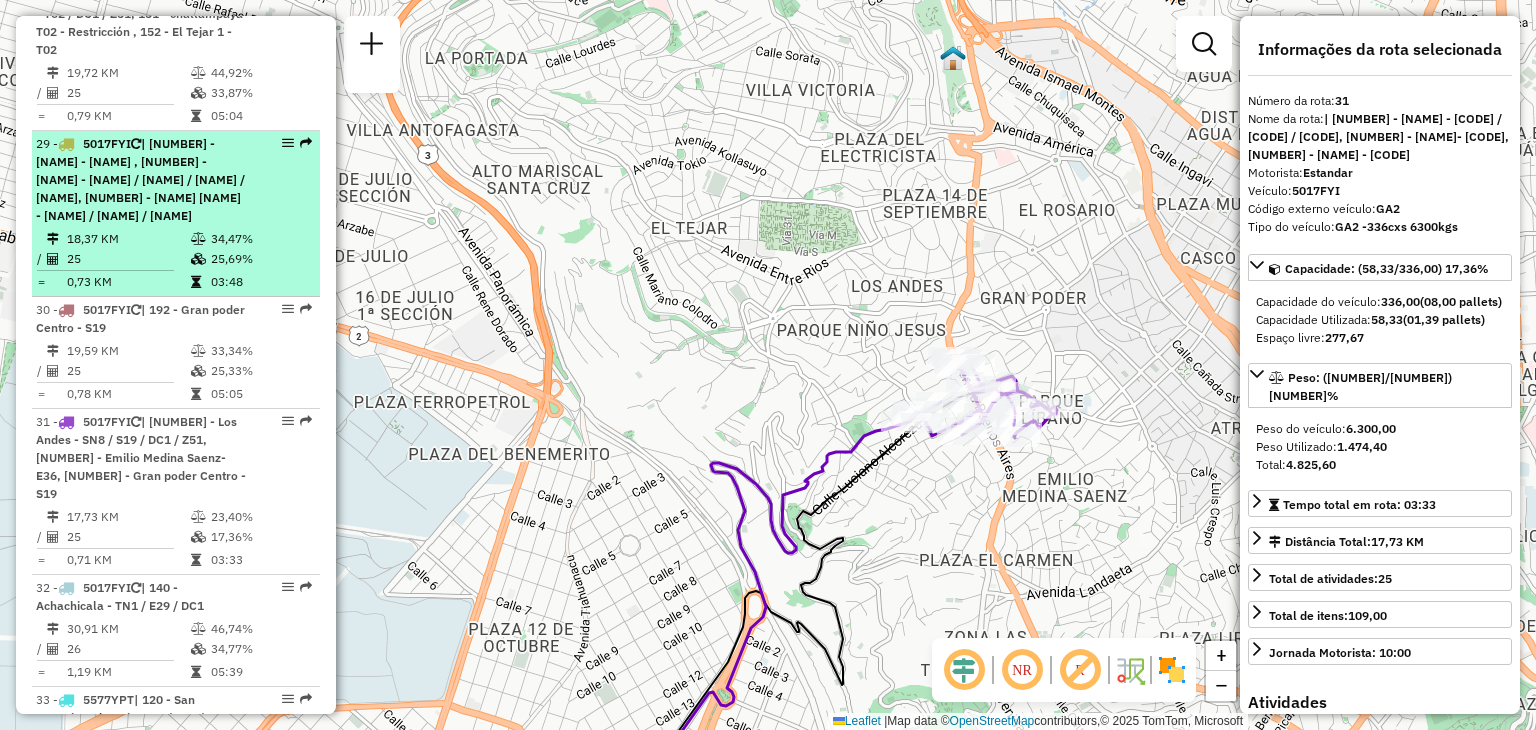 click on "18,37 KM" at bounding box center [128, 239] 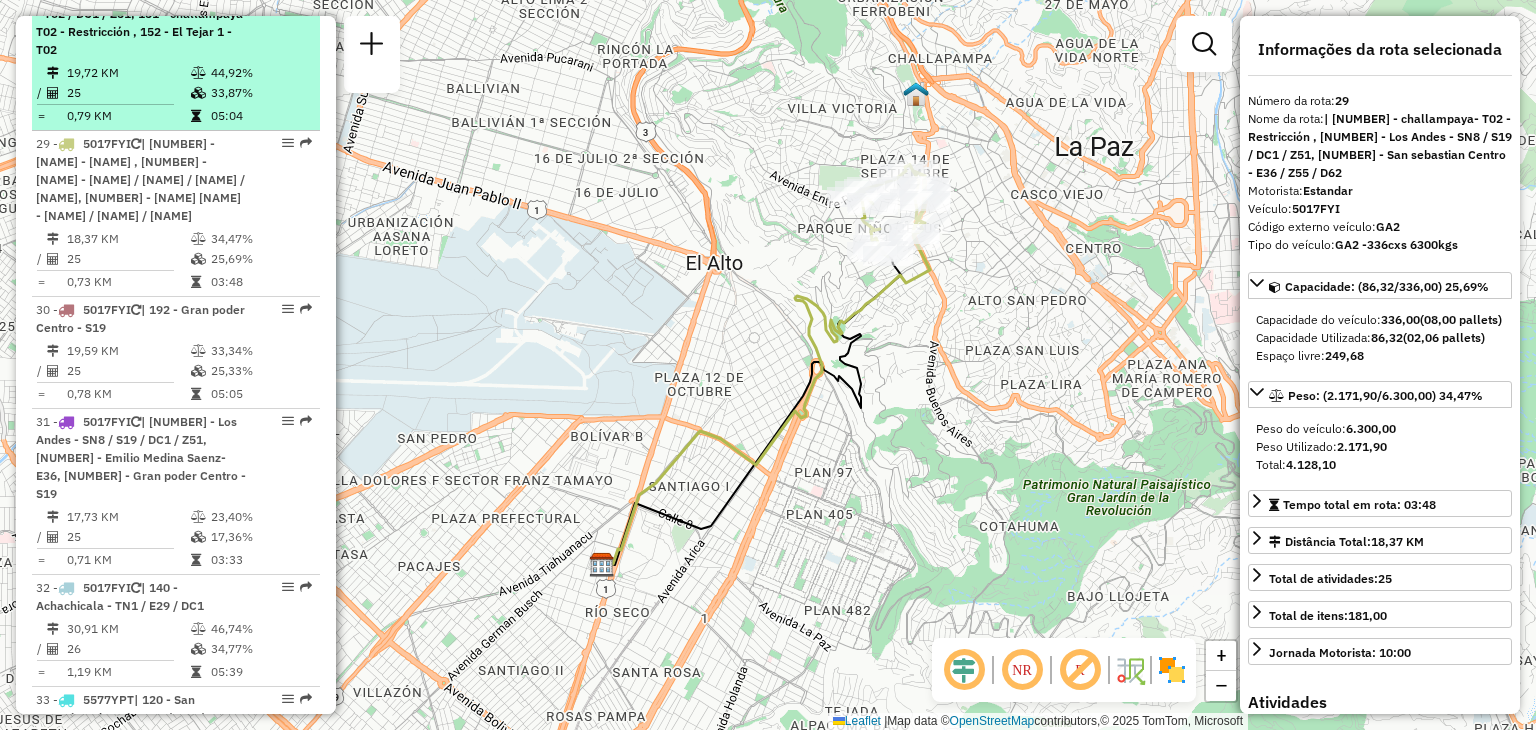 click at bounding box center (198, 93) 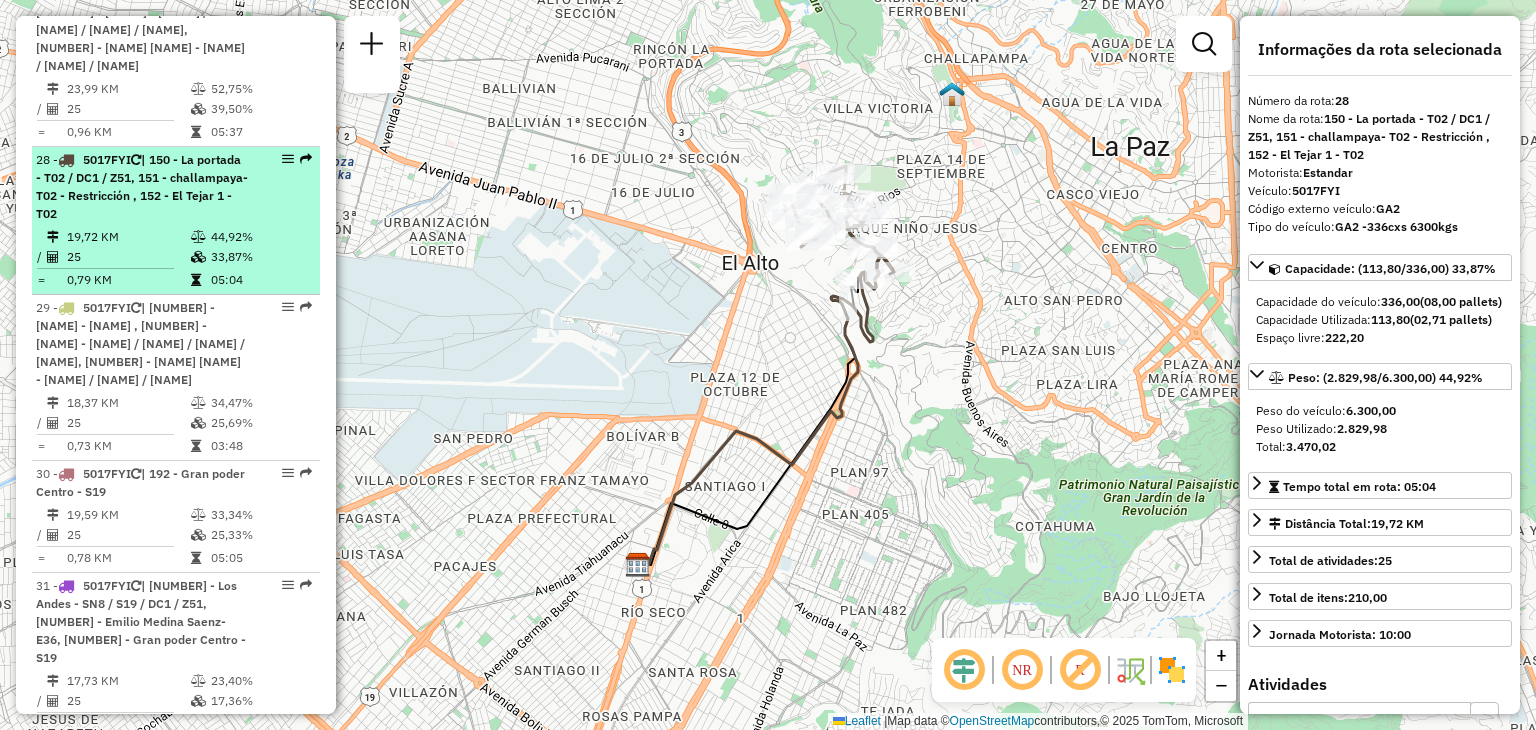 scroll, scrollTop: 4012, scrollLeft: 0, axis: vertical 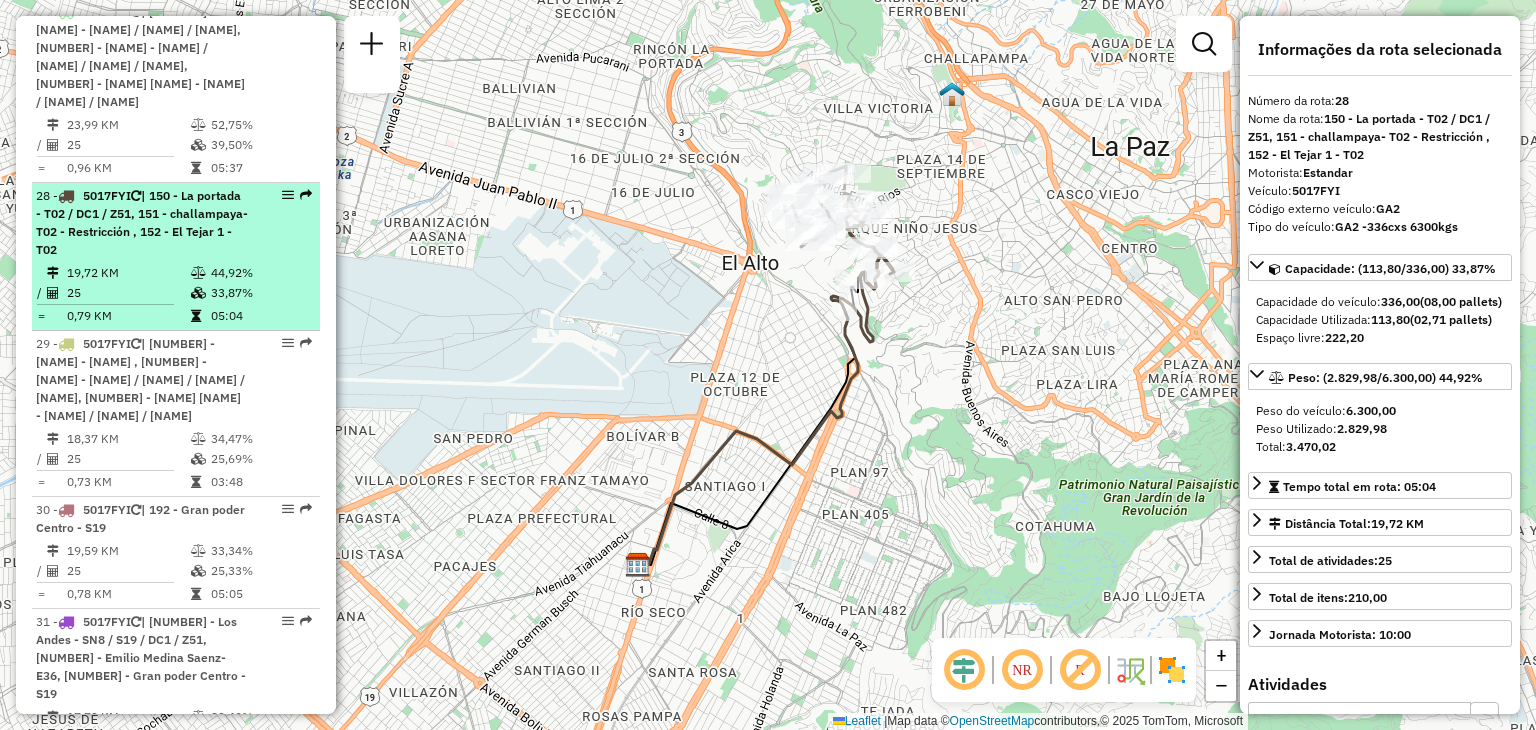 click on "[NUMBER] [NUMBER] [CODE] | [NUMBER] - [NAME] - [CODE] / [CODE] / [CODE], [NUMBER] - [NAME] - [CODE] - [CODE], [NUMBER] - [NAME] - [CODE]" at bounding box center [142, 223] 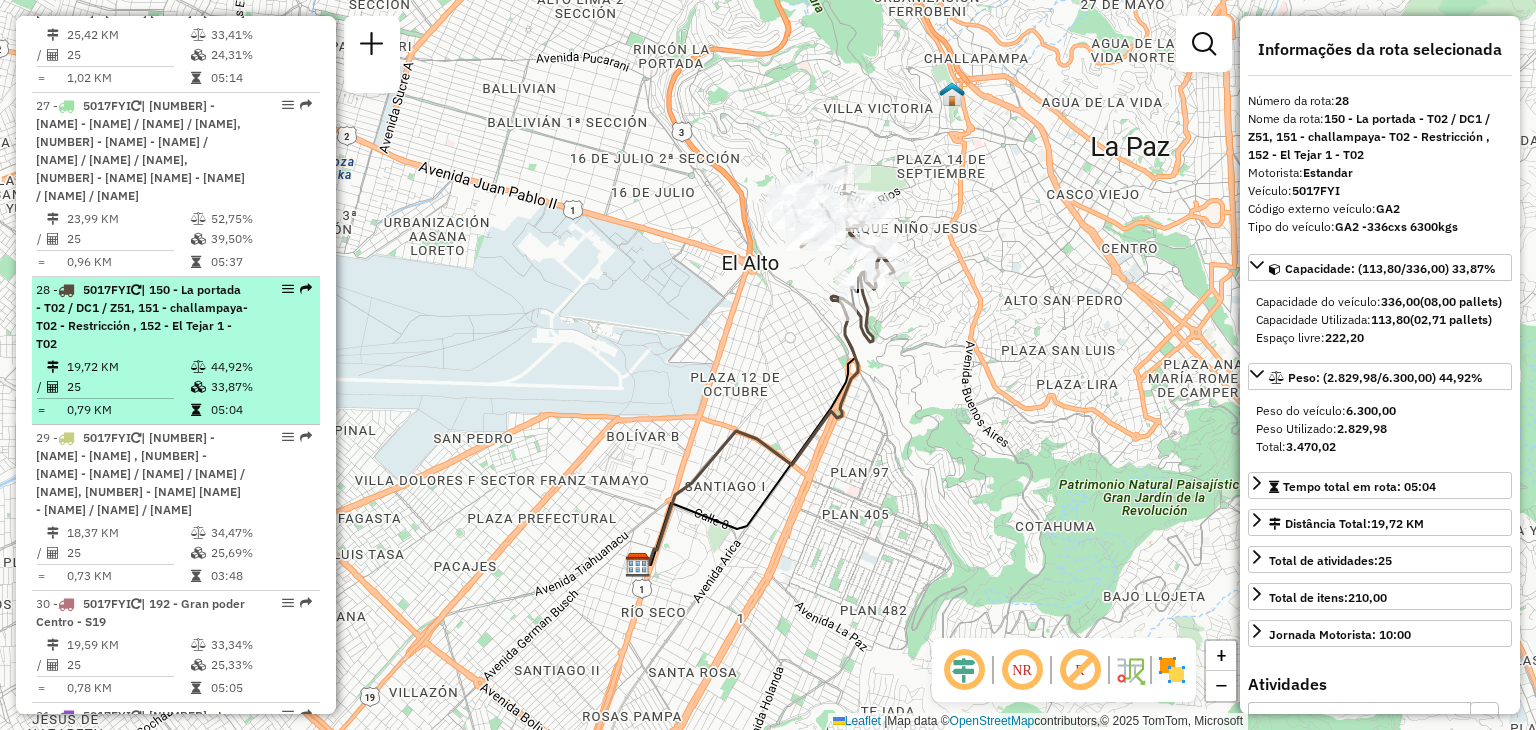 scroll, scrollTop: 3912, scrollLeft: 0, axis: vertical 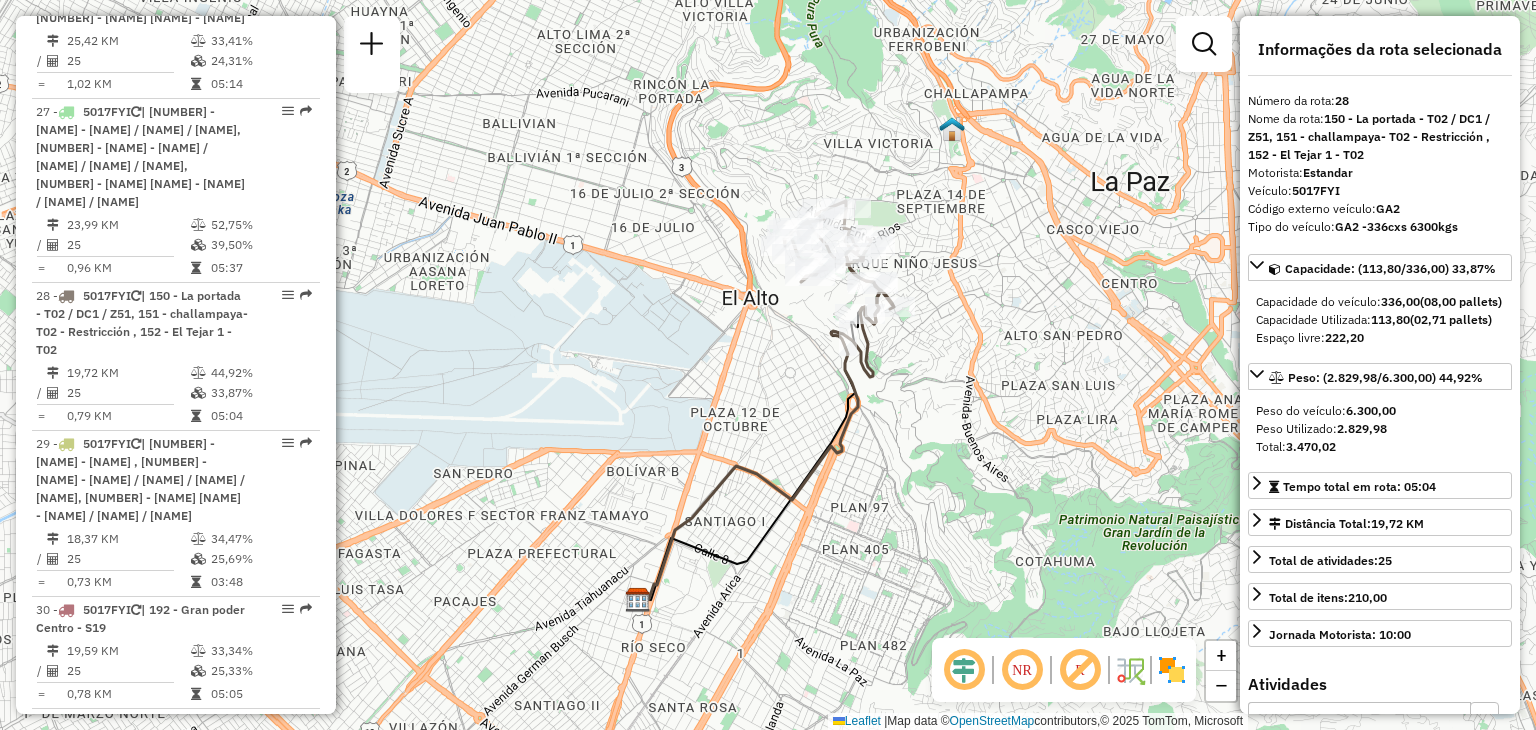drag, startPoint x: 750, startPoint y: 236, endPoint x: 729, endPoint y: 422, distance: 187.18173 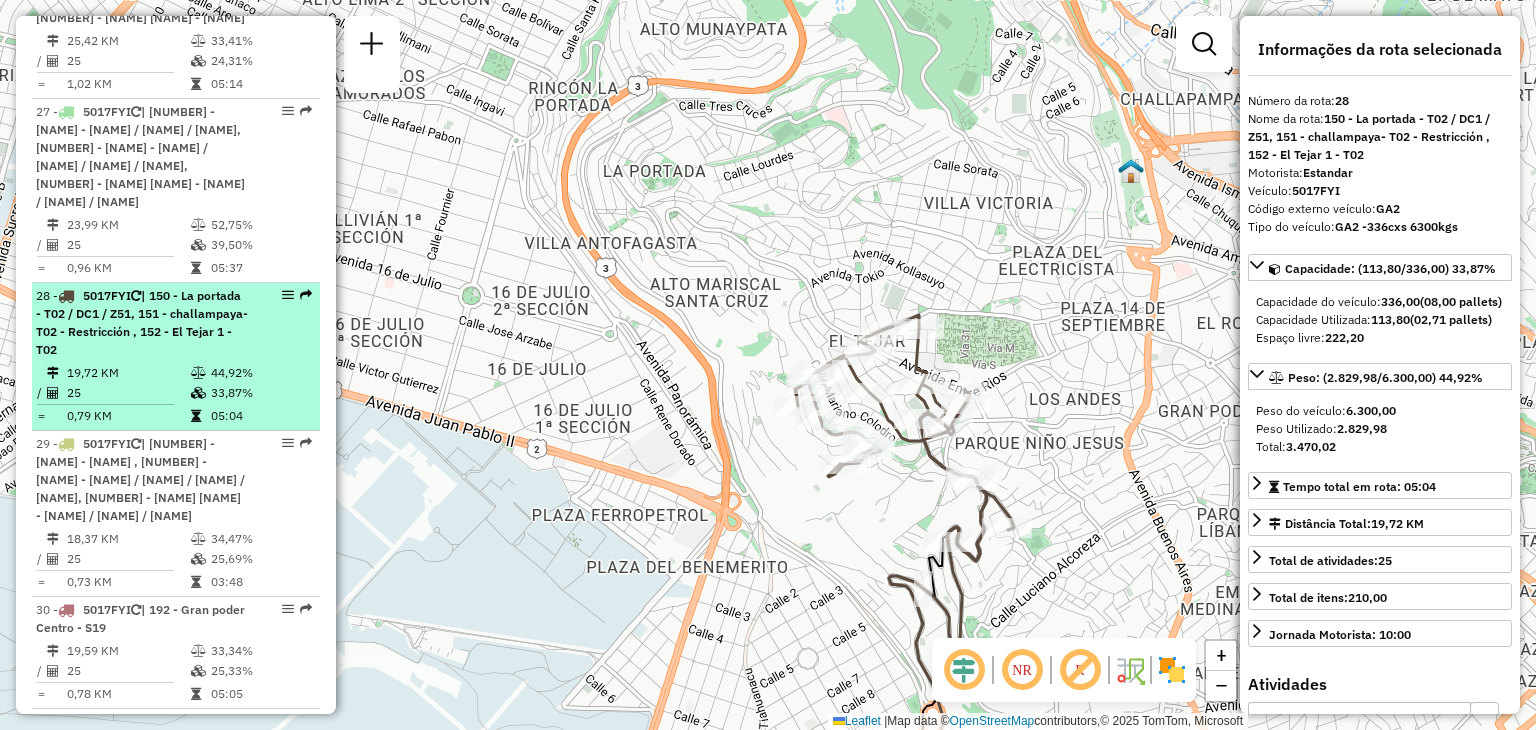 click on "[NUMBER] [NUMBER] [CODE] | [NUMBER] - [NAME] - [CODE] / [CODE] / [CODE], [NUMBER] - [NAME] - [CODE] - [CODE], [NUMBER] - [NAME] - [CODE]" at bounding box center (142, 323) 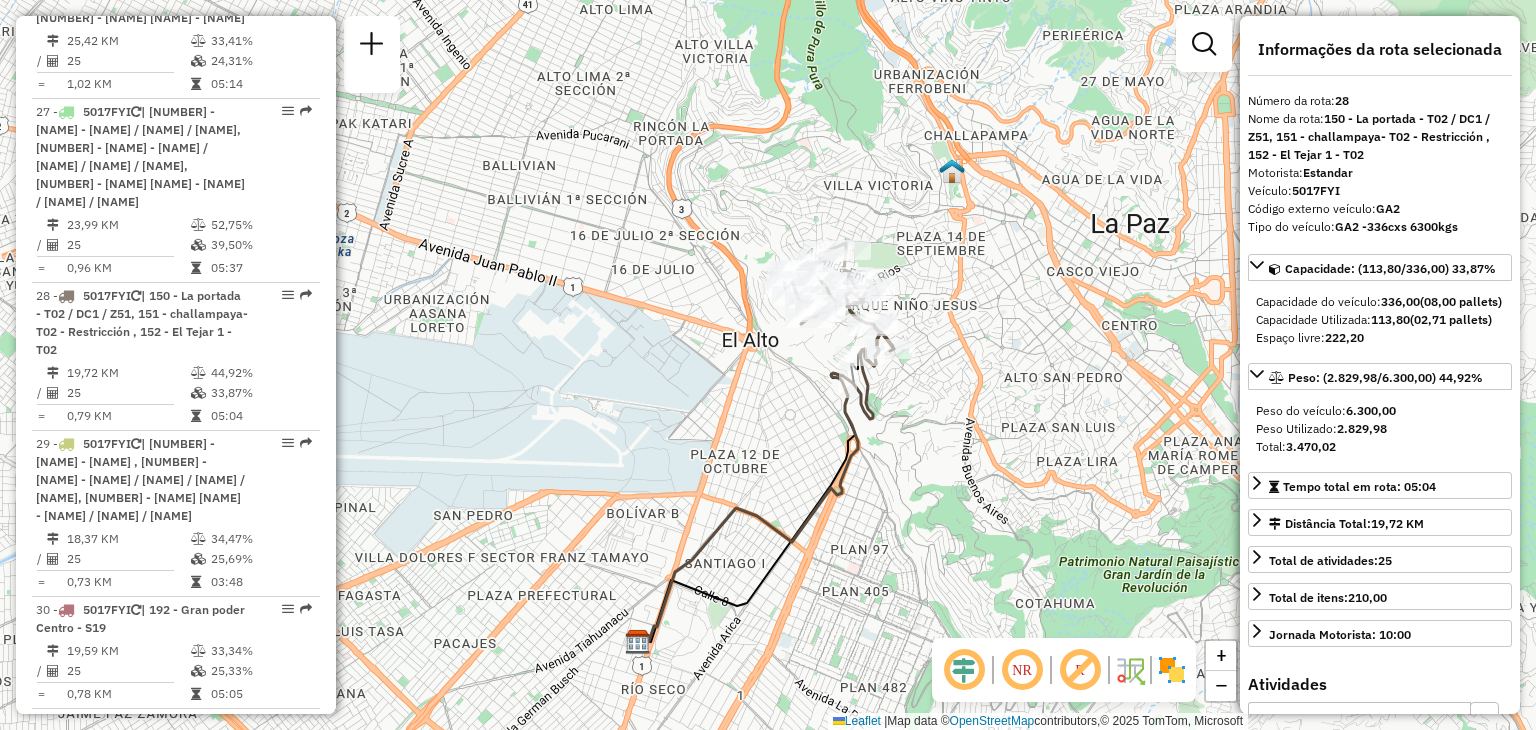 drag, startPoint x: 741, startPoint y: 320, endPoint x: 745, endPoint y: 397, distance: 77.10383 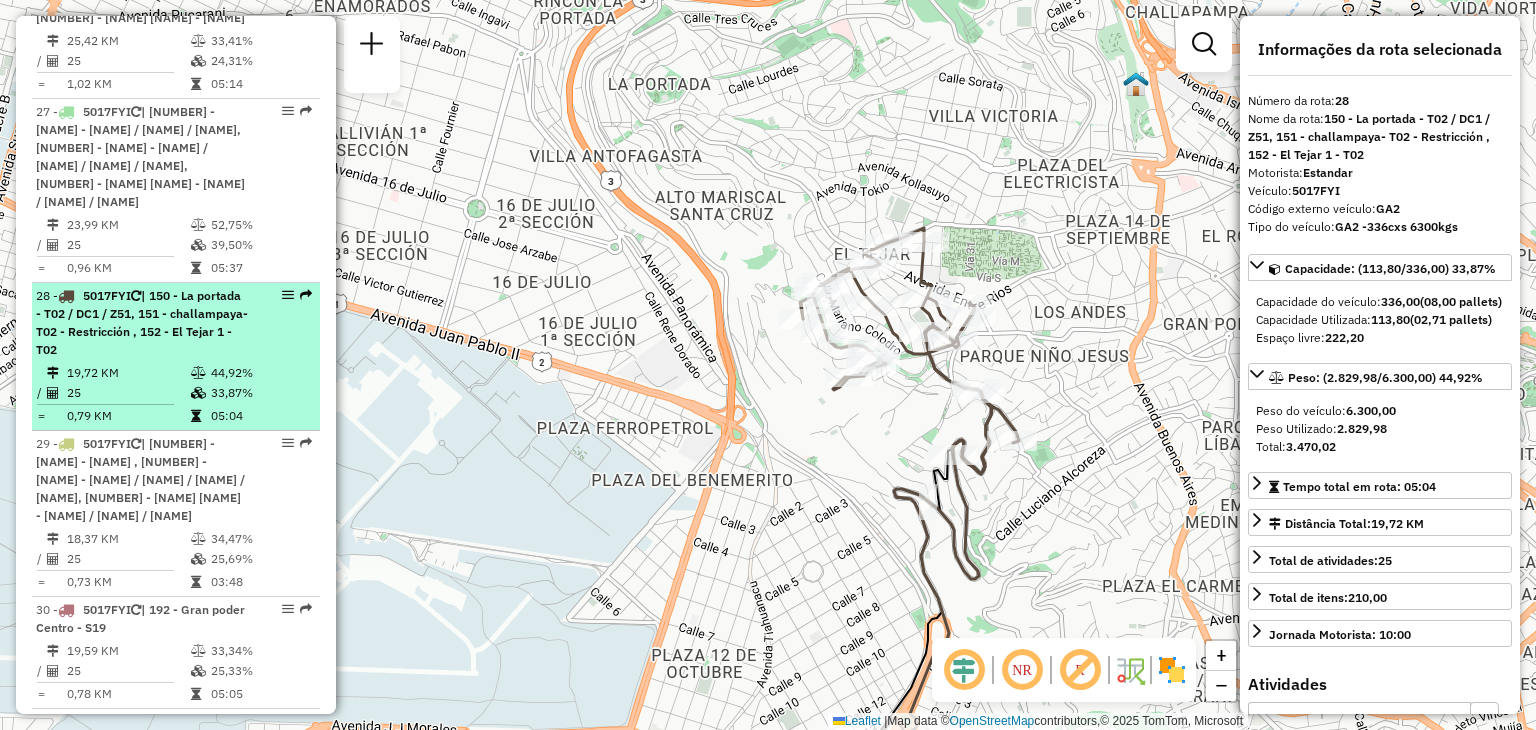 click on "| 150 - La portada - T02 / DC1 / Z51, 151 - challampaya- T02 - Restricción , 152 - El Tejar 1 - T02" at bounding box center (142, 322) 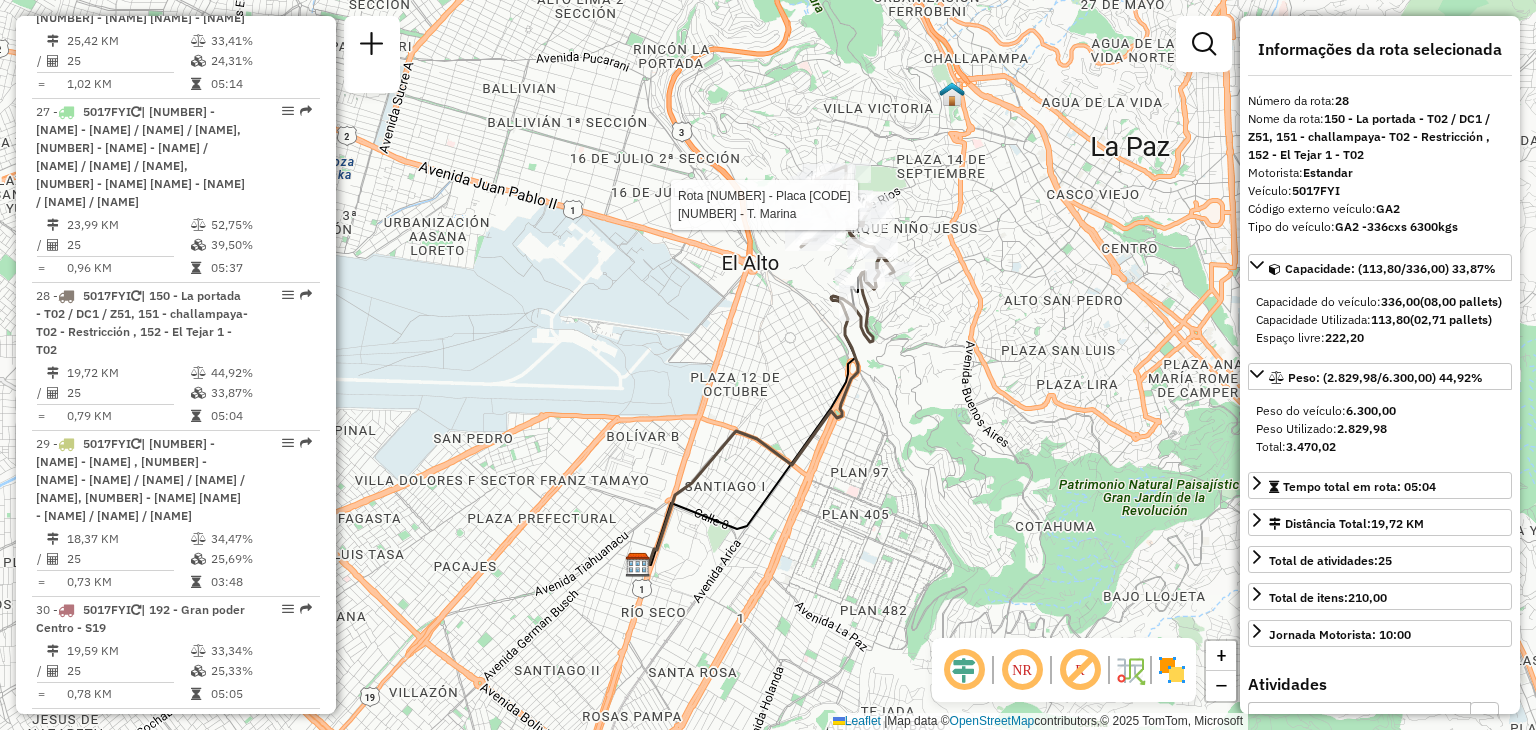click 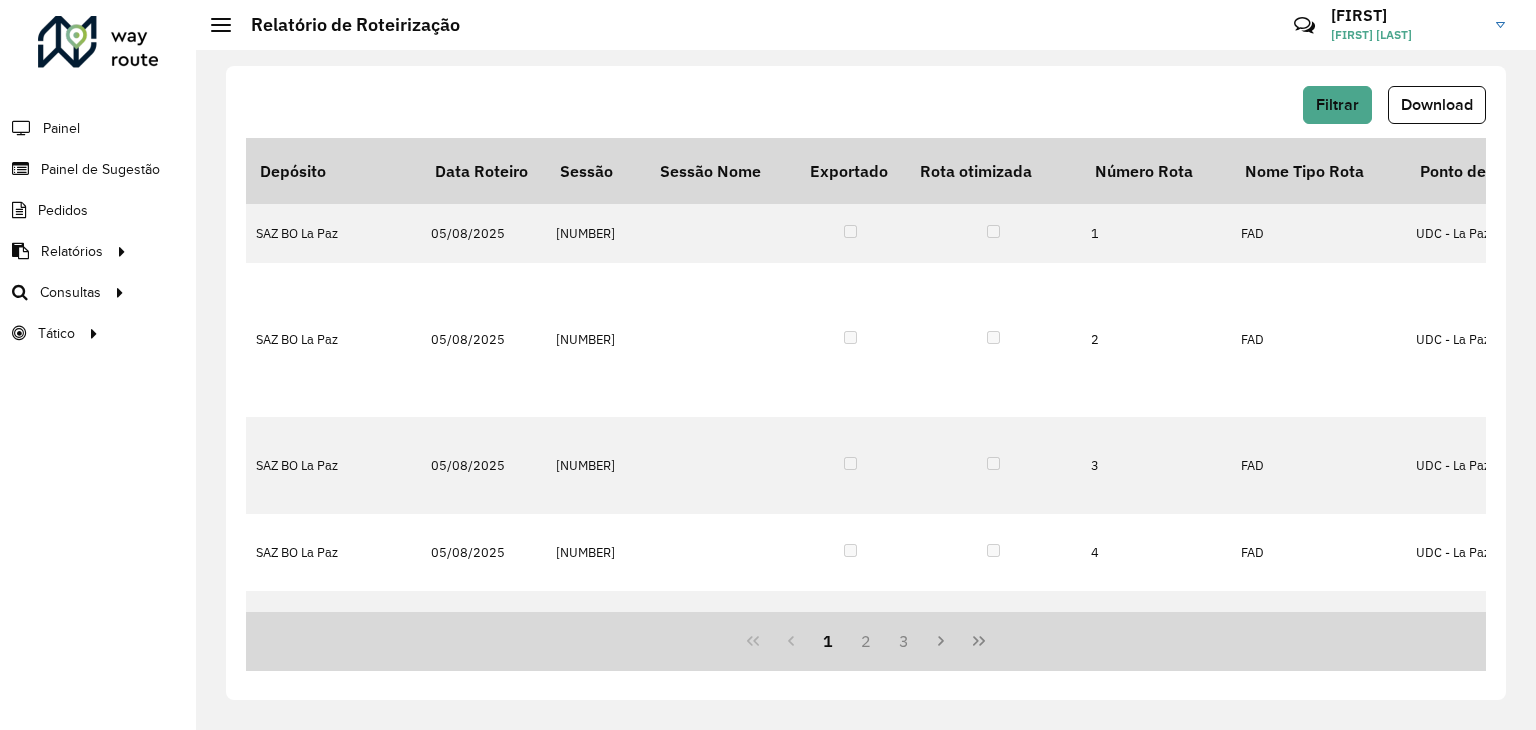 scroll, scrollTop: 0, scrollLeft: 0, axis: both 